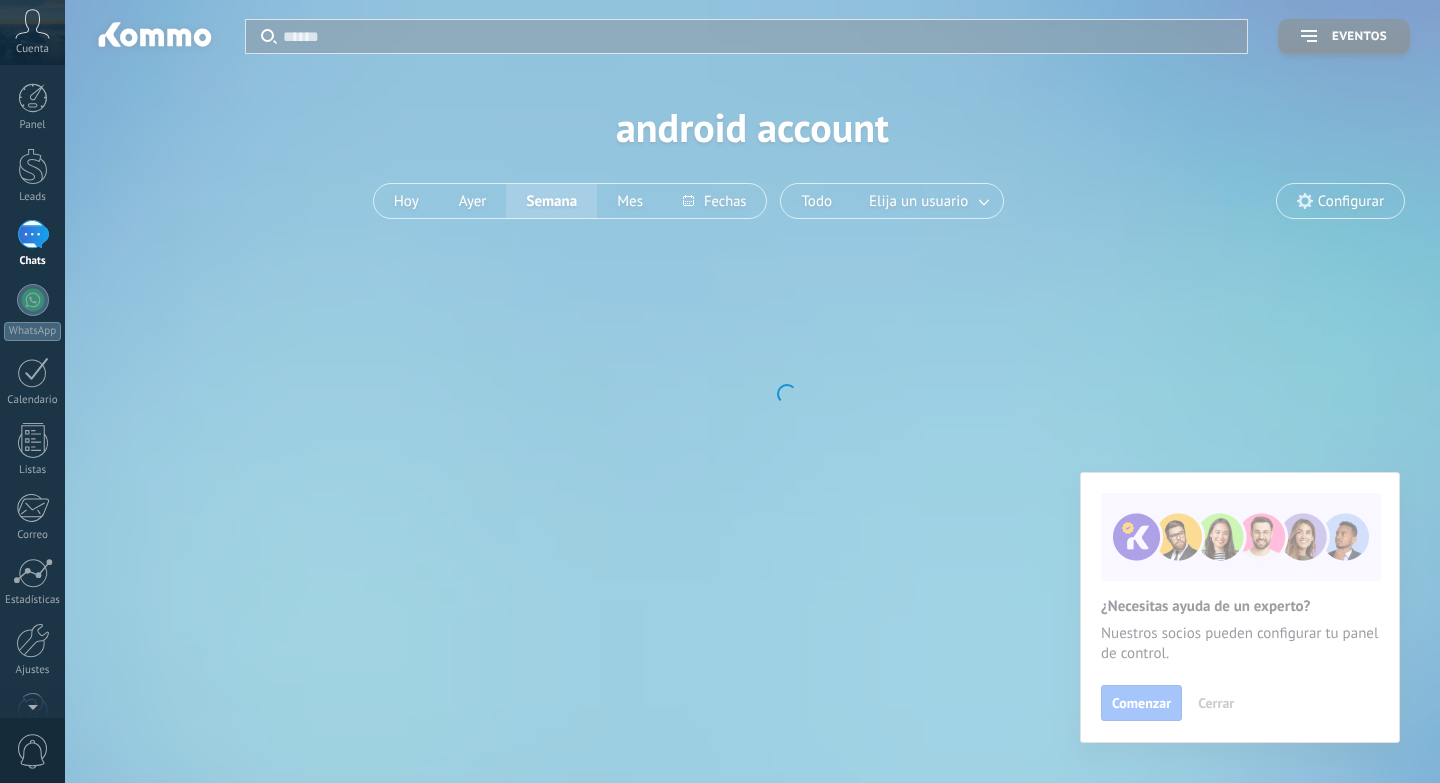 click at bounding box center (33, 300) 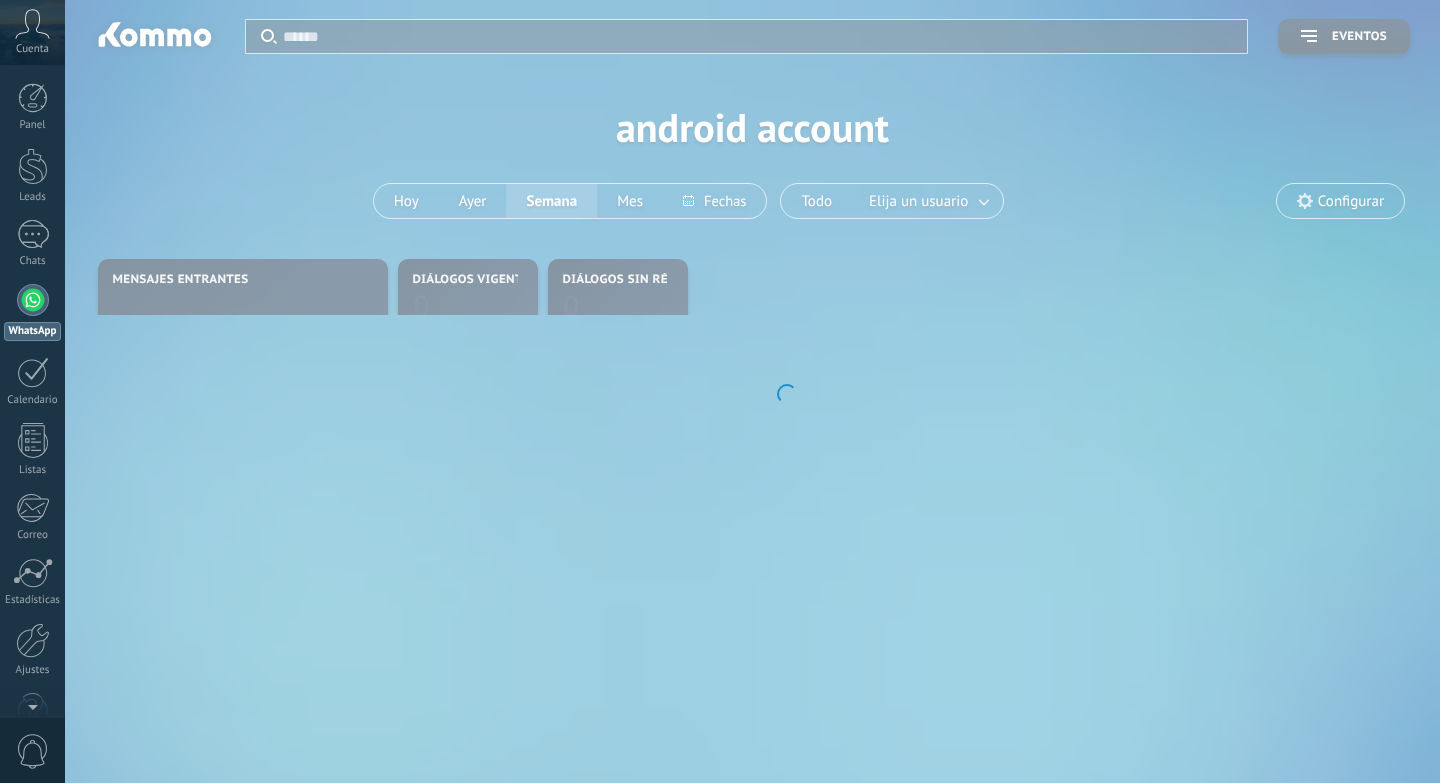 scroll, scrollTop: 0, scrollLeft: 0, axis: both 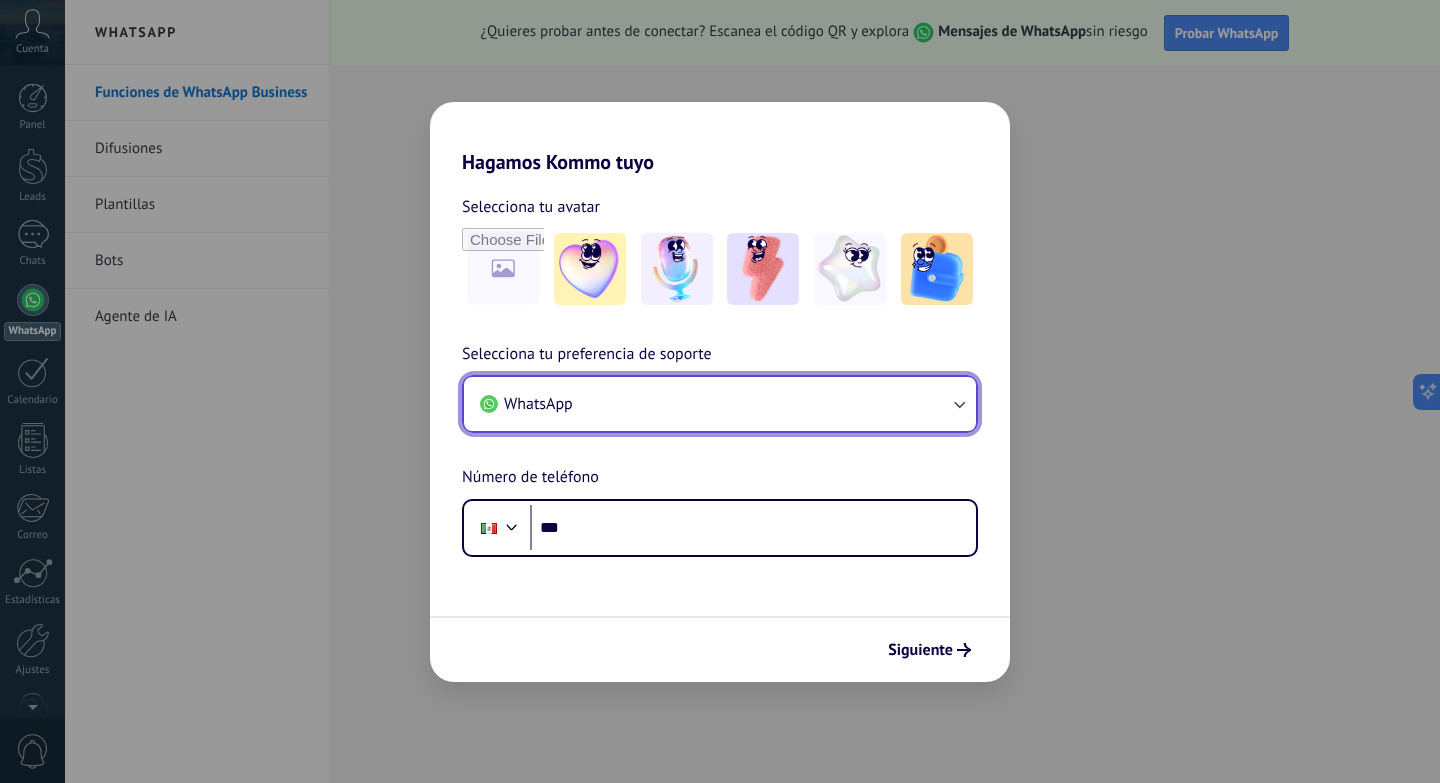 click on "WhatsApp" at bounding box center [720, 404] 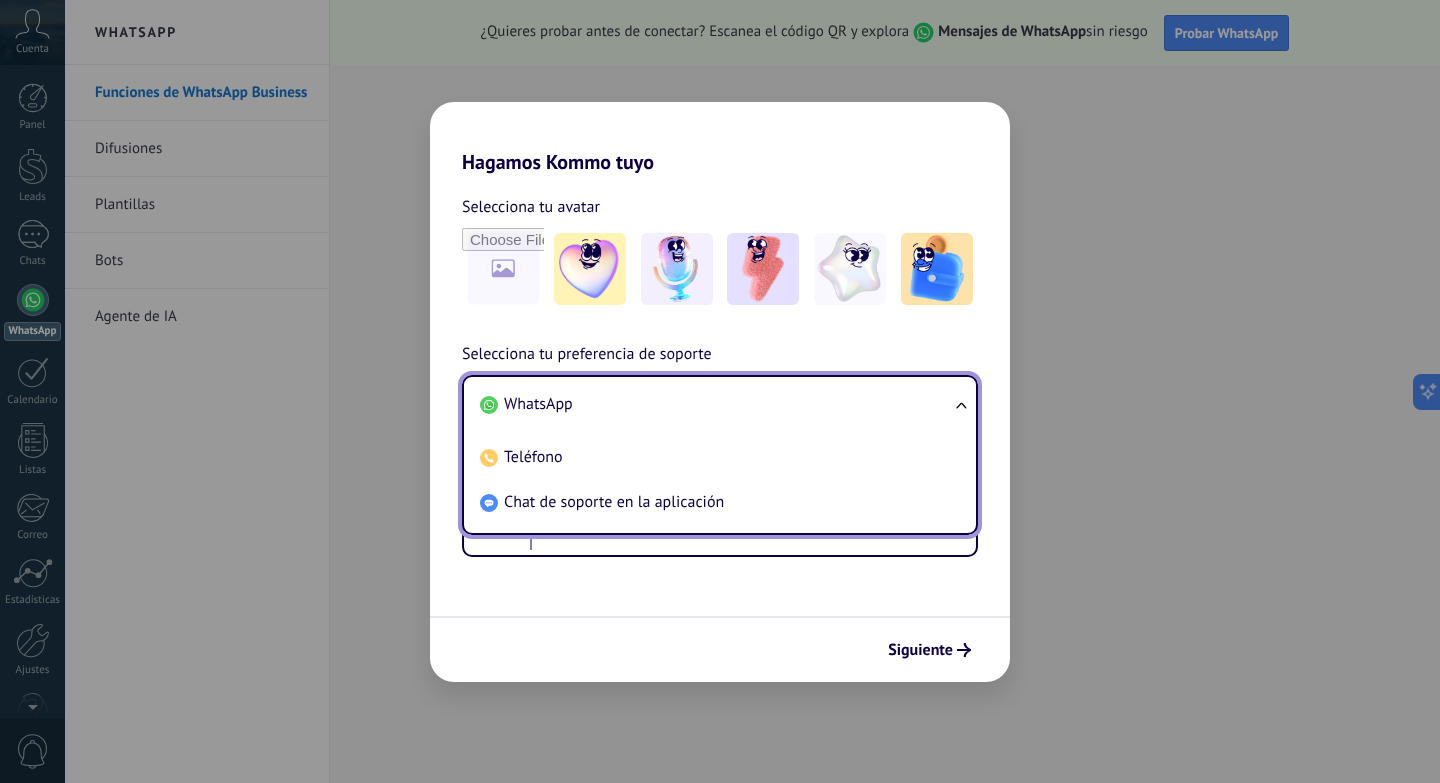 click on "WhatsApp" at bounding box center (716, 404) 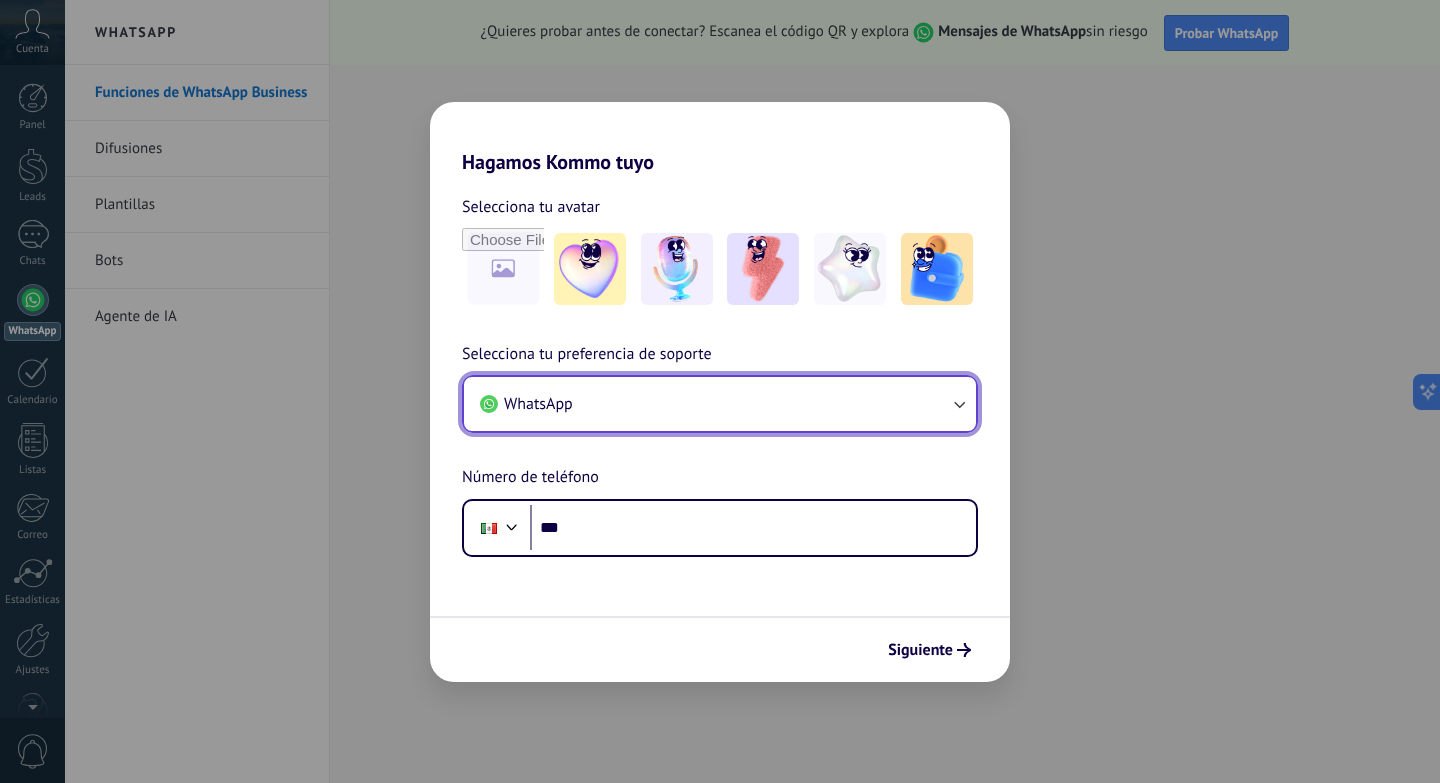click on "WhatsApp" at bounding box center (720, 404) 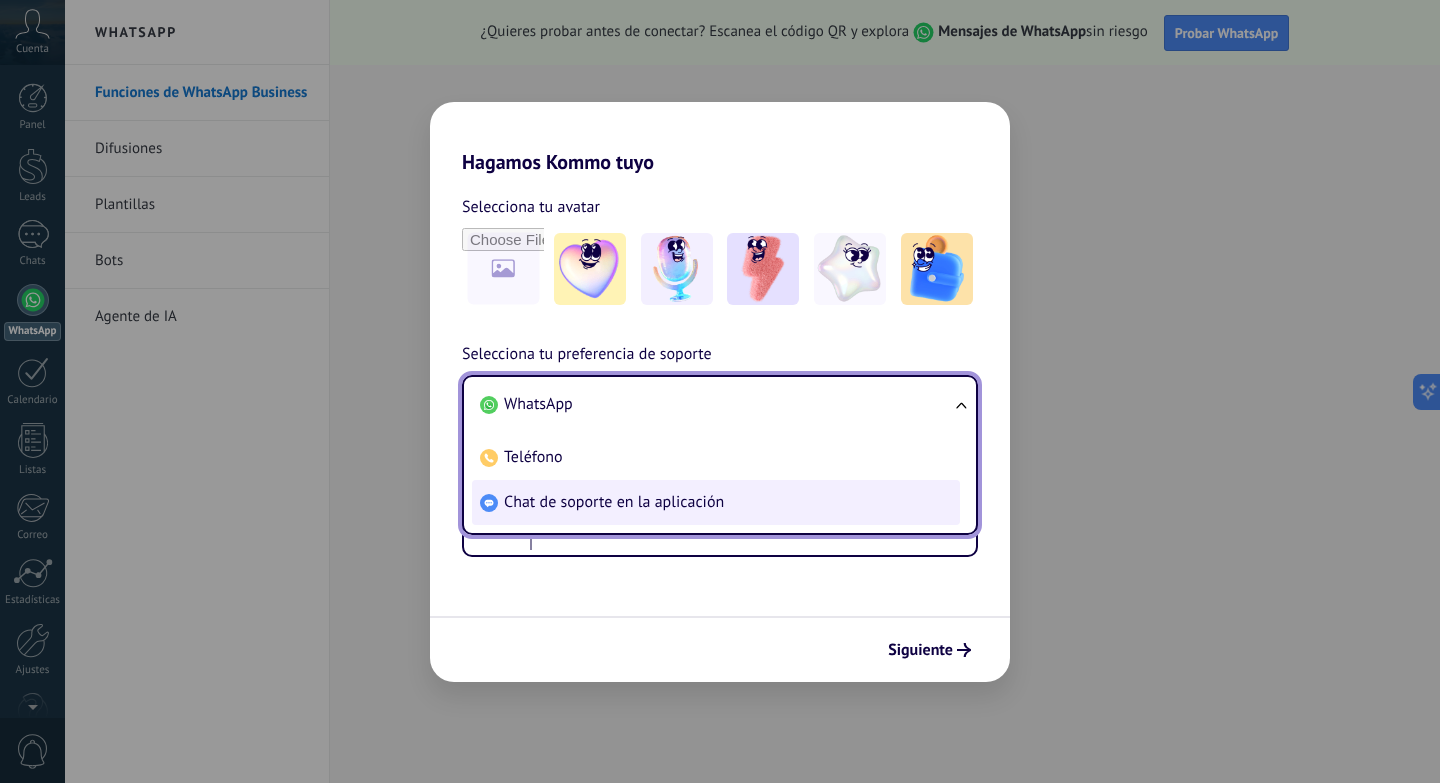 click on "Chat de soporte en la aplicación" at bounding box center [614, 502] 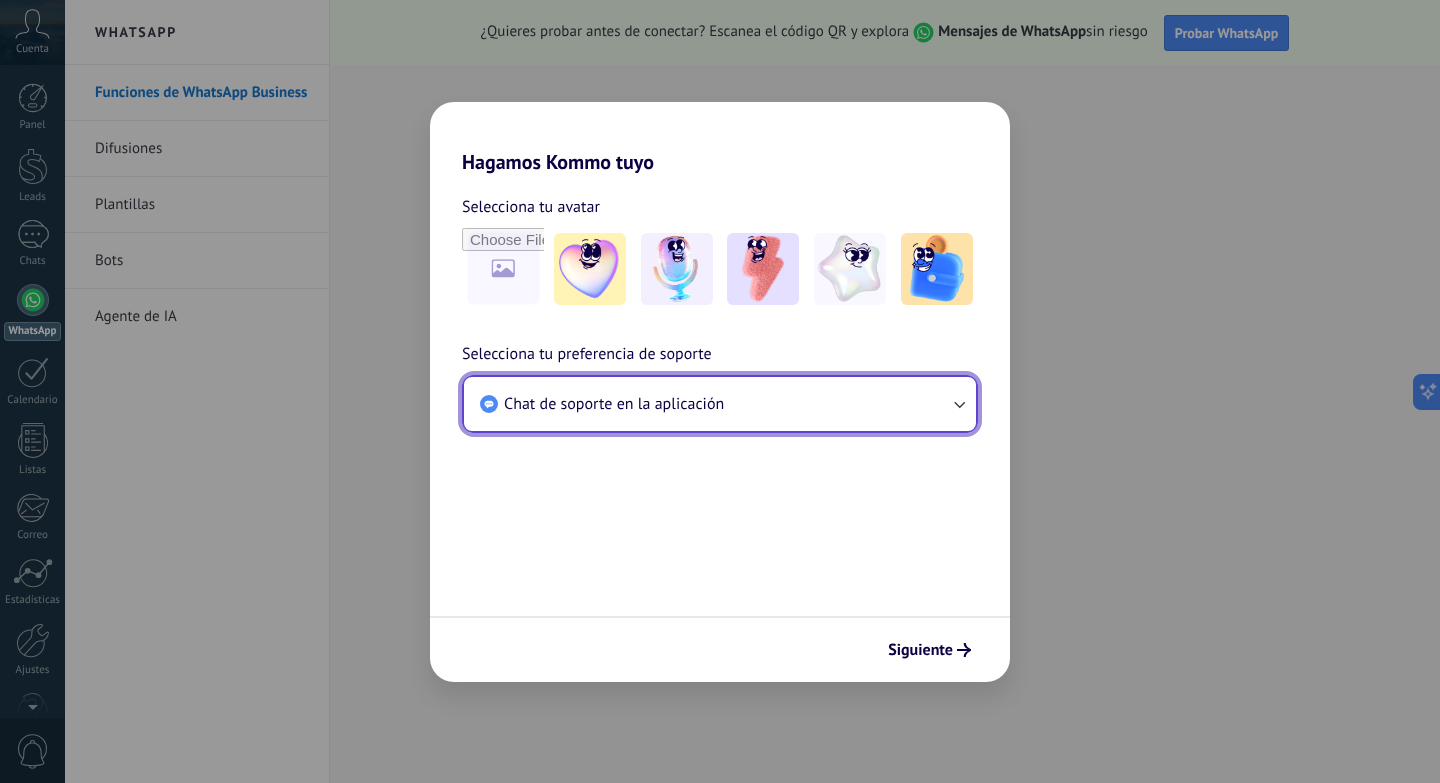 click on "Chat de soporte en la aplicación" at bounding box center [614, 404] 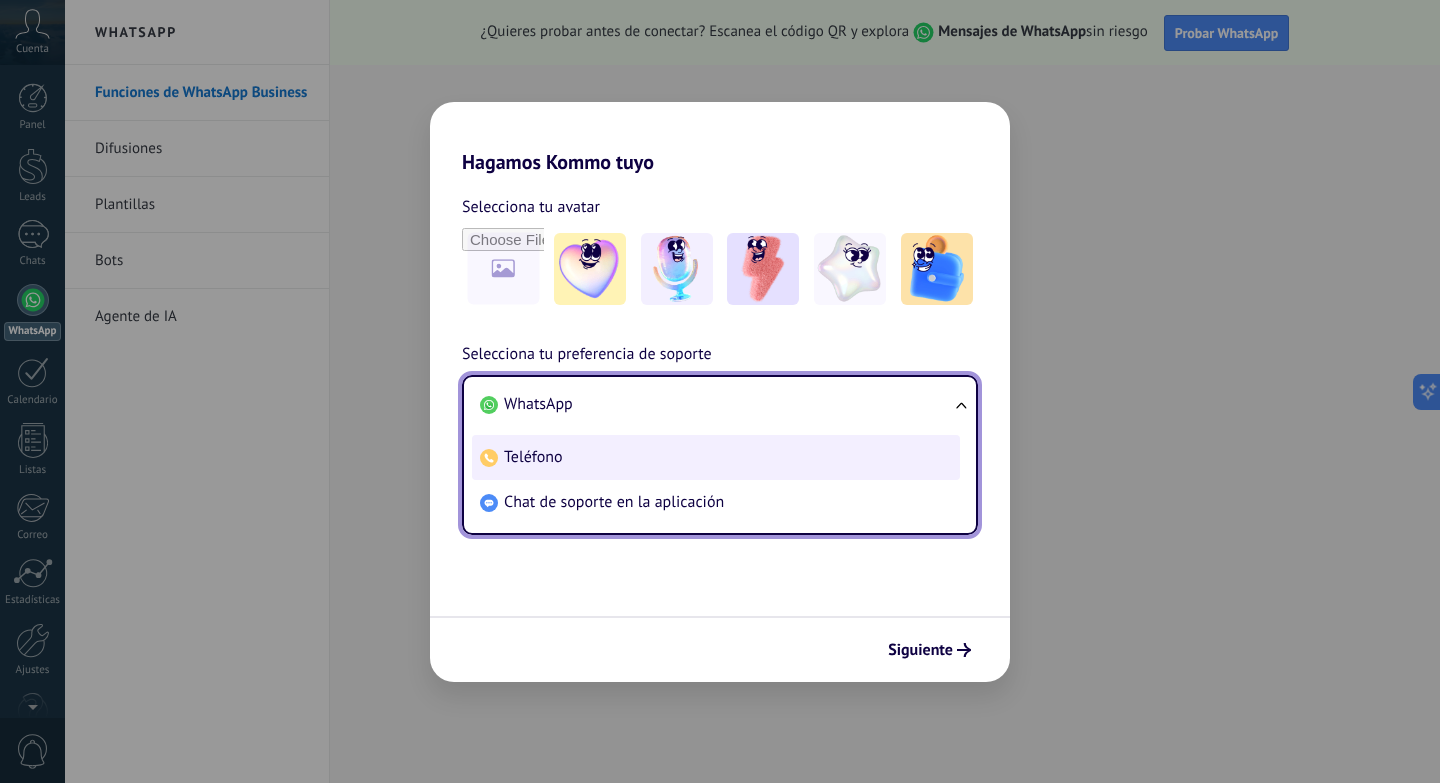 click on "Teléfono" at bounding box center (533, 457) 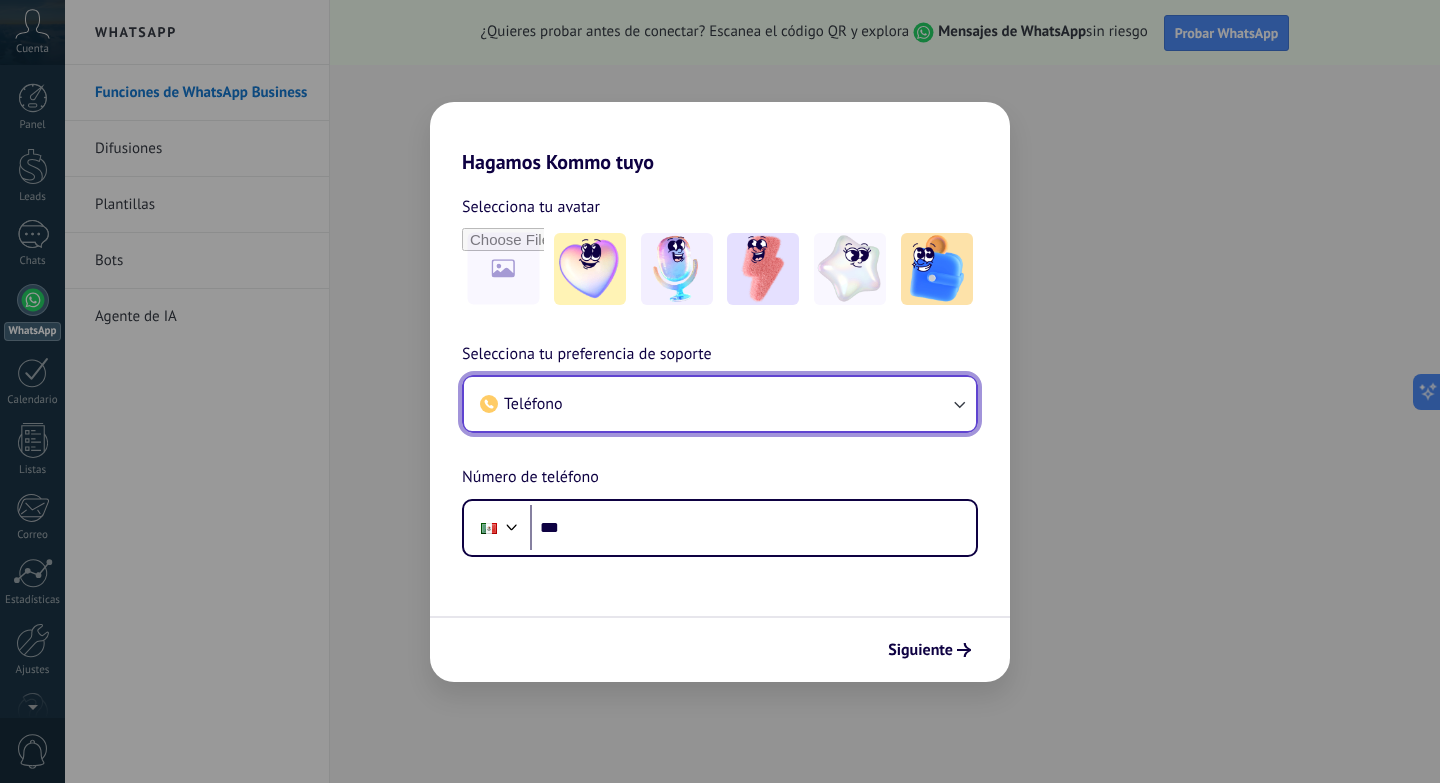 click on "Teléfono" at bounding box center [720, 404] 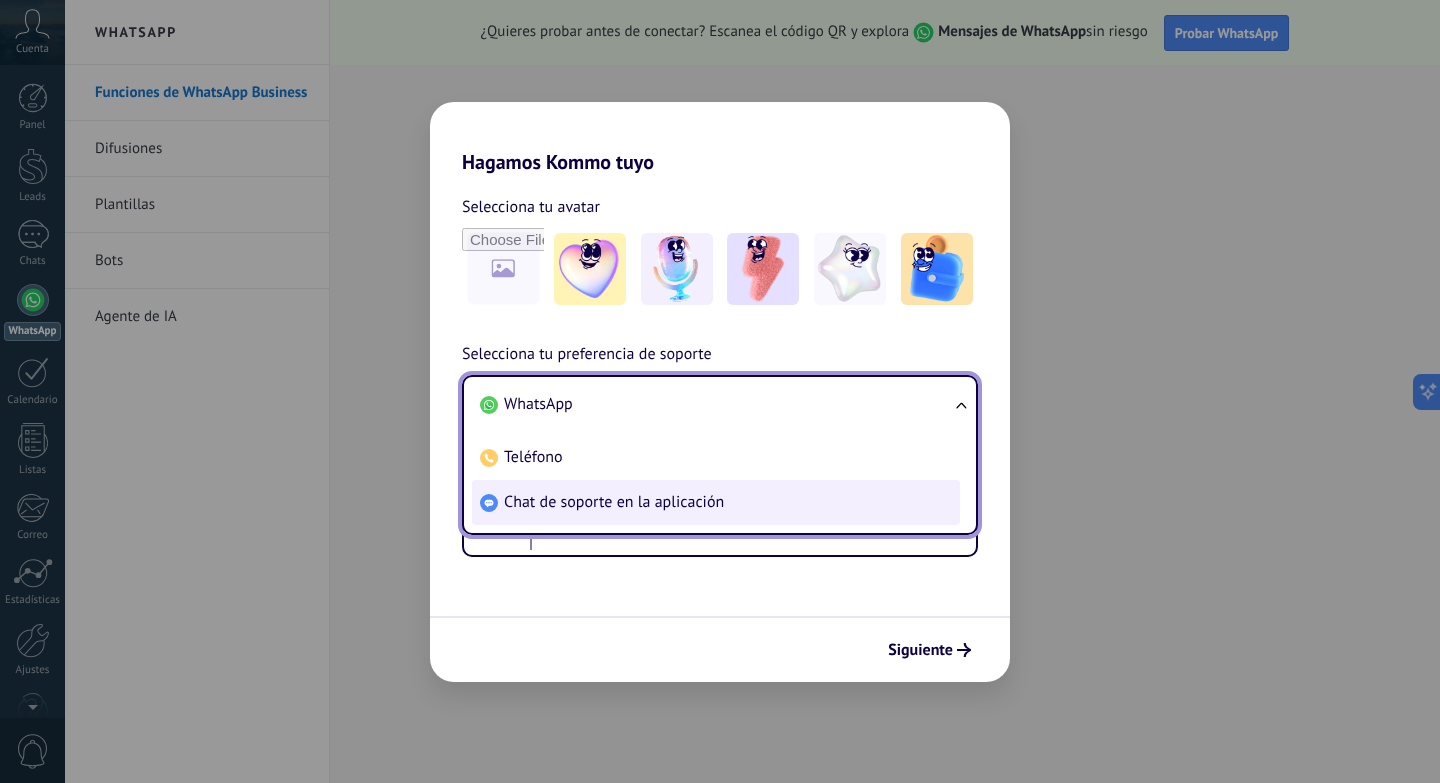 click on "Chat de soporte en la aplicación" at bounding box center (716, 502) 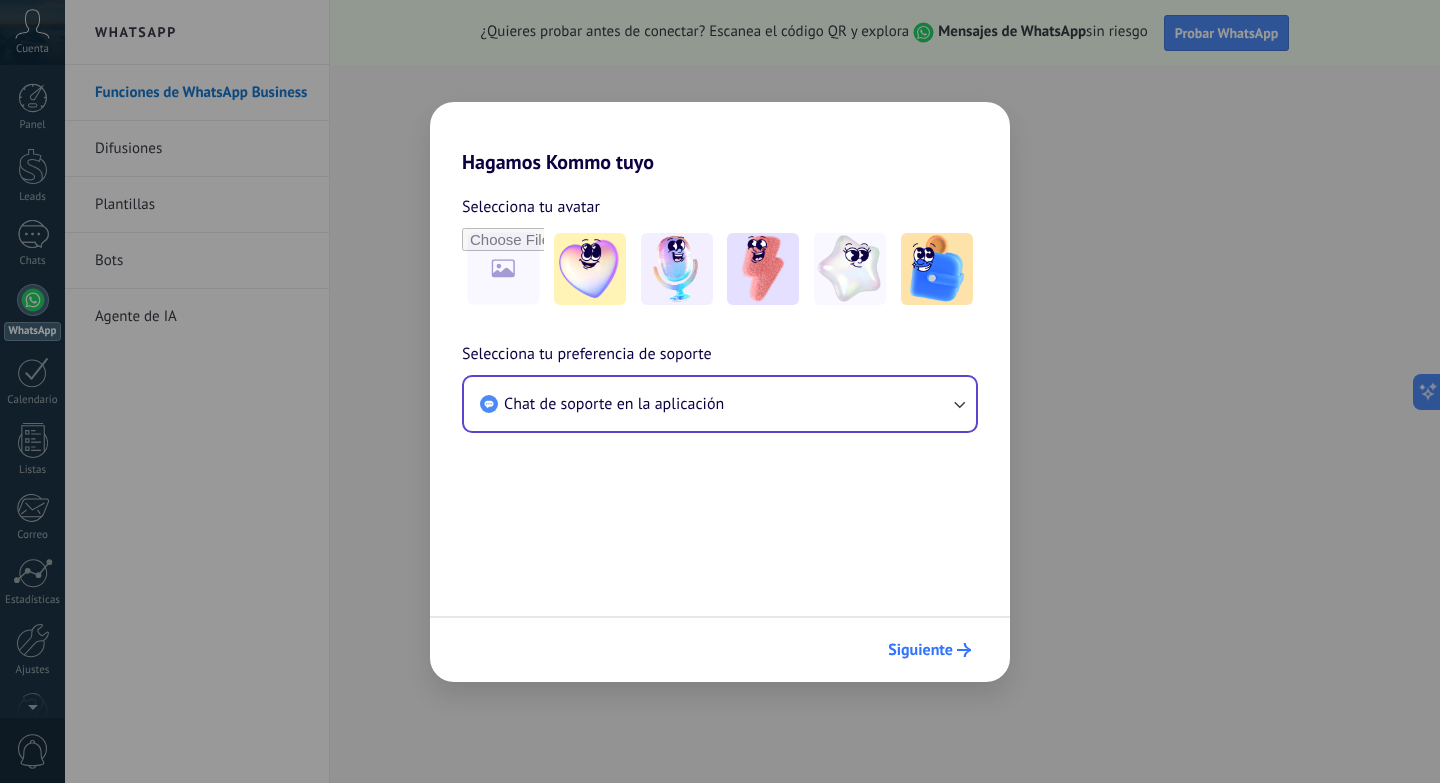 click on "Siguiente" at bounding box center [920, 650] 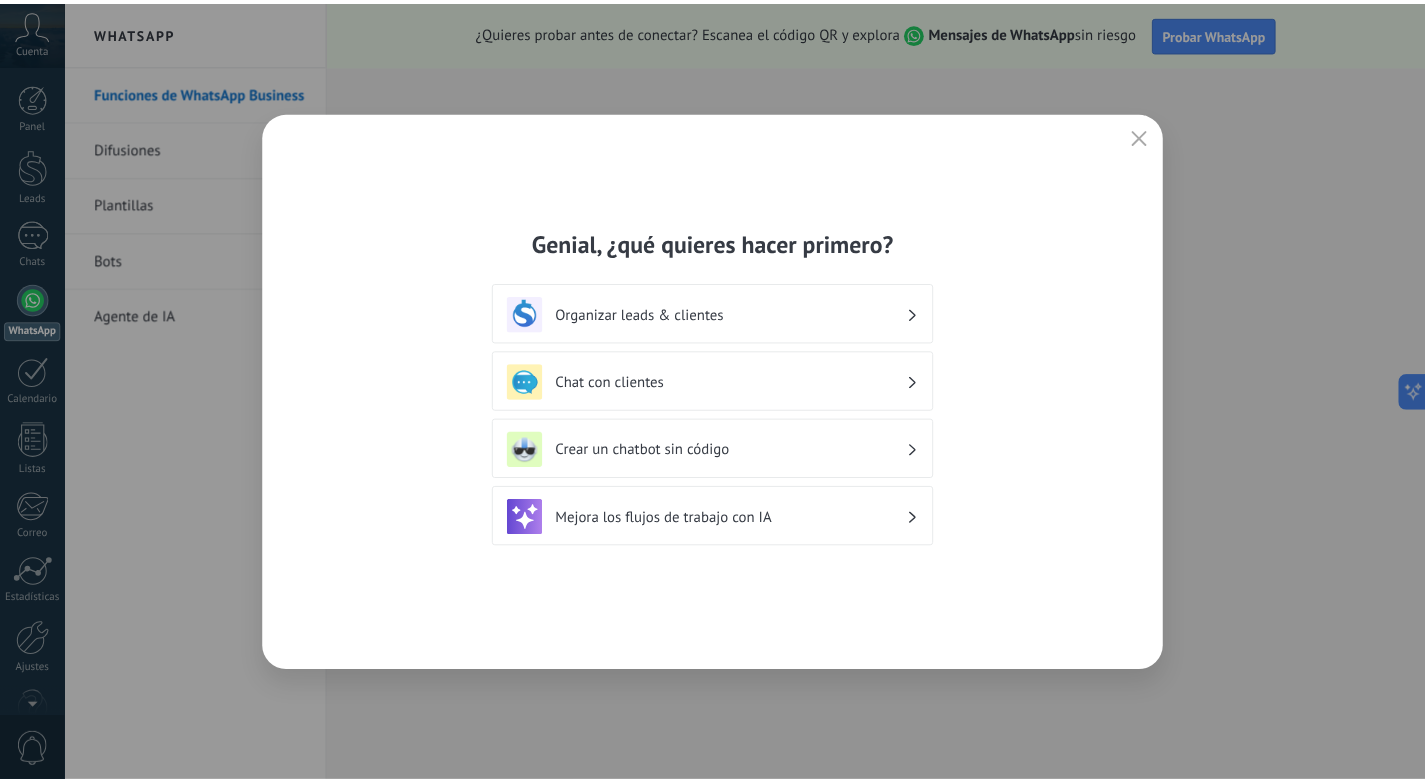 scroll, scrollTop: 0, scrollLeft: 0, axis: both 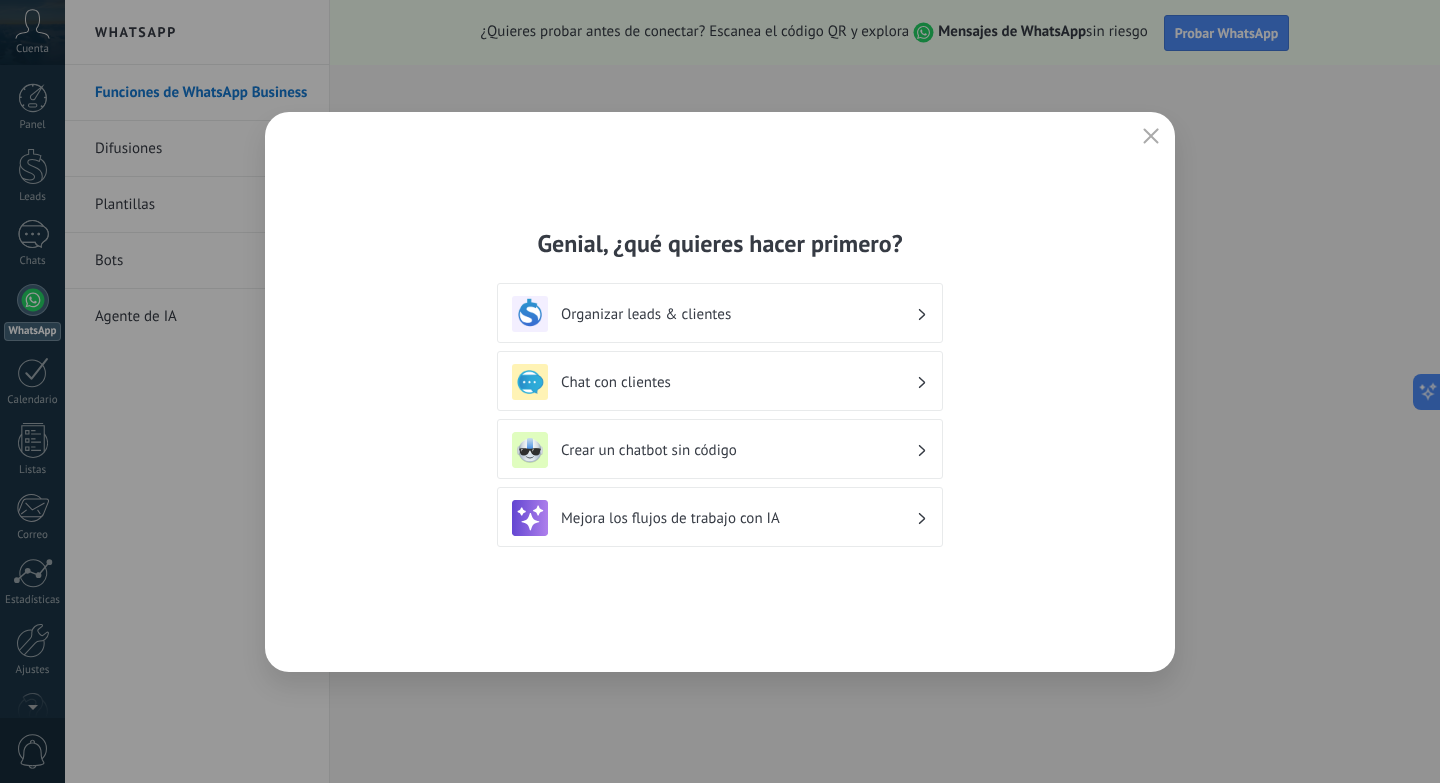 click on "Organizar leads & clientes" at bounding box center [738, 314] 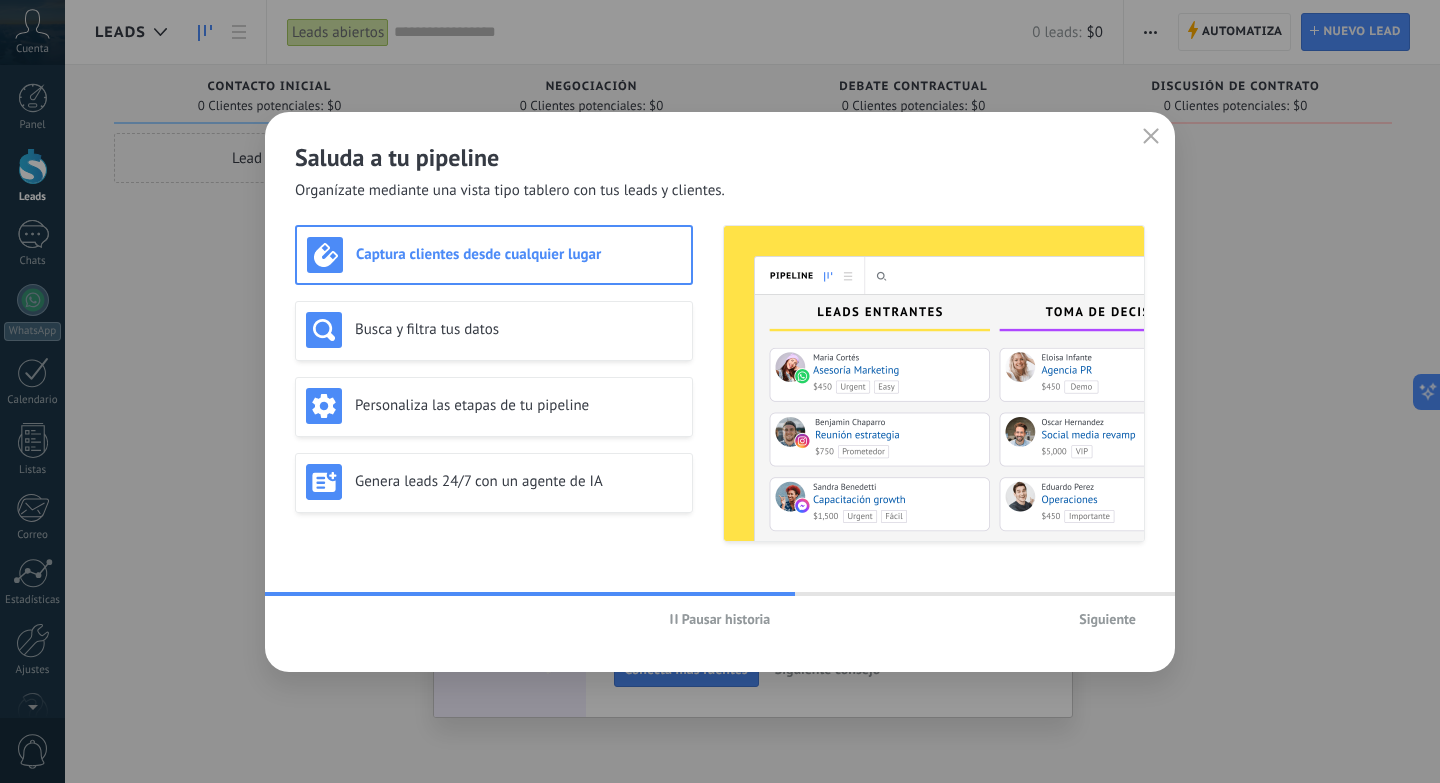 click at bounding box center (1151, 137) 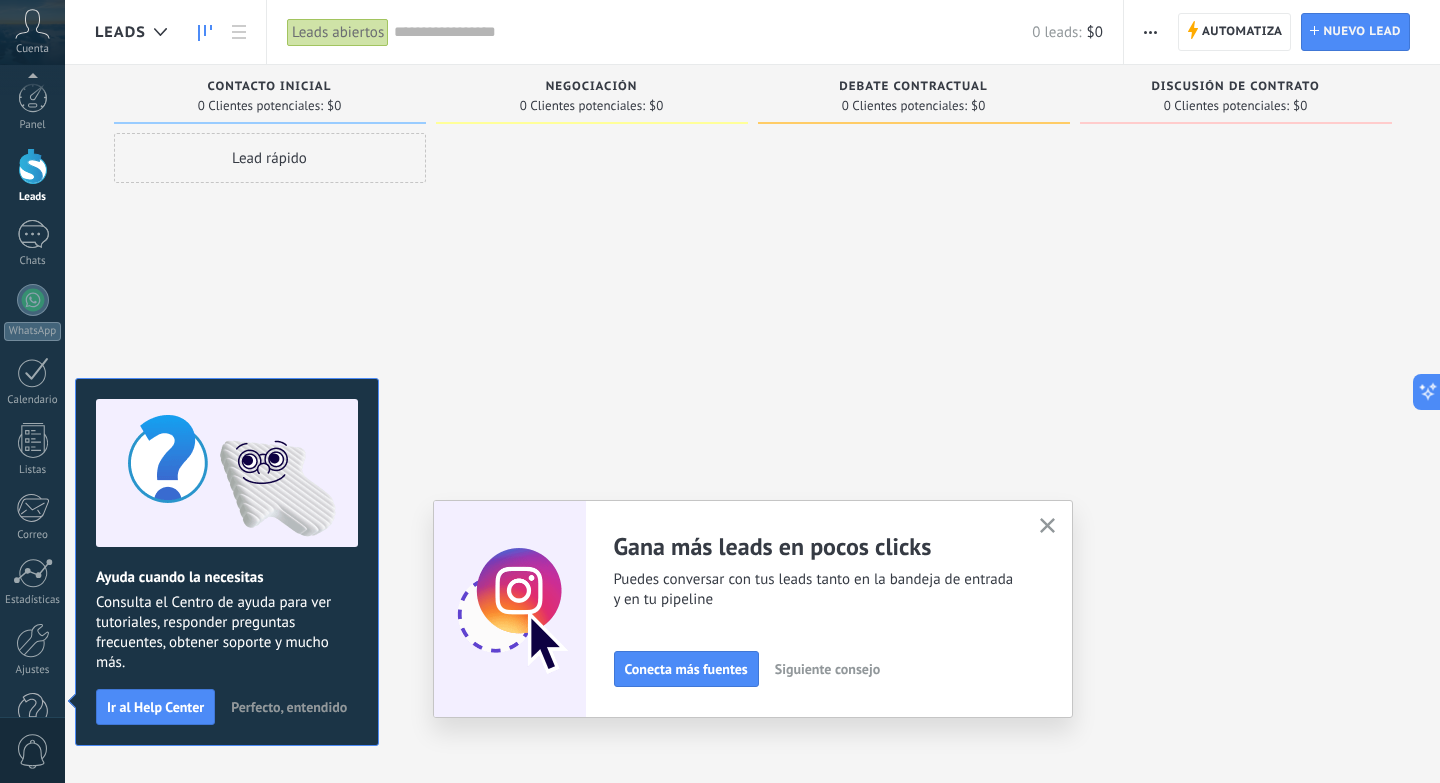 scroll, scrollTop: 49, scrollLeft: 0, axis: vertical 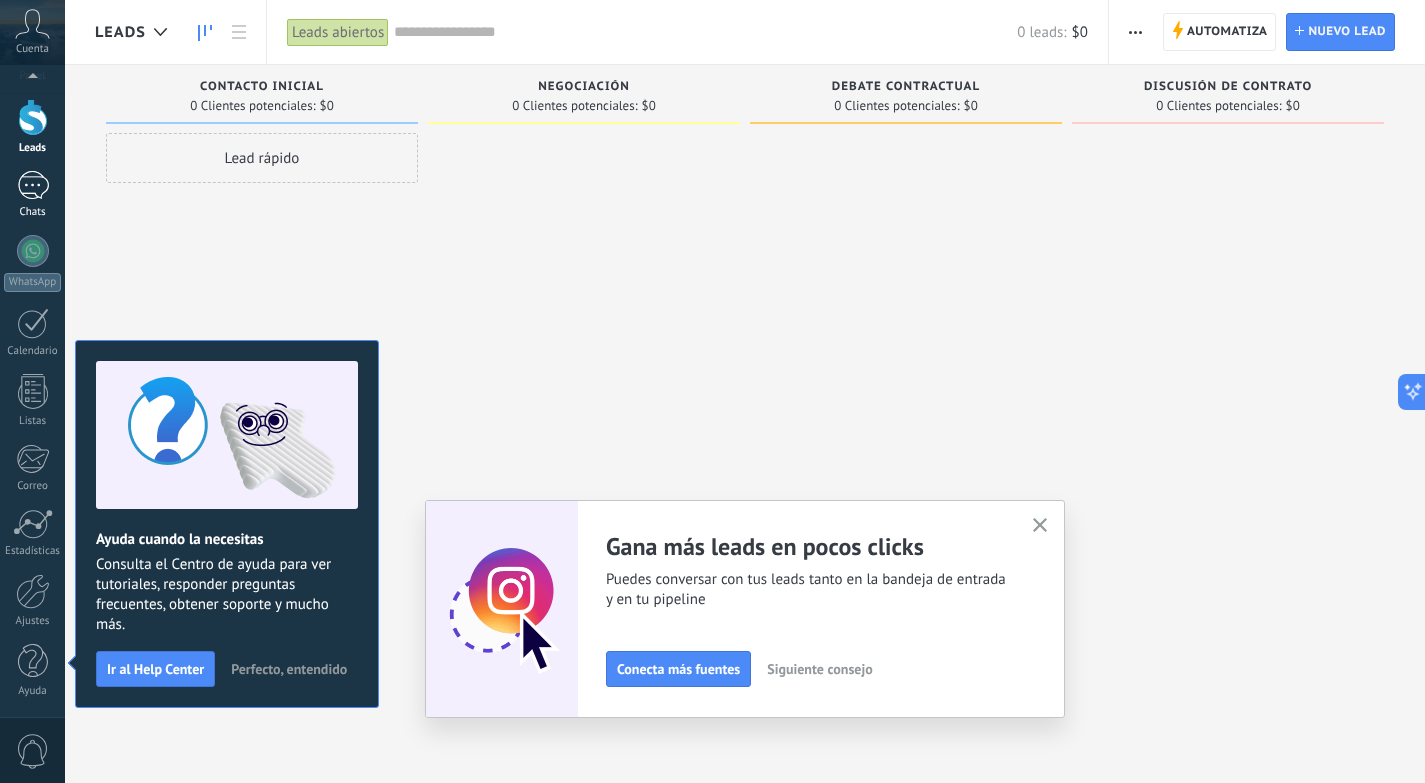 click at bounding box center (33, 185) 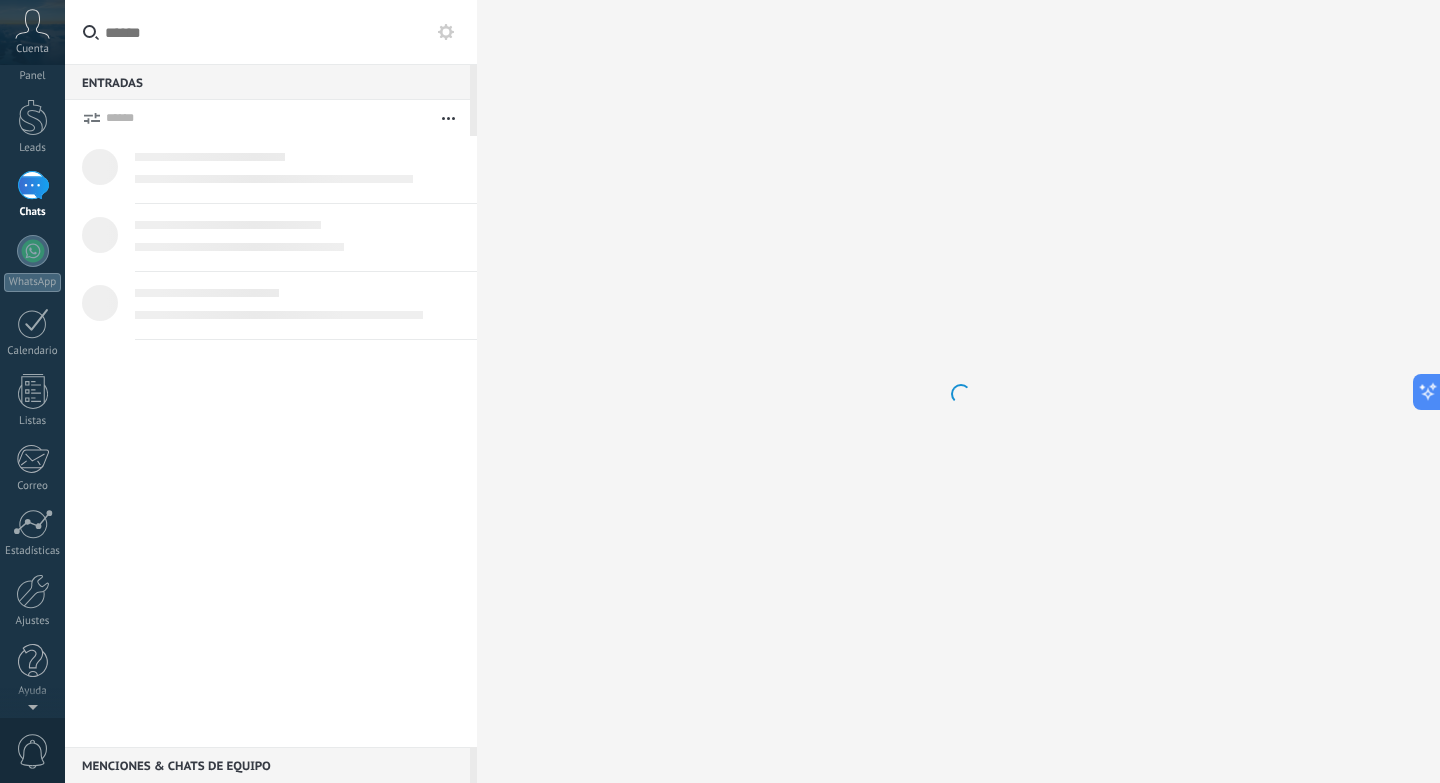 scroll, scrollTop: 0, scrollLeft: 0, axis: both 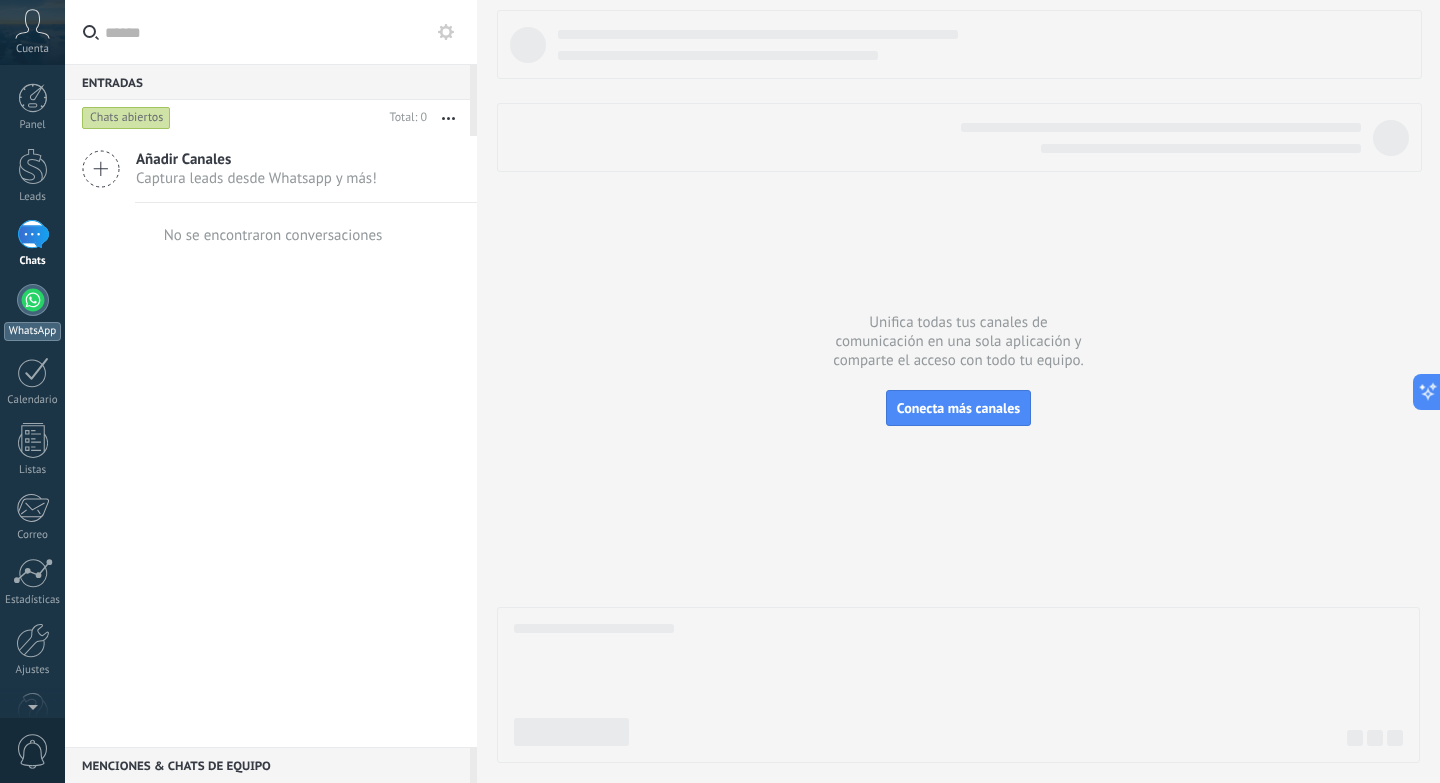 click at bounding box center (33, 300) 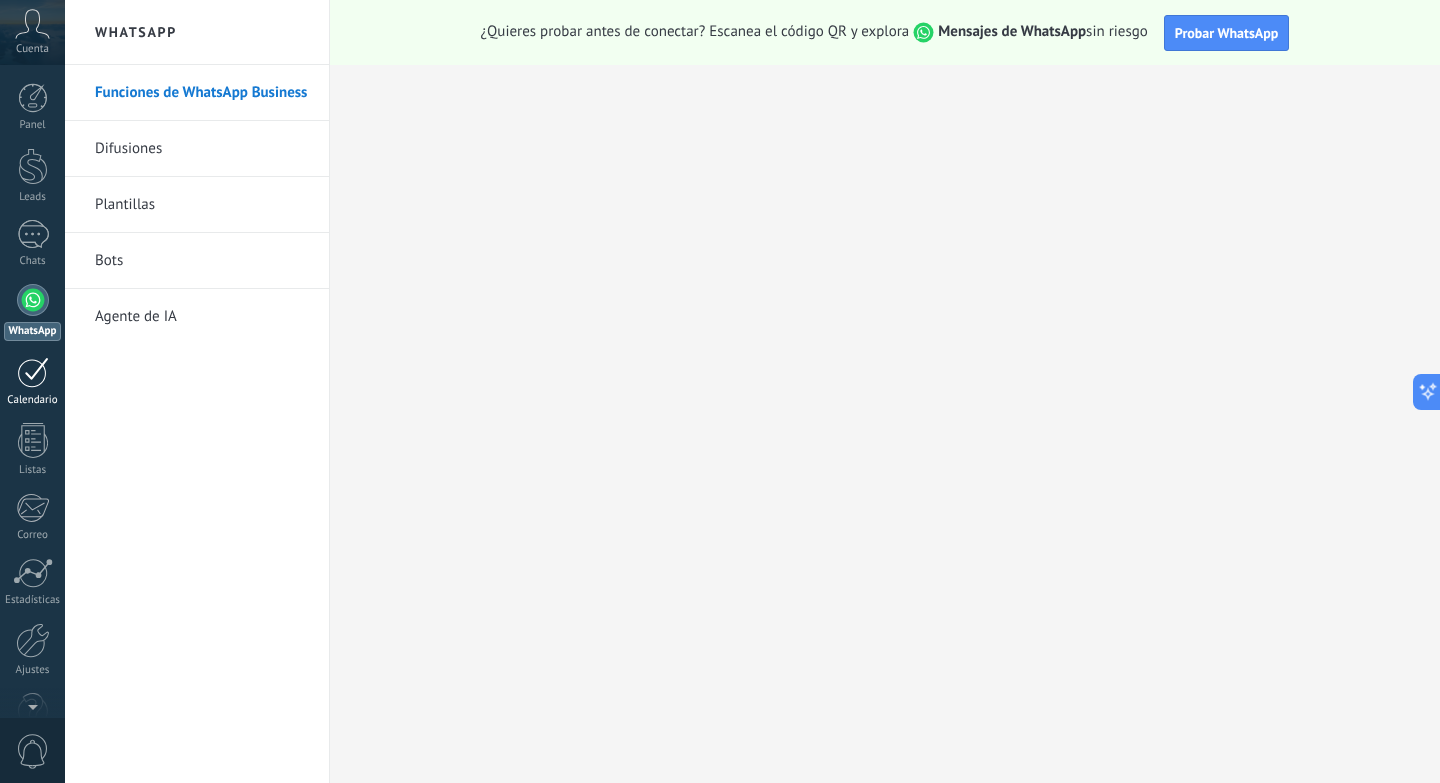 click on "Calendario" at bounding box center [32, 382] 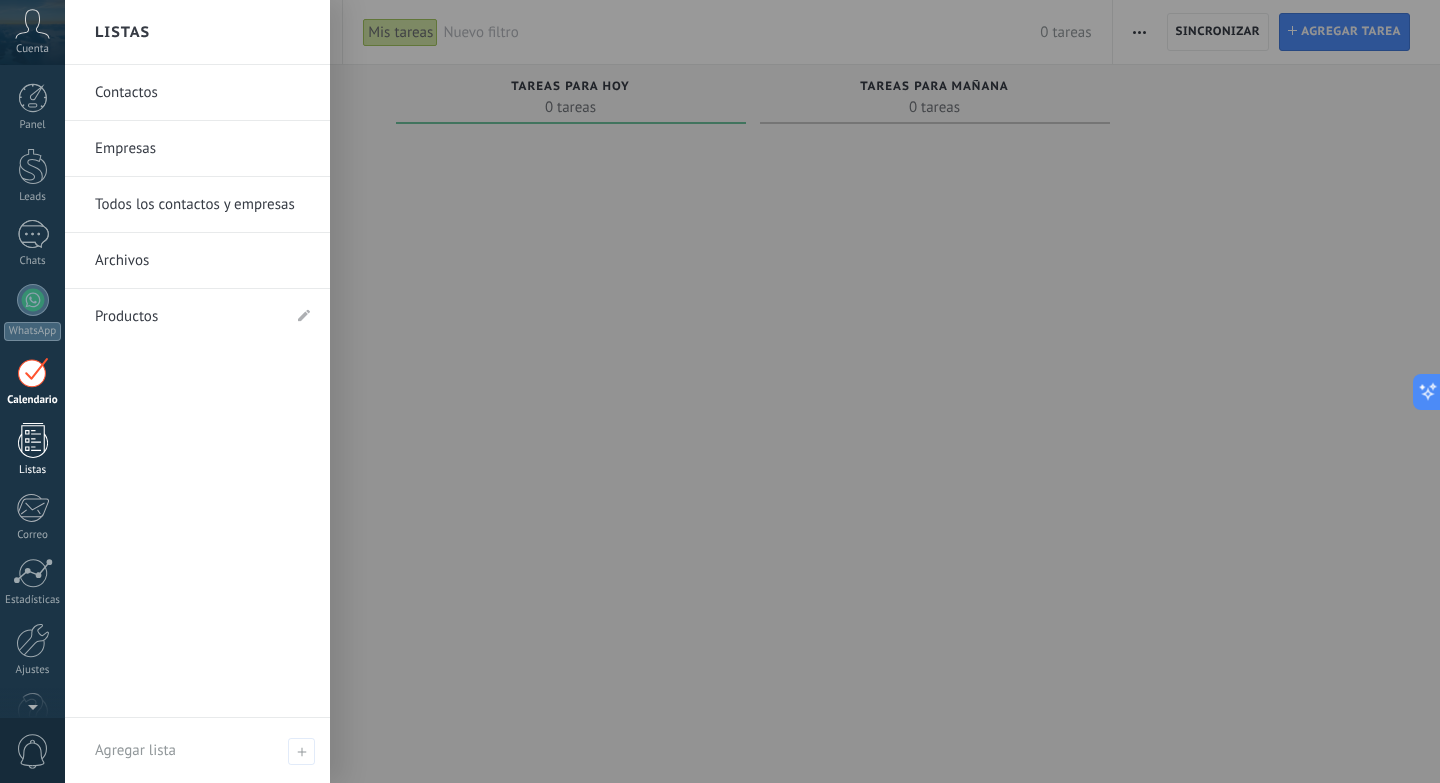 click on "Listas" at bounding box center (32, 450) 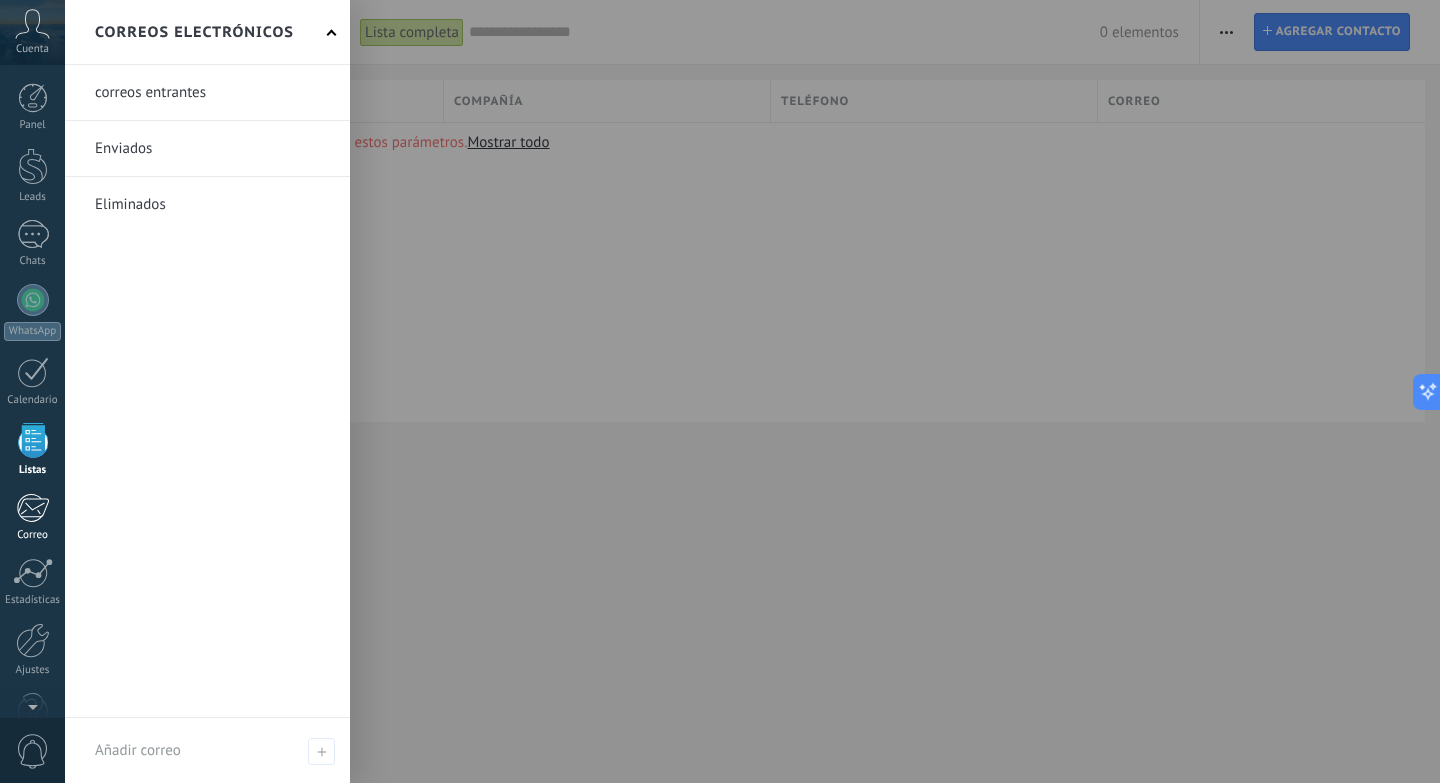 click on "Correo" at bounding box center (33, 535) 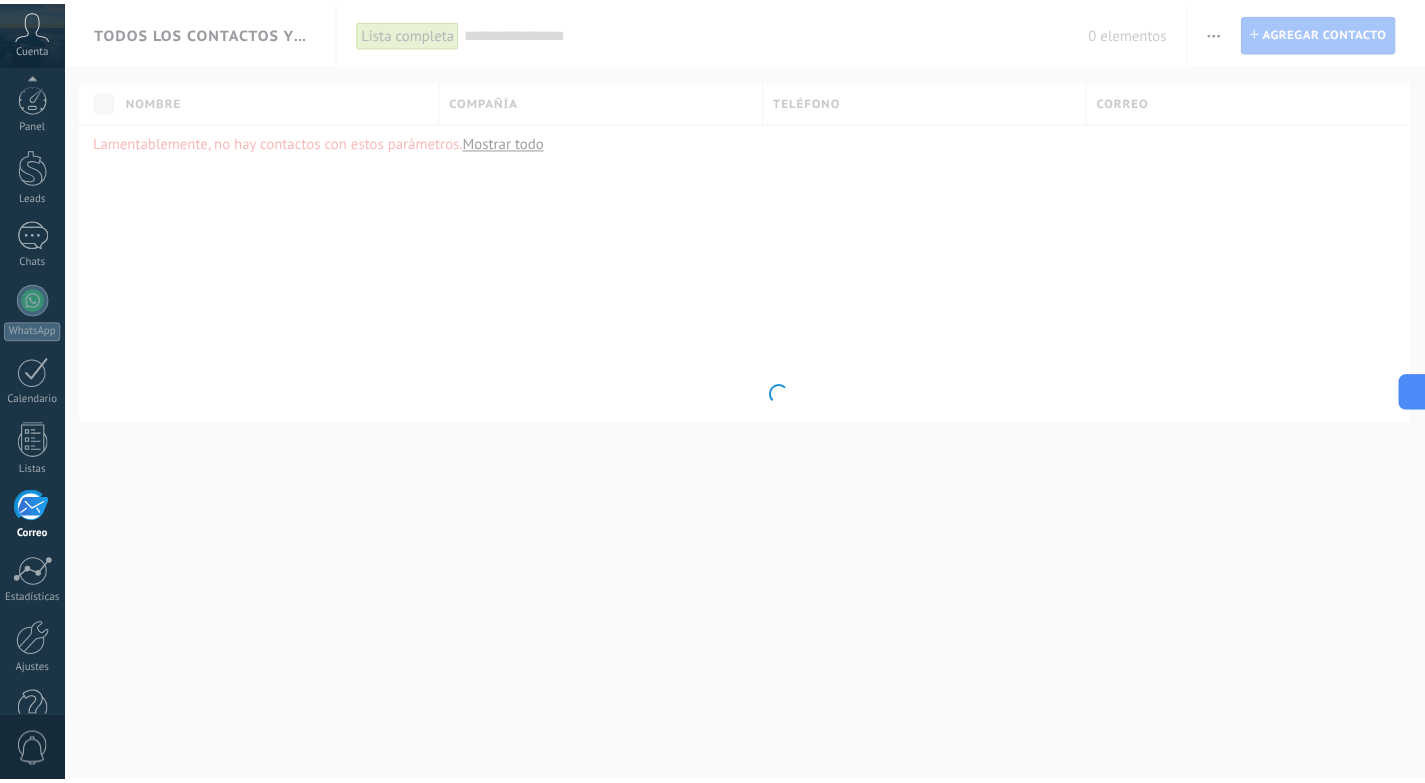 scroll, scrollTop: 49, scrollLeft: 0, axis: vertical 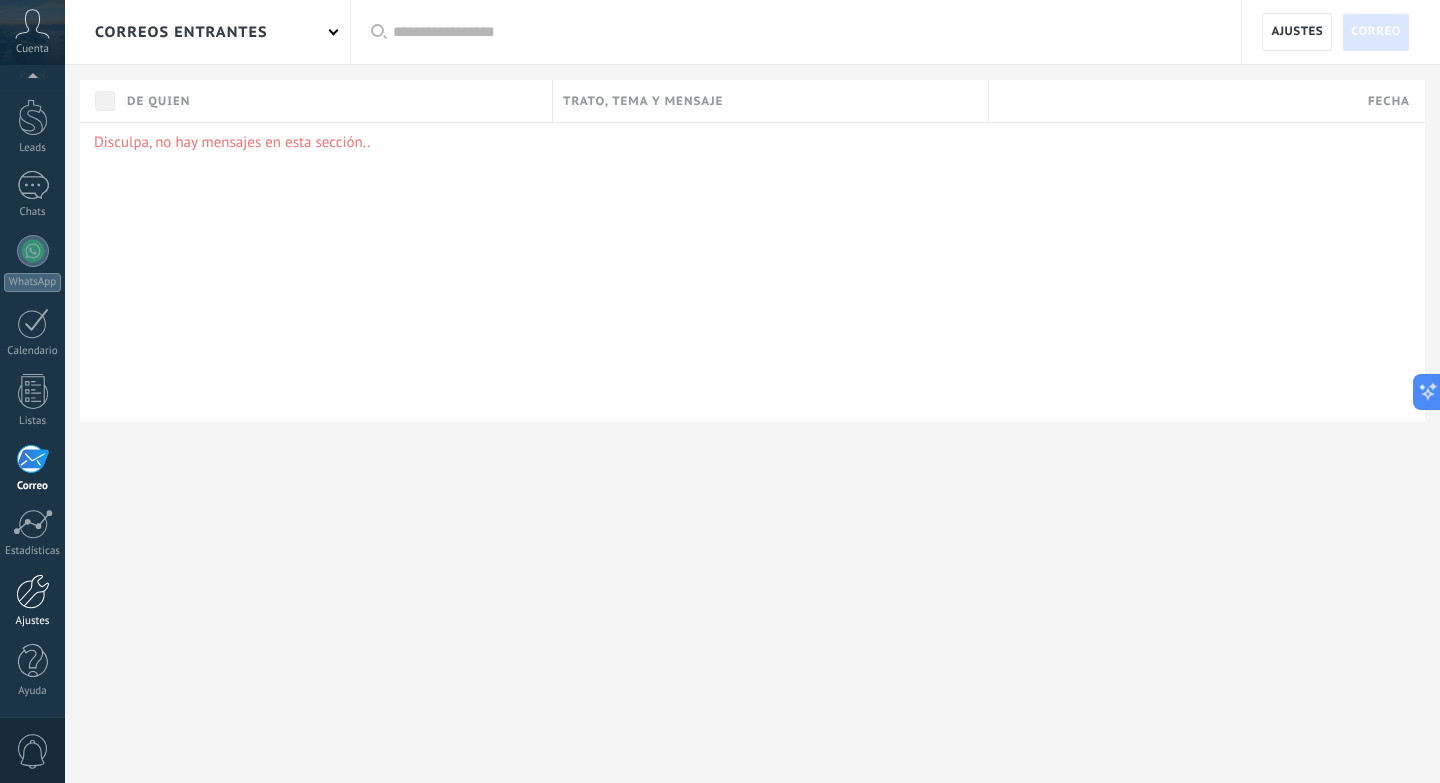 click at bounding box center [33, 591] 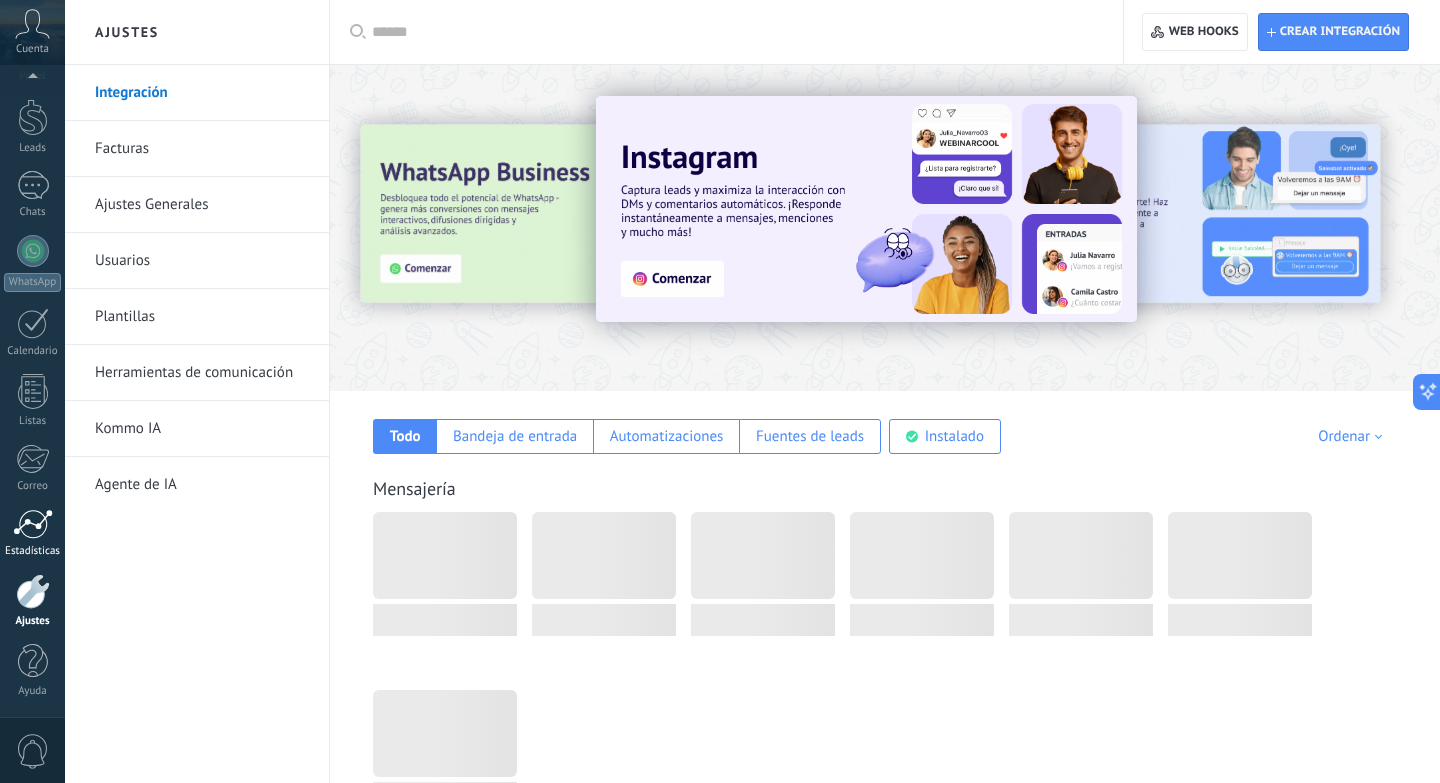 click at bounding box center (33, 524) 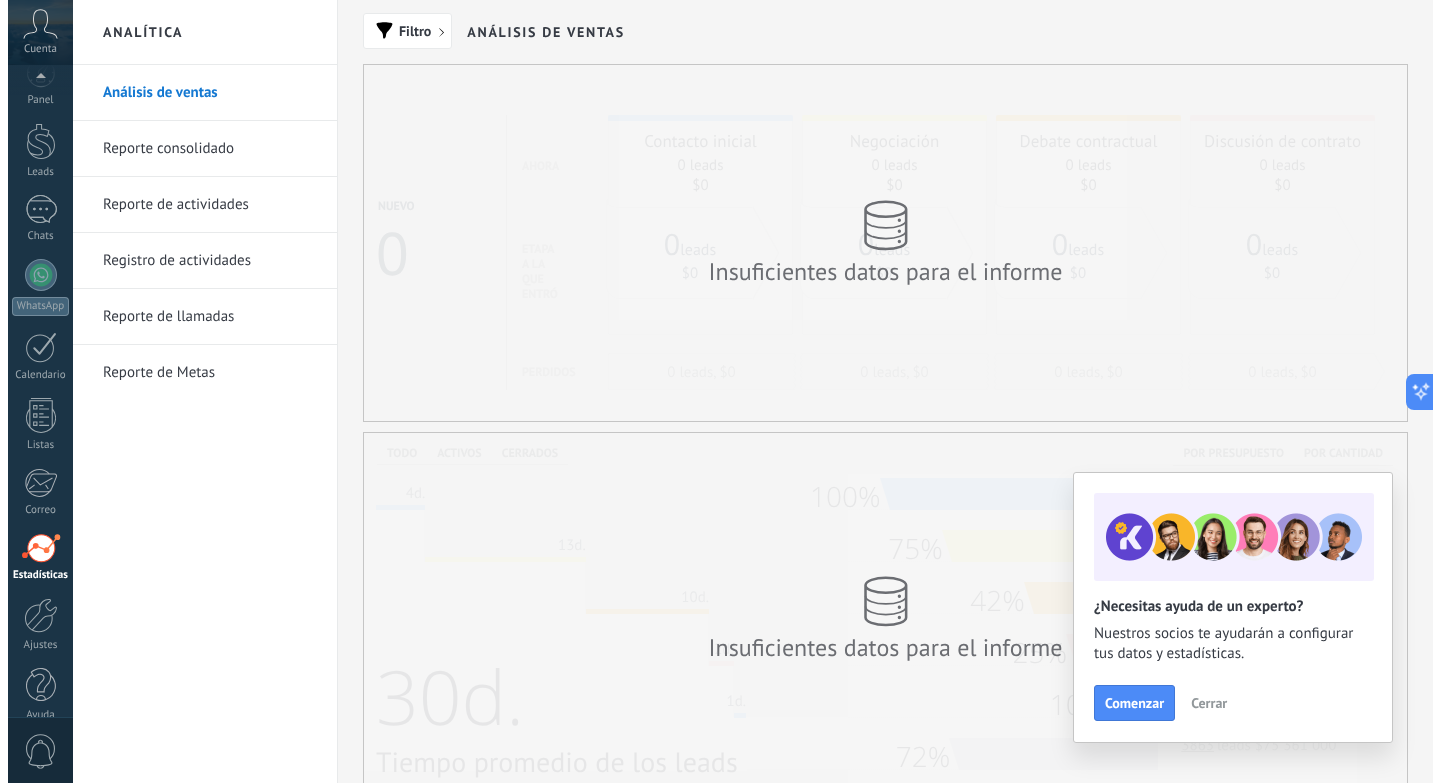 scroll, scrollTop: 49, scrollLeft: 0, axis: vertical 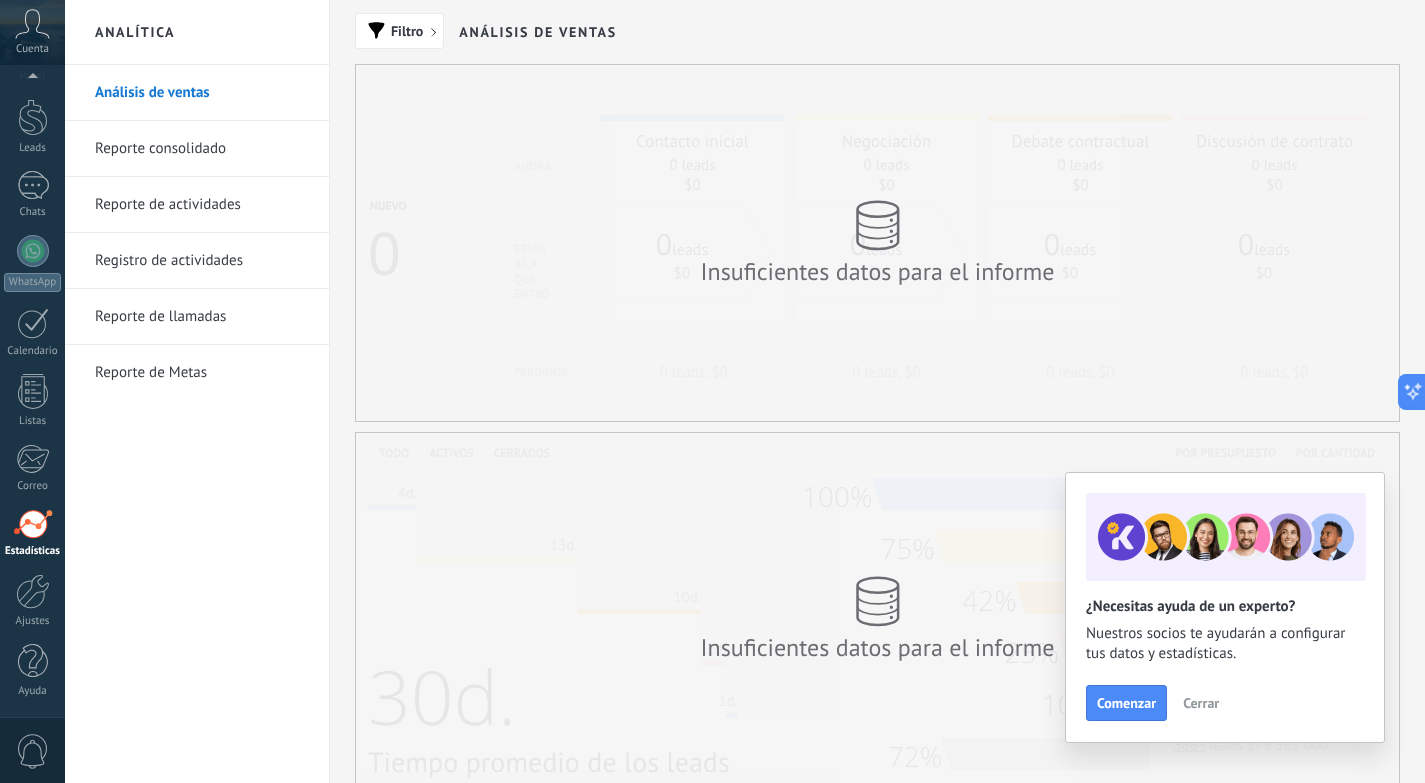 click 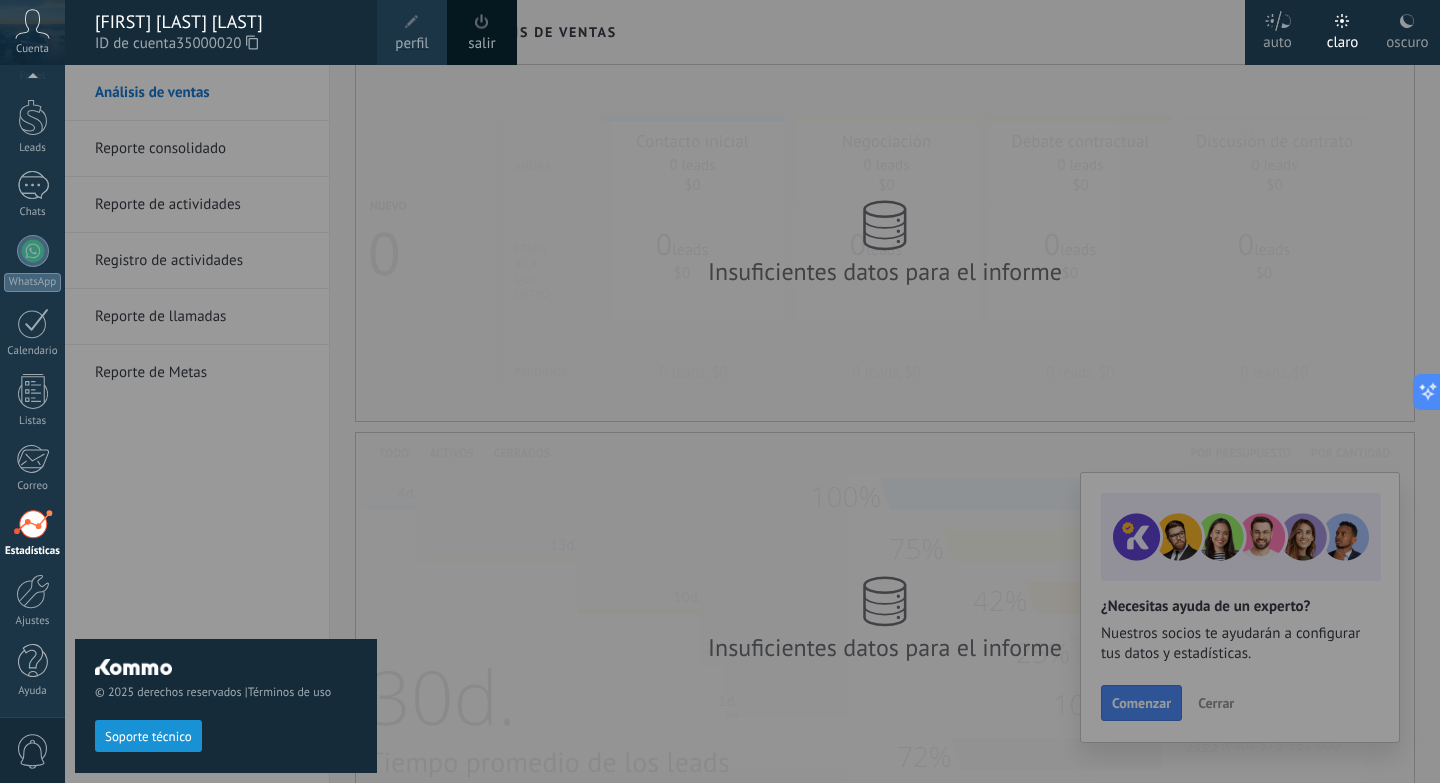 click on "©  2025  derechos reservados |  Términos de uso
Soporte técnico" at bounding box center [226, 424] 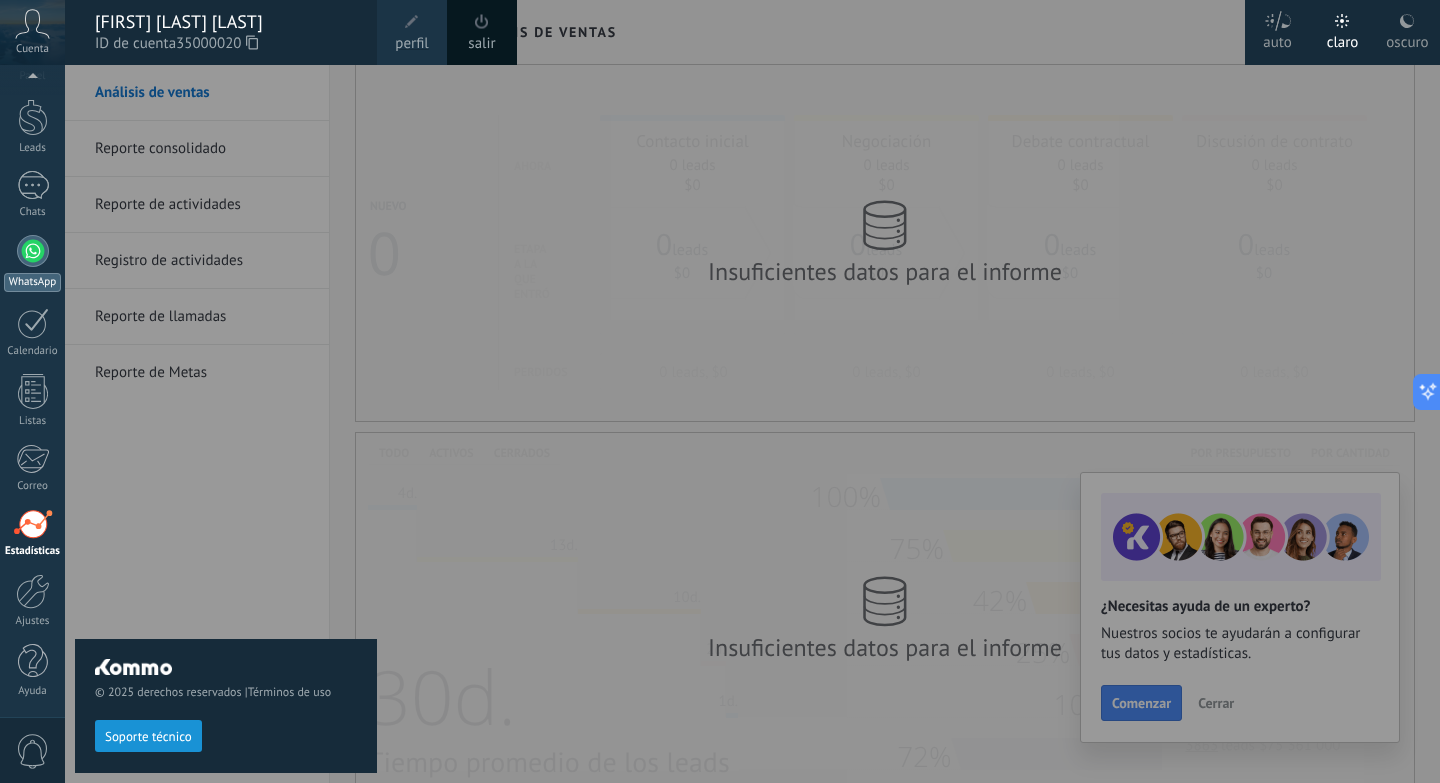 click on "WhatsApp" at bounding box center (32, 263) 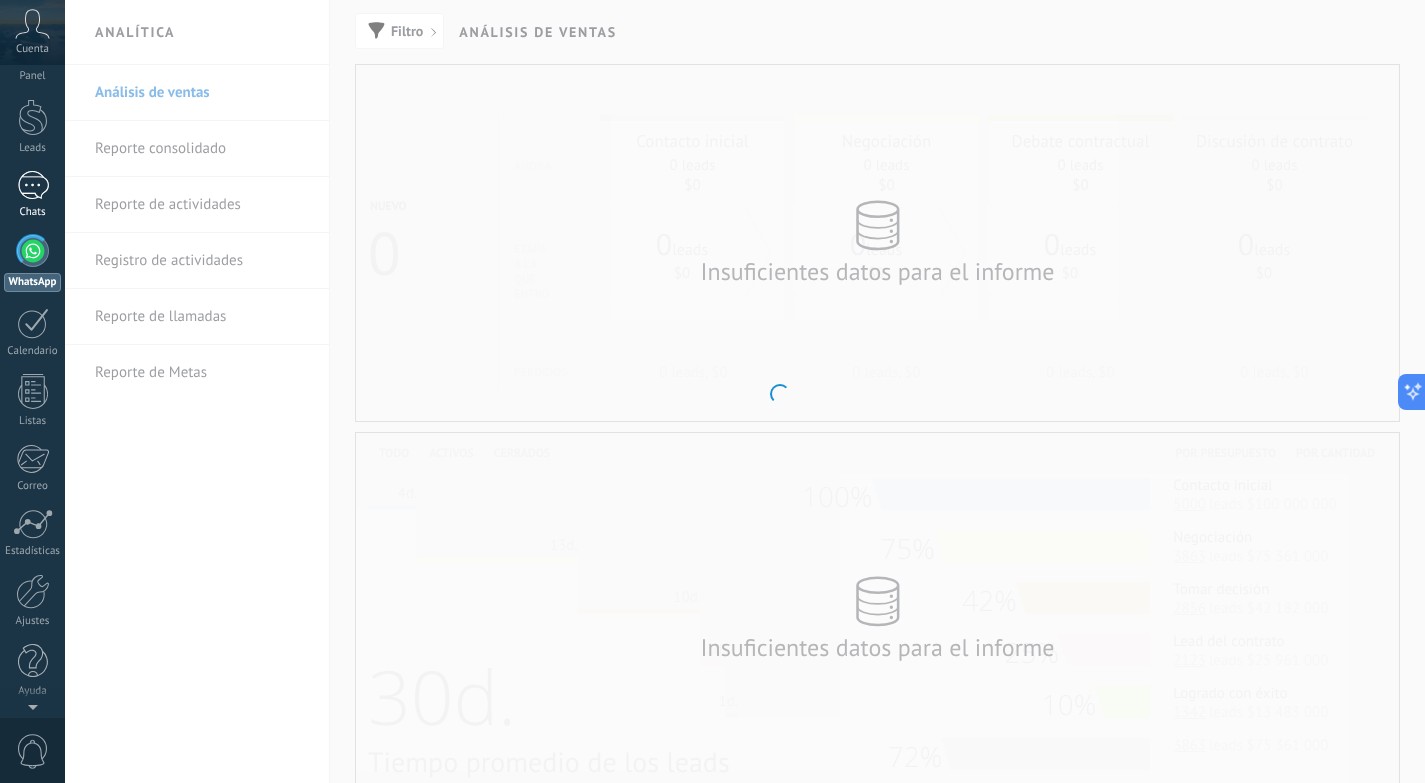 scroll, scrollTop: 0, scrollLeft: 0, axis: both 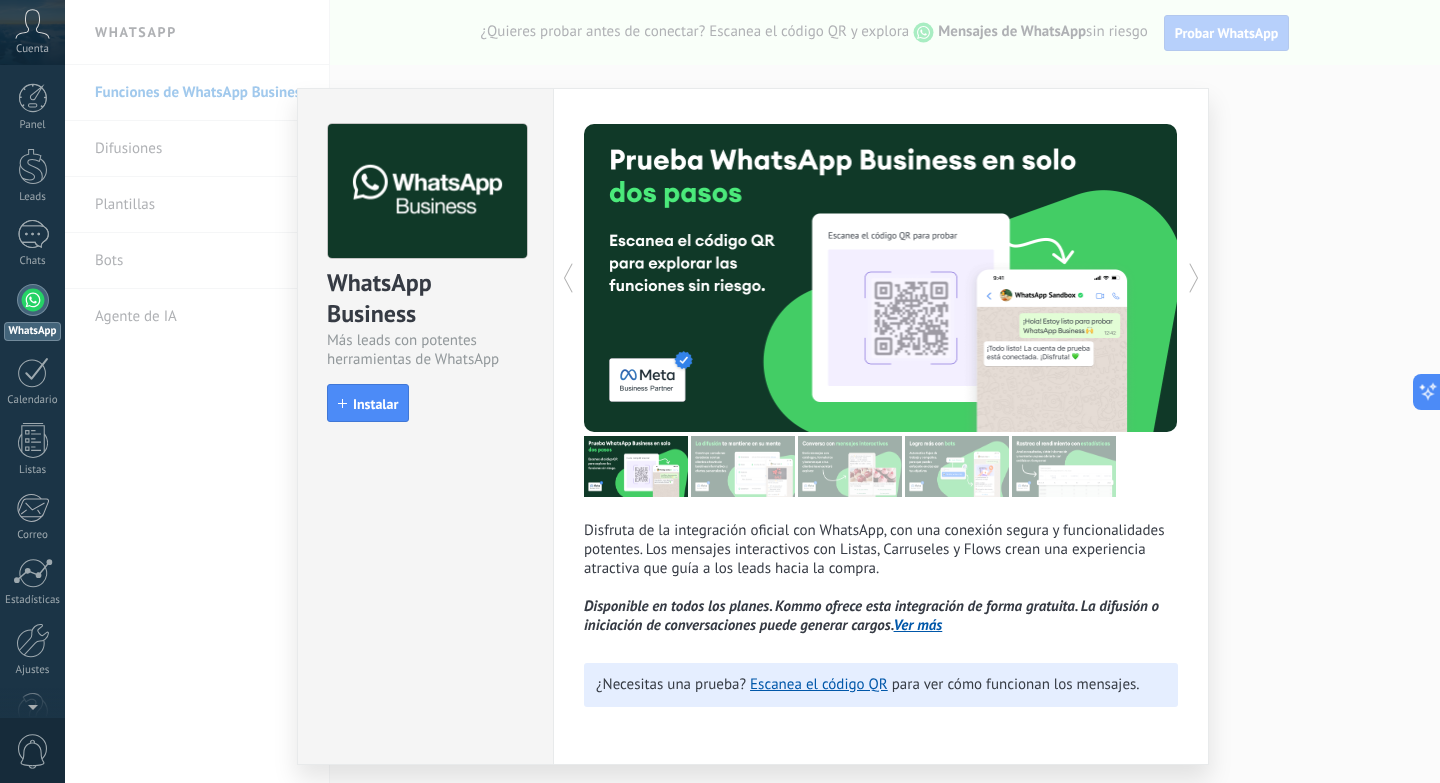 click on "WhatsApp Business Más leads con potentes herramientas de WhatsApp install Instalar Disfruta de la integración oficial con WhatsApp, con una conexión segura y funcionalidades potentes. Los mensajes interactivos con Listas, Carruseles y Flows crean una experiencia atractiva que guía a los leads hacia la compra.    Disponible en todos los planes. Kommo ofrece esta integración de forma gratuita. La difusión o iniciación de conversaciones puede generar cargos.  Ver más más ¿Necesitas una prueba?   Escanea el código QR   para ver cómo funcionan los mensajes." at bounding box center [752, 391] 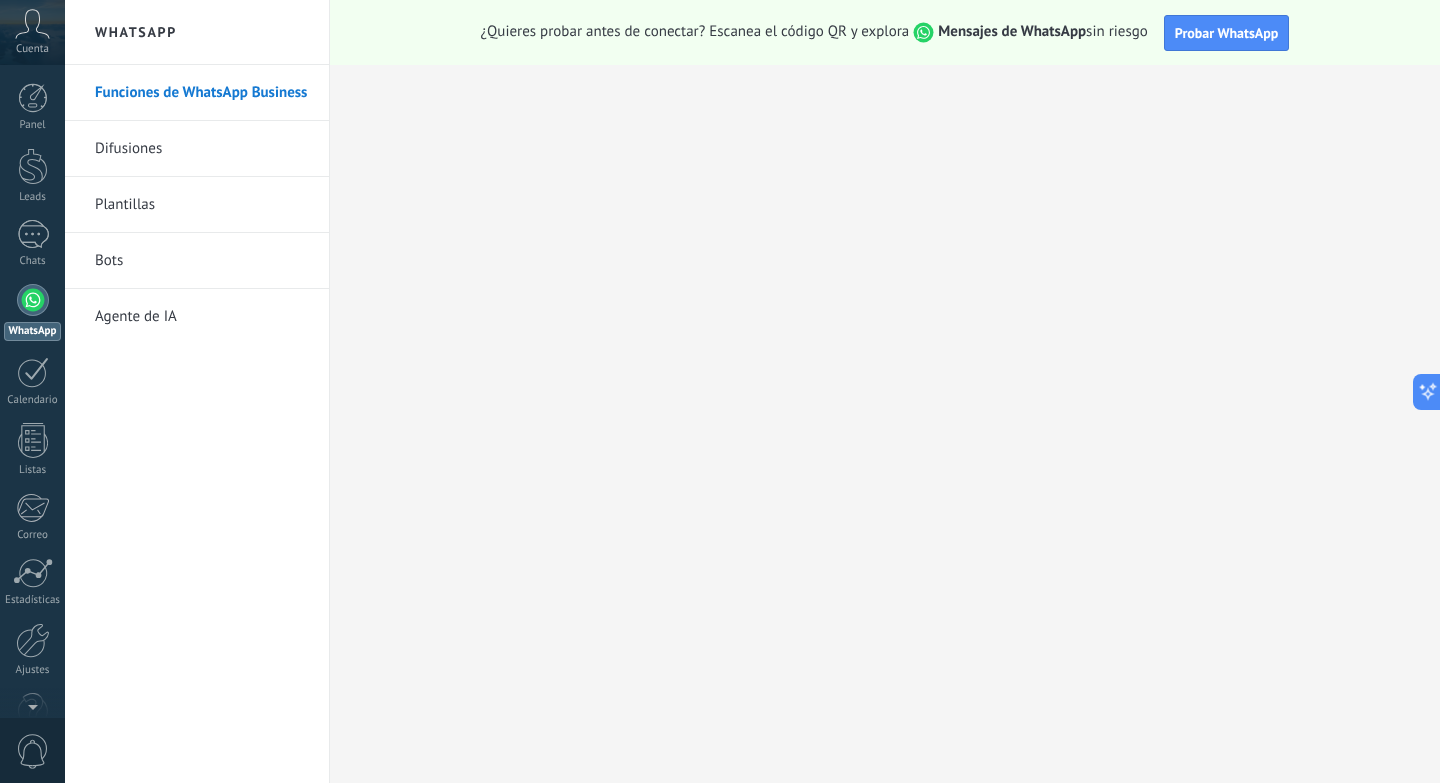 click on "Mensajes de WhatsApp" at bounding box center [997, 31] 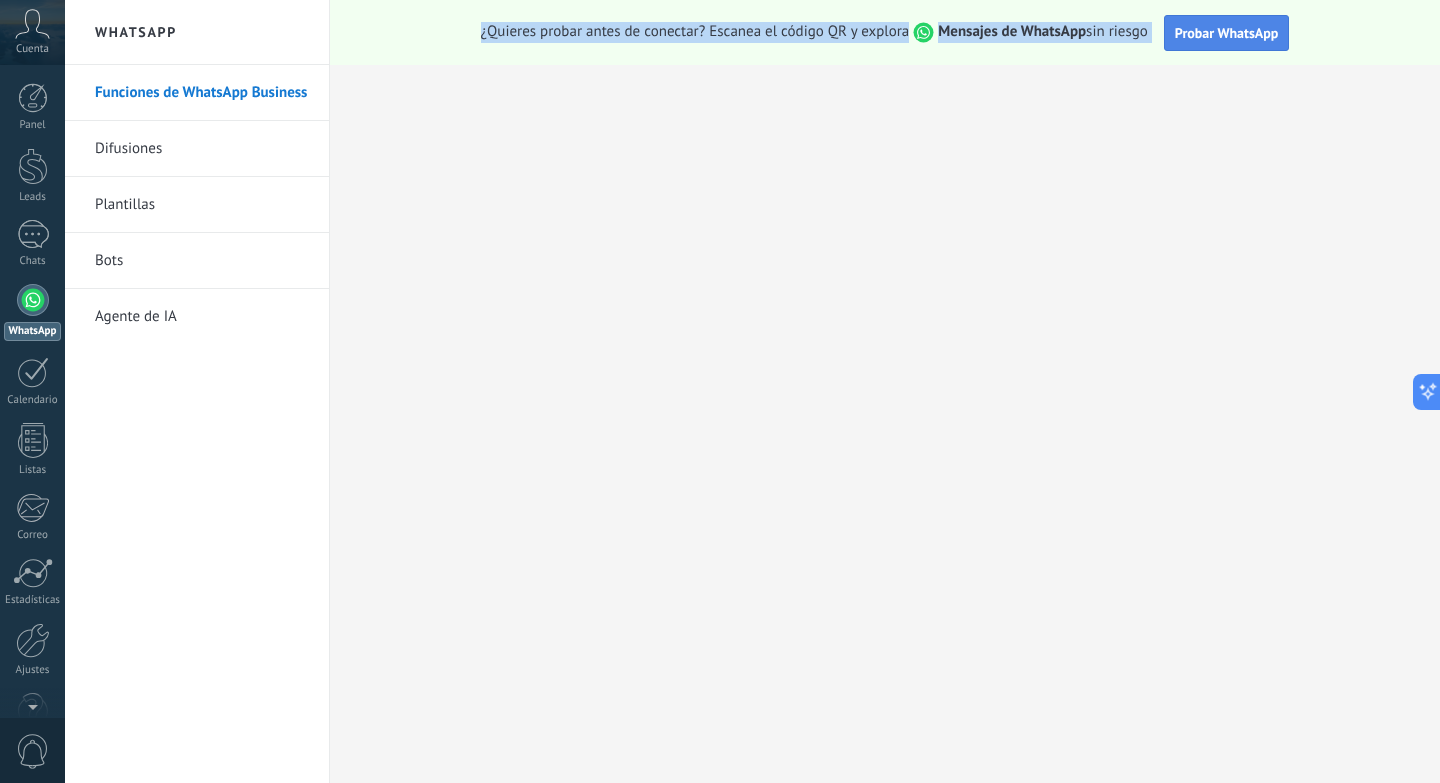 click on "Probar WhatsApp" at bounding box center [1227, 33] 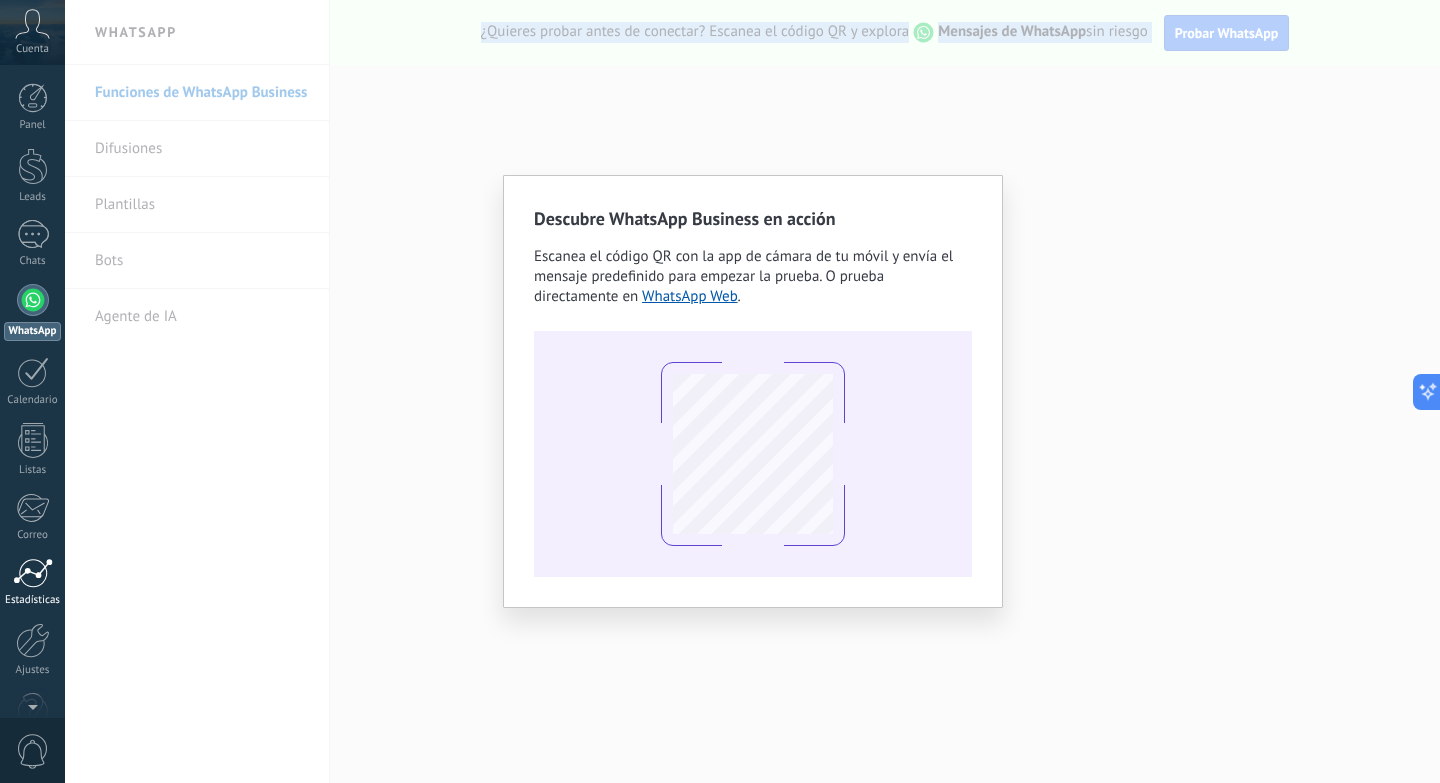 click at bounding box center [33, 573] 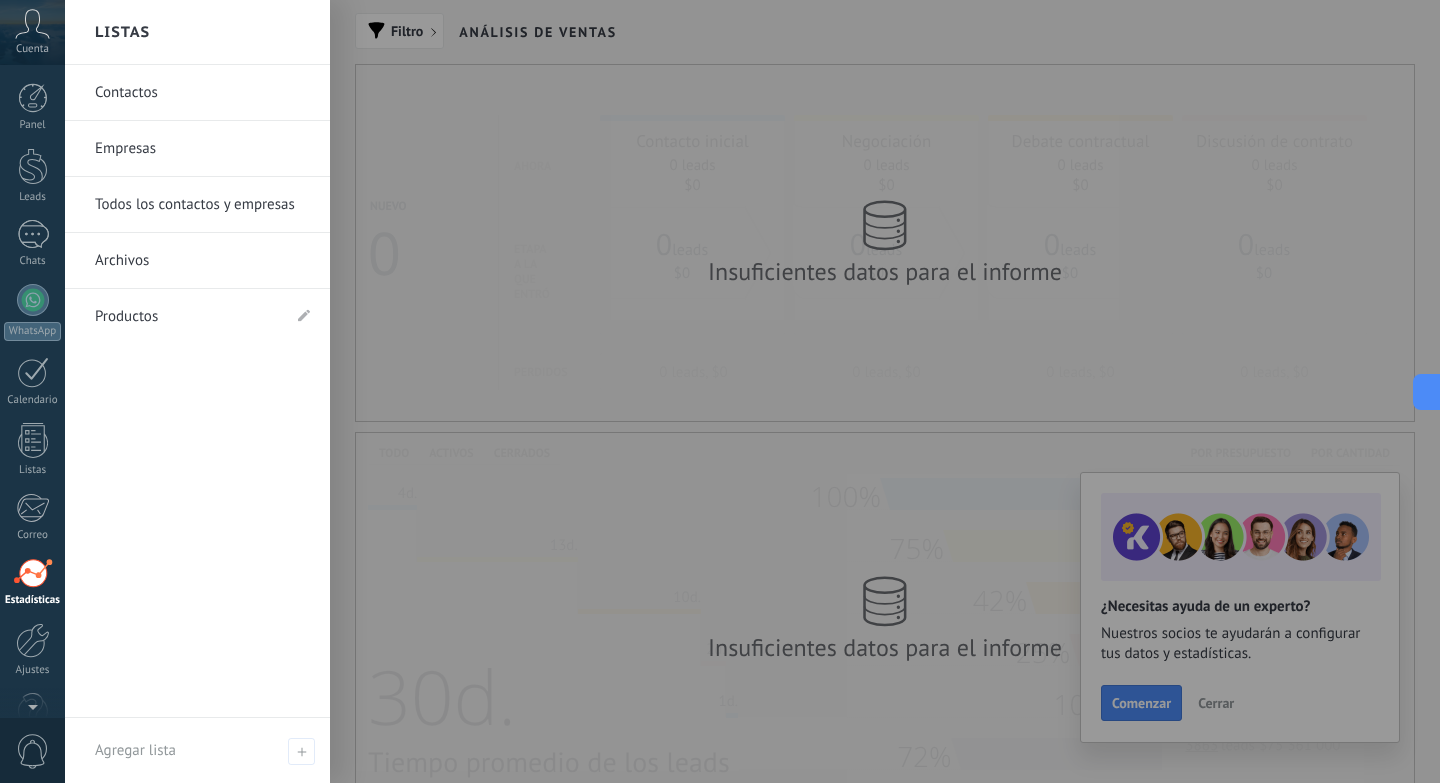 click on "Contactos" at bounding box center (202, 93) 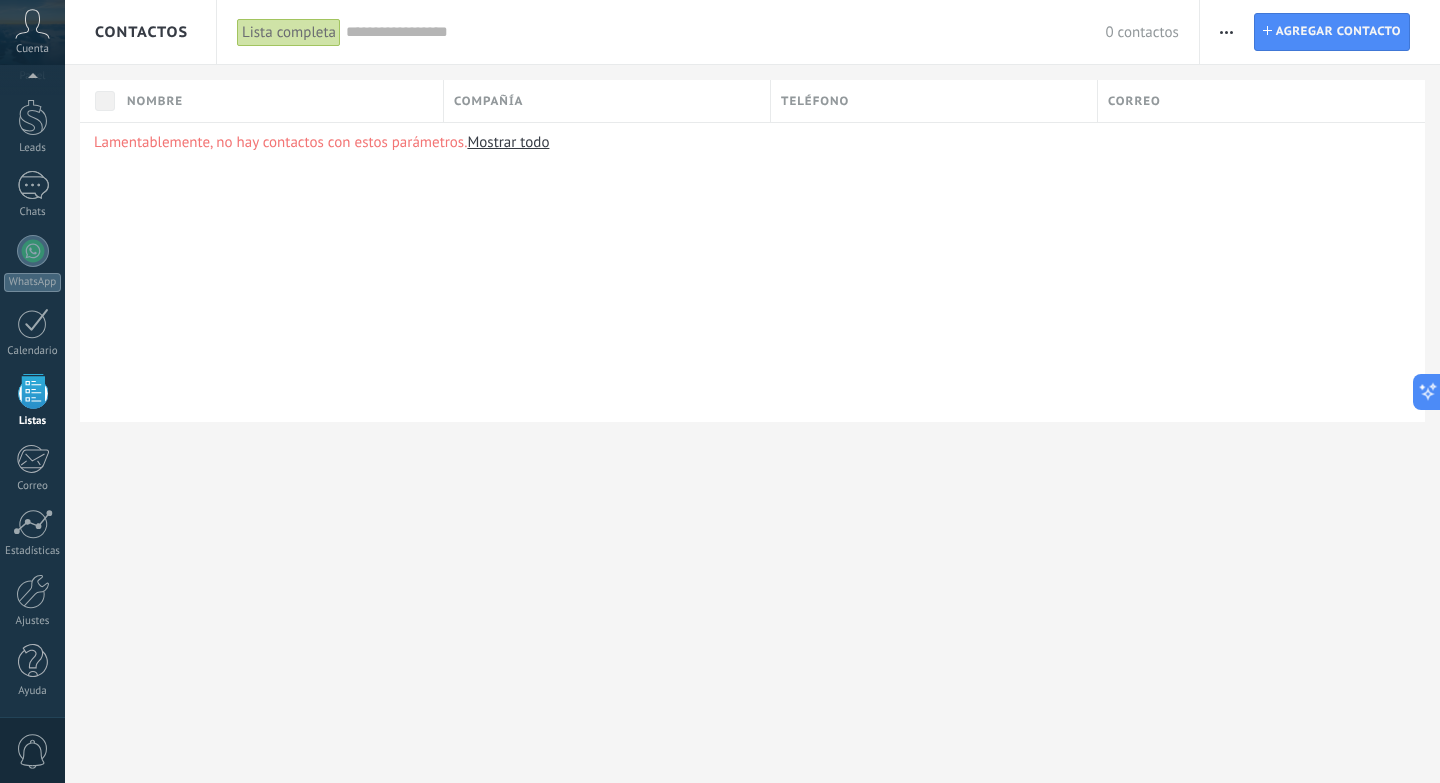 scroll, scrollTop: 43, scrollLeft: 0, axis: vertical 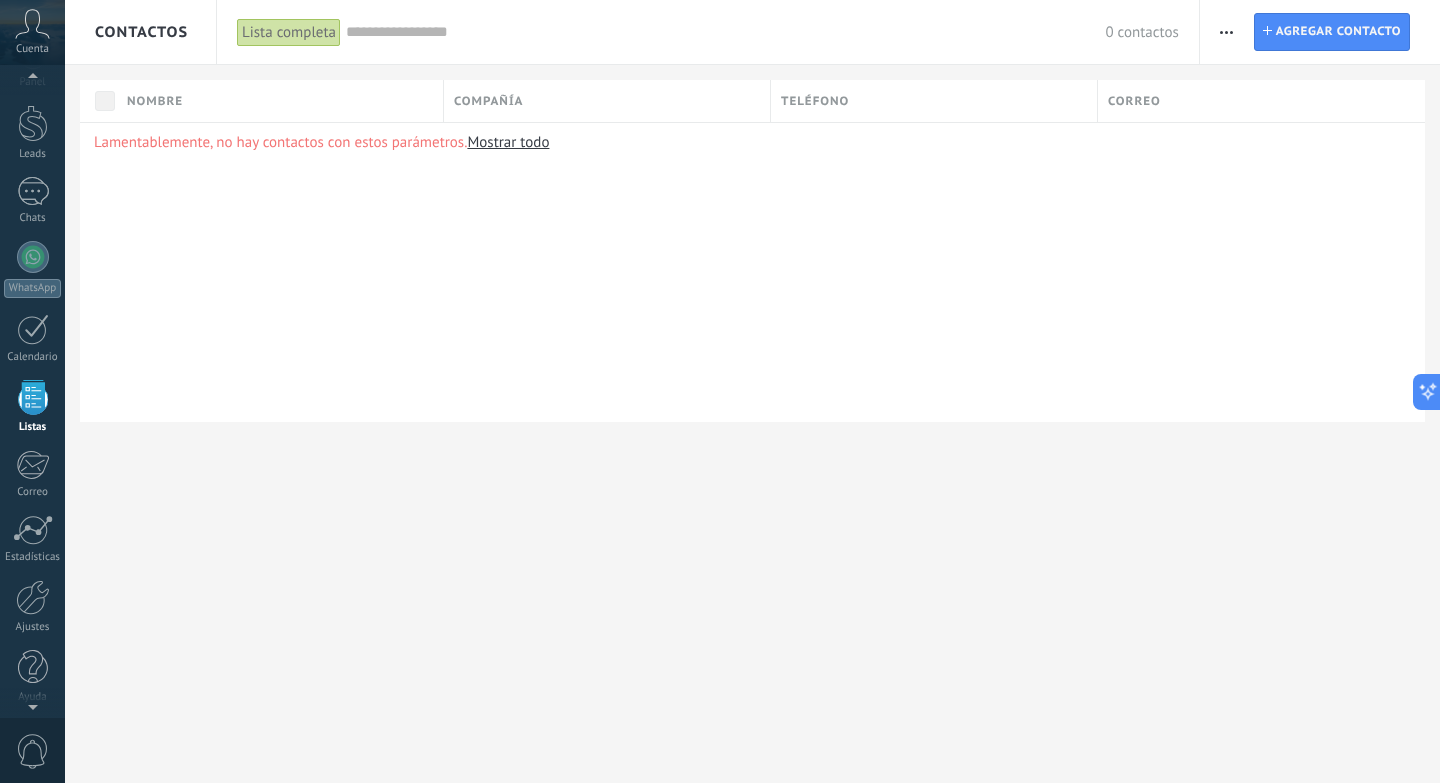 click 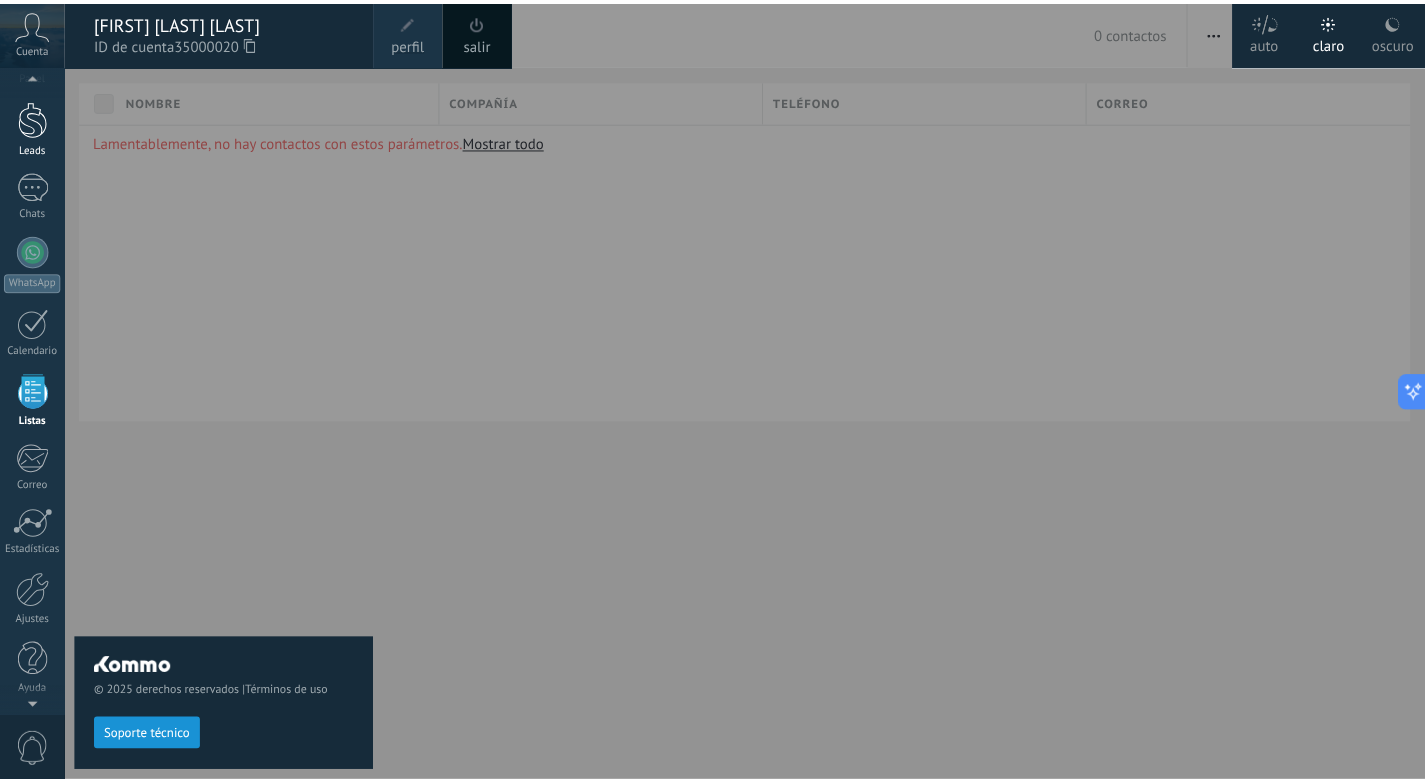 scroll, scrollTop: 40, scrollLeft: 0, axis: vertical 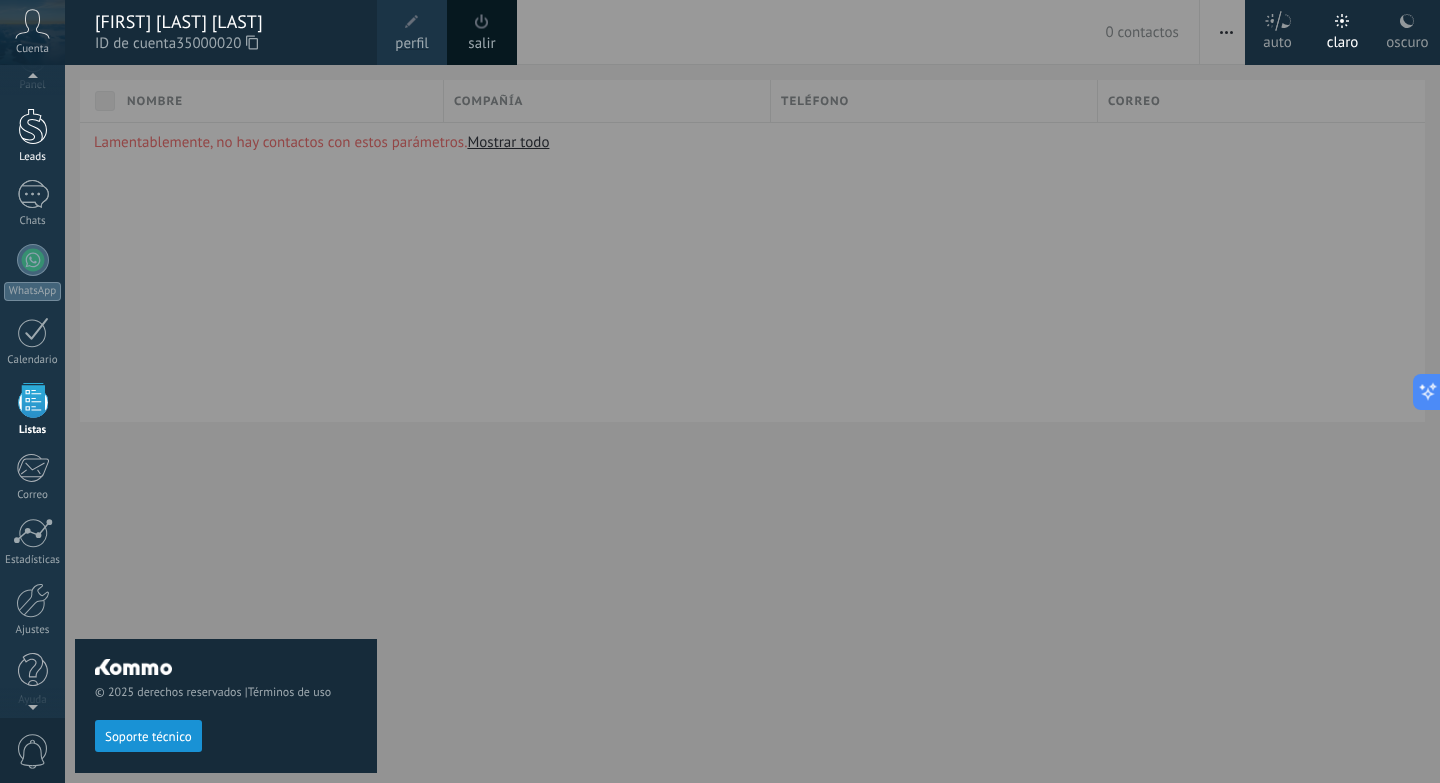 click at bounding box center (33, 126) 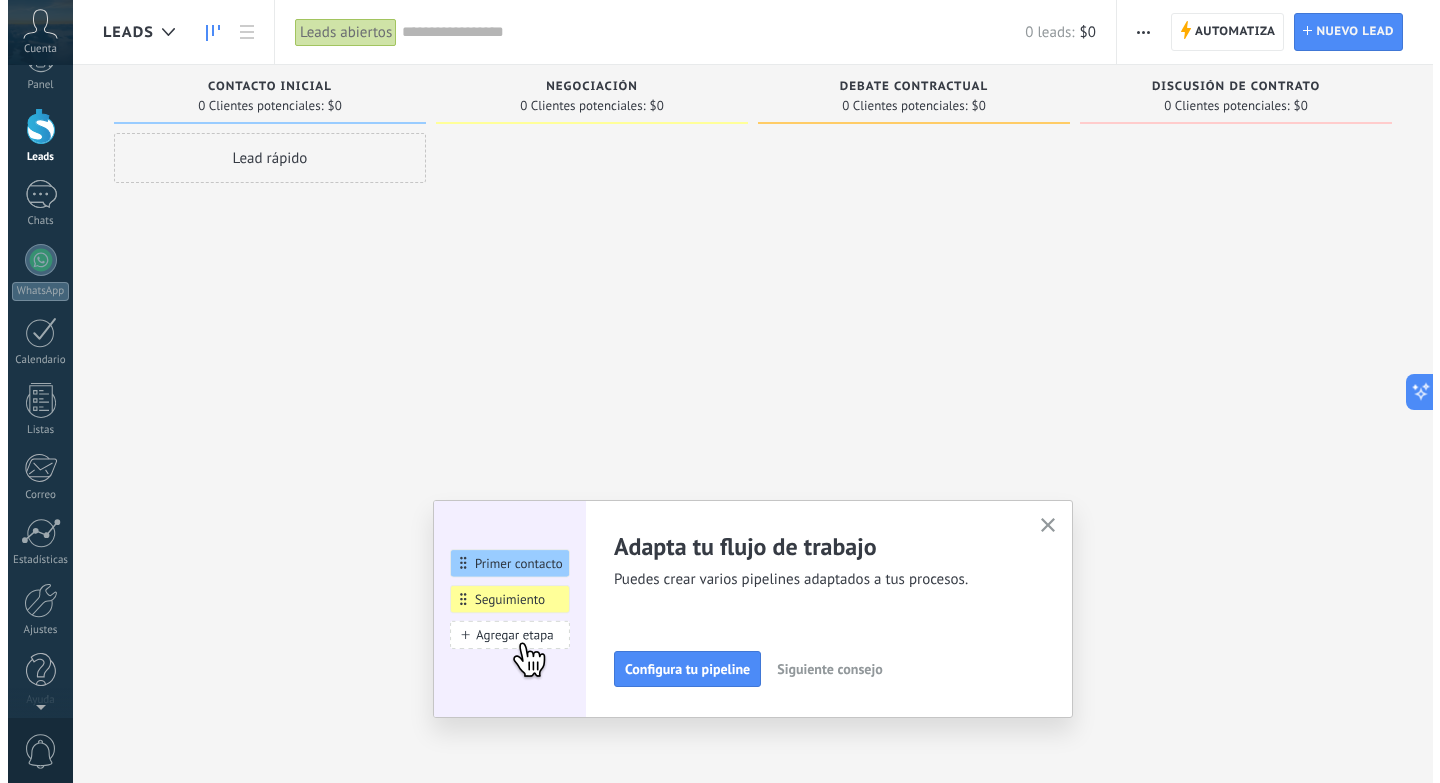 scroll, scrollTop: 0, scrollLeft: 0, axis: both 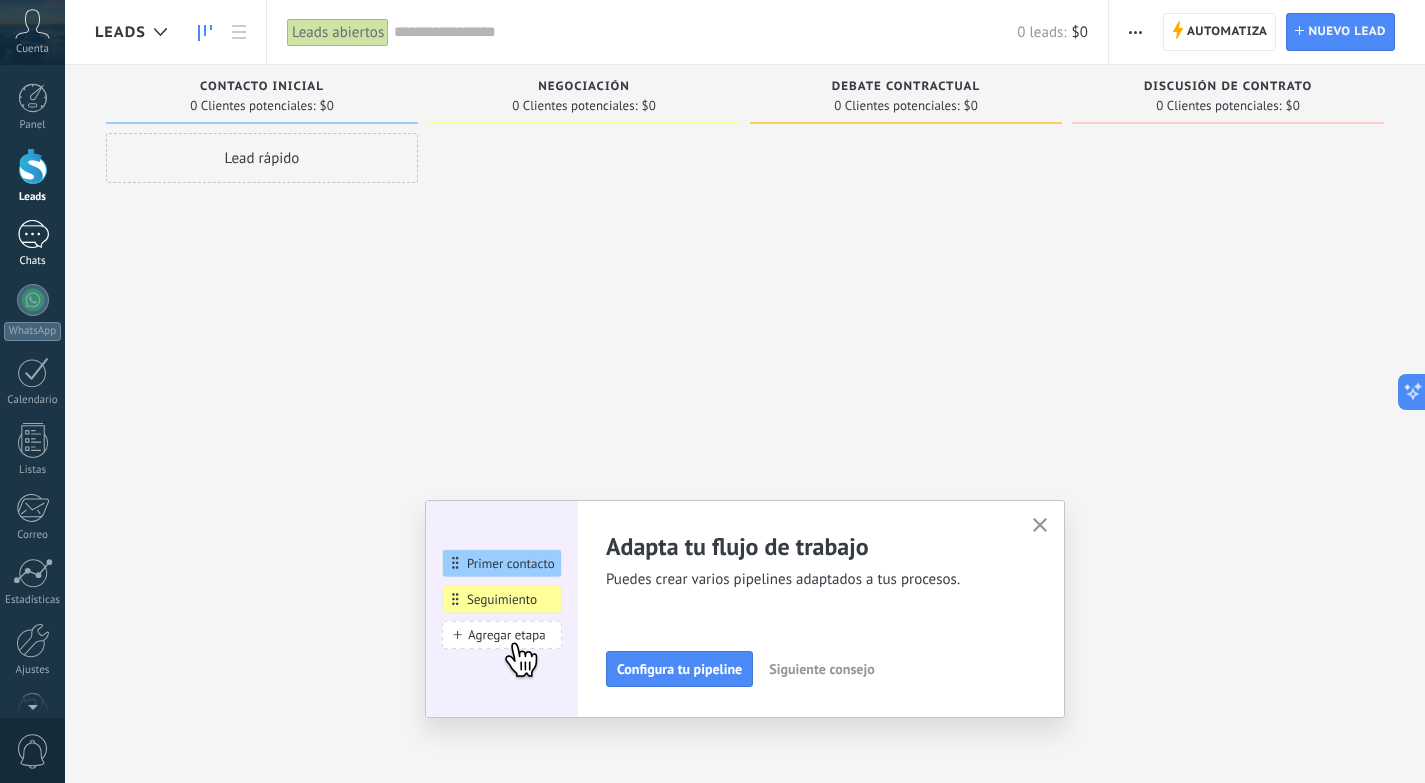 click at bounding box center (33, 234) 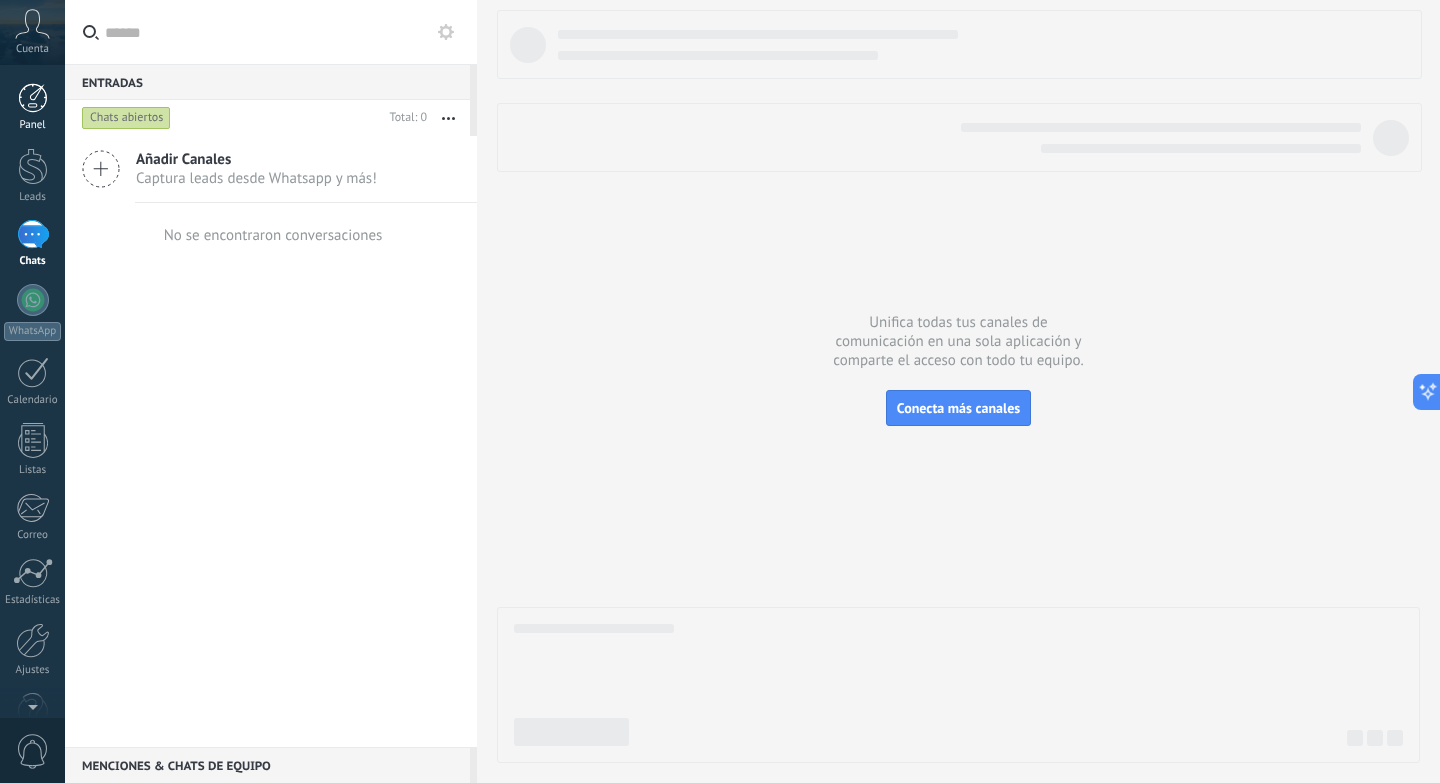click at bounding box center (33, 98) 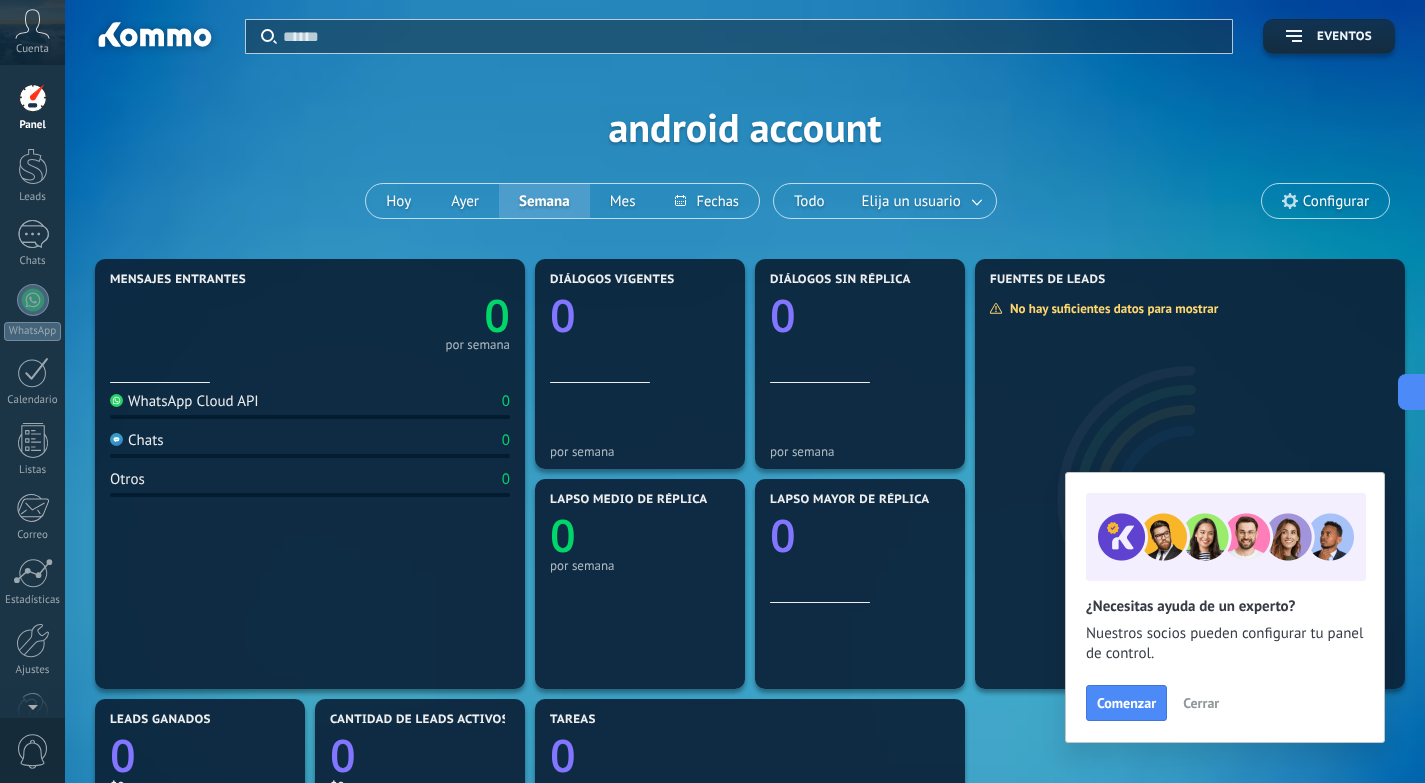click 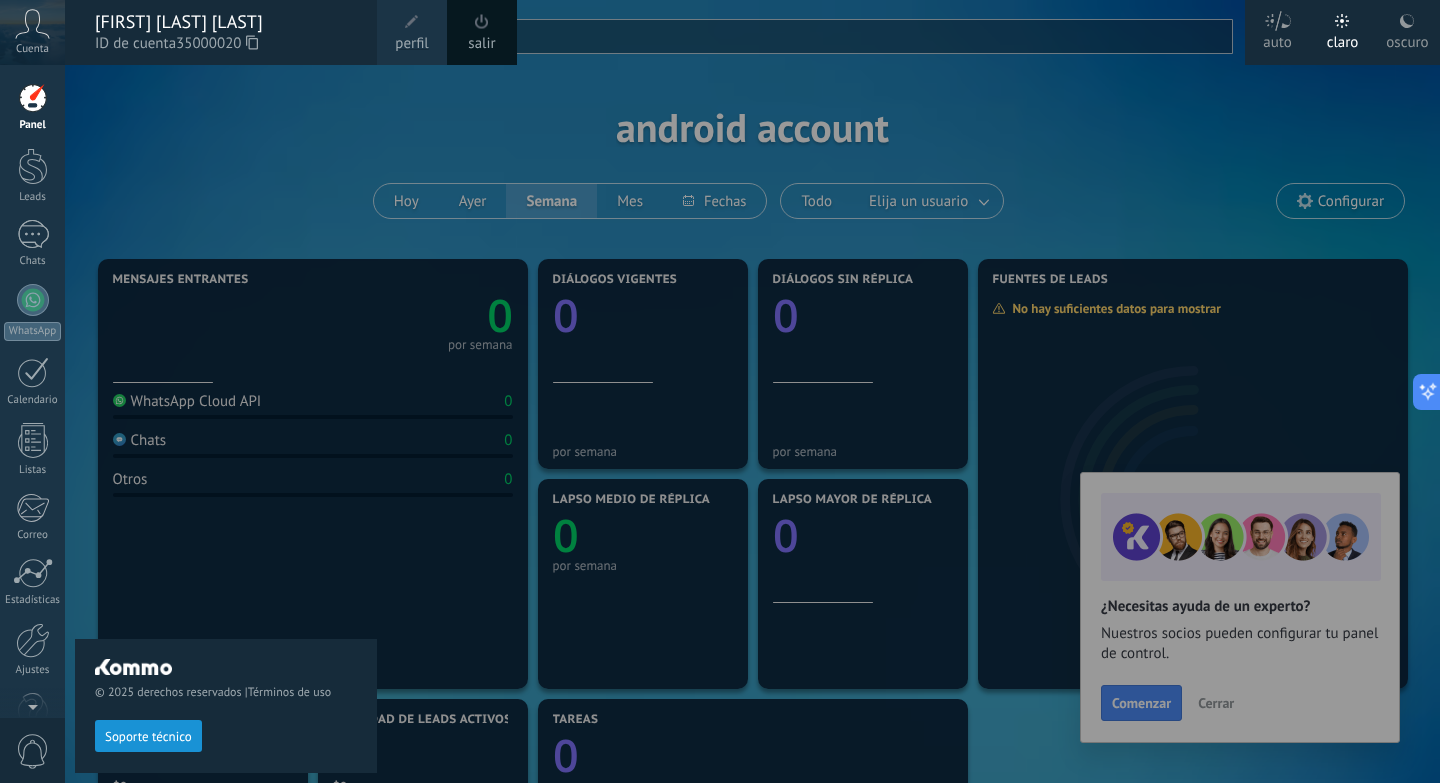click on "Cuenta" at bounding box center (32, 49) 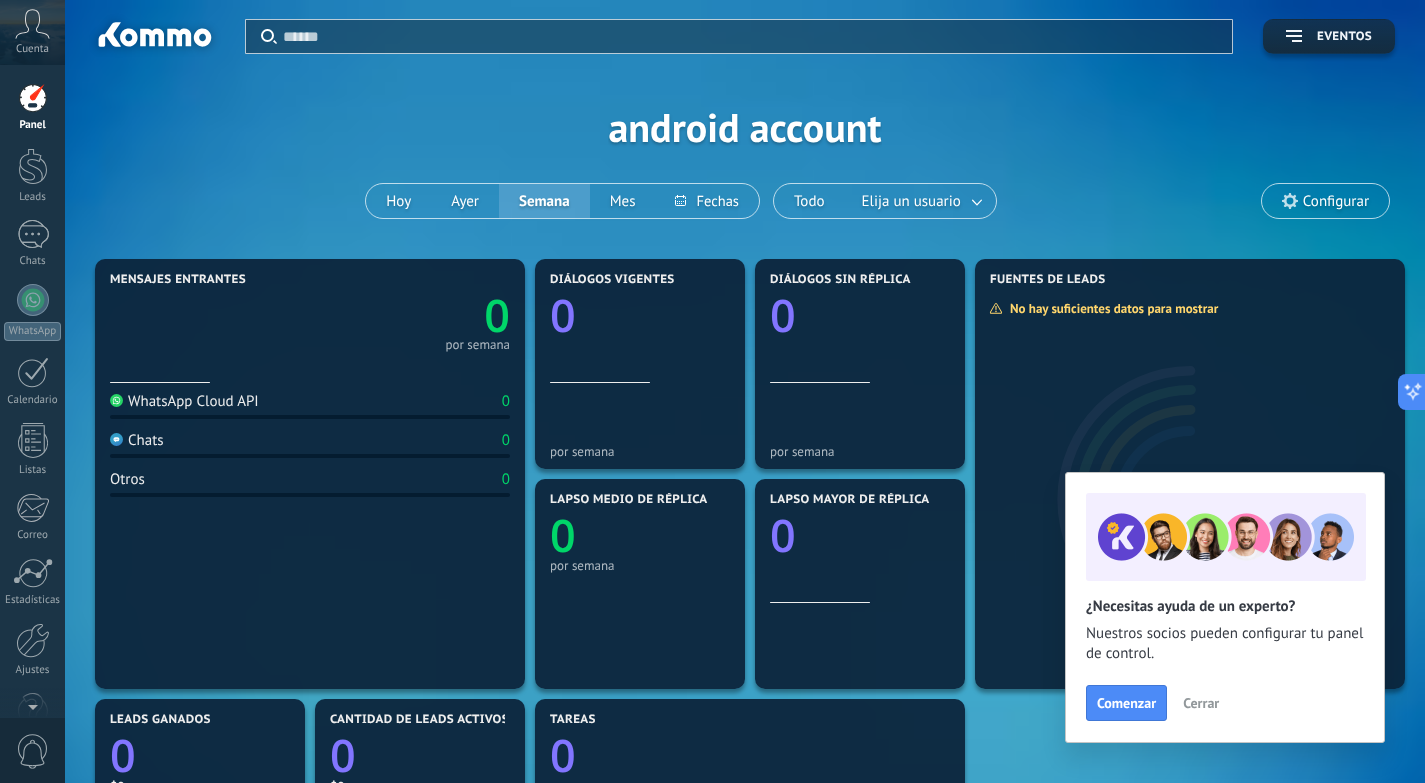 click on "Cuenta" at bounding box center [32, 49] 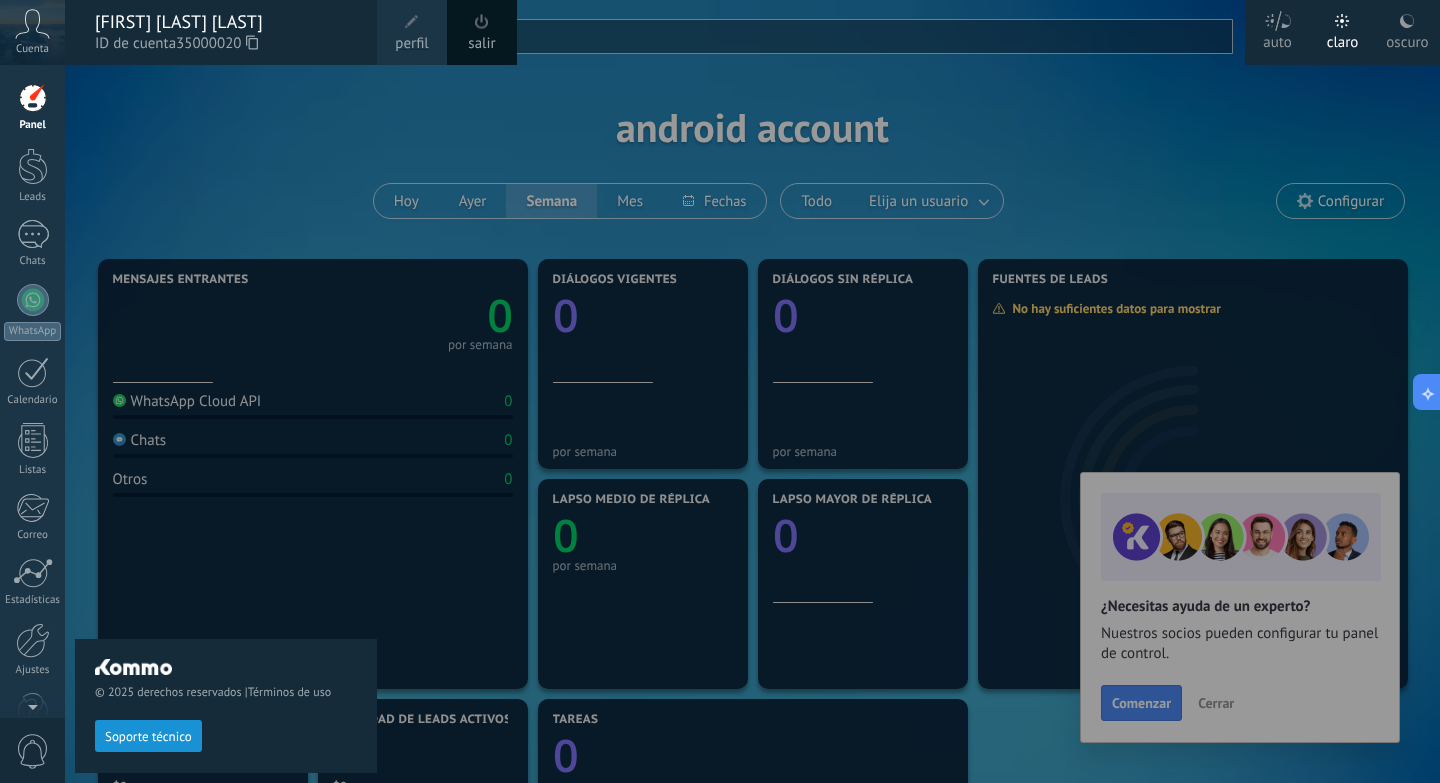click on "Cuenta" at bounding box center (32, 49) 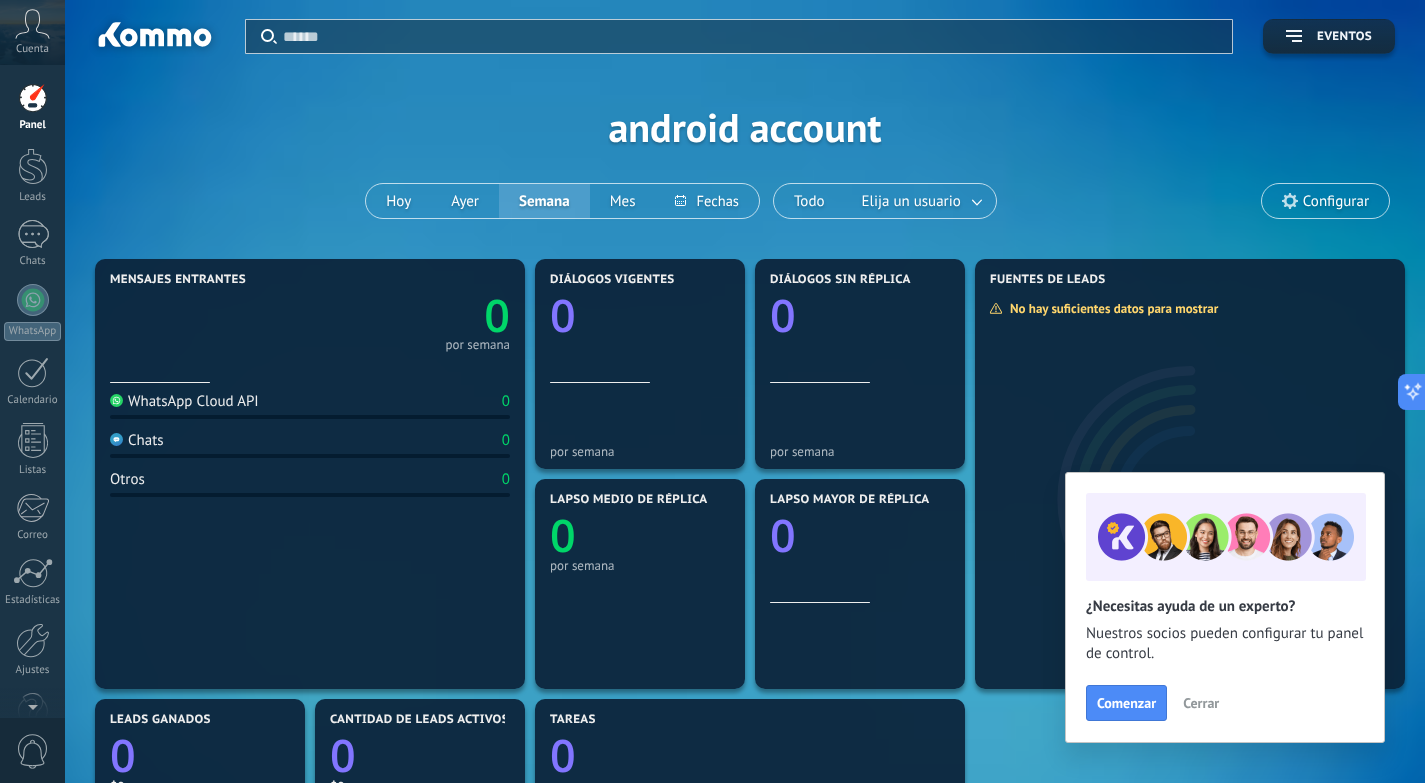click on "Panel
Leads
Chats
WhatsApp
Clientes" at bounding box center (32, 425) 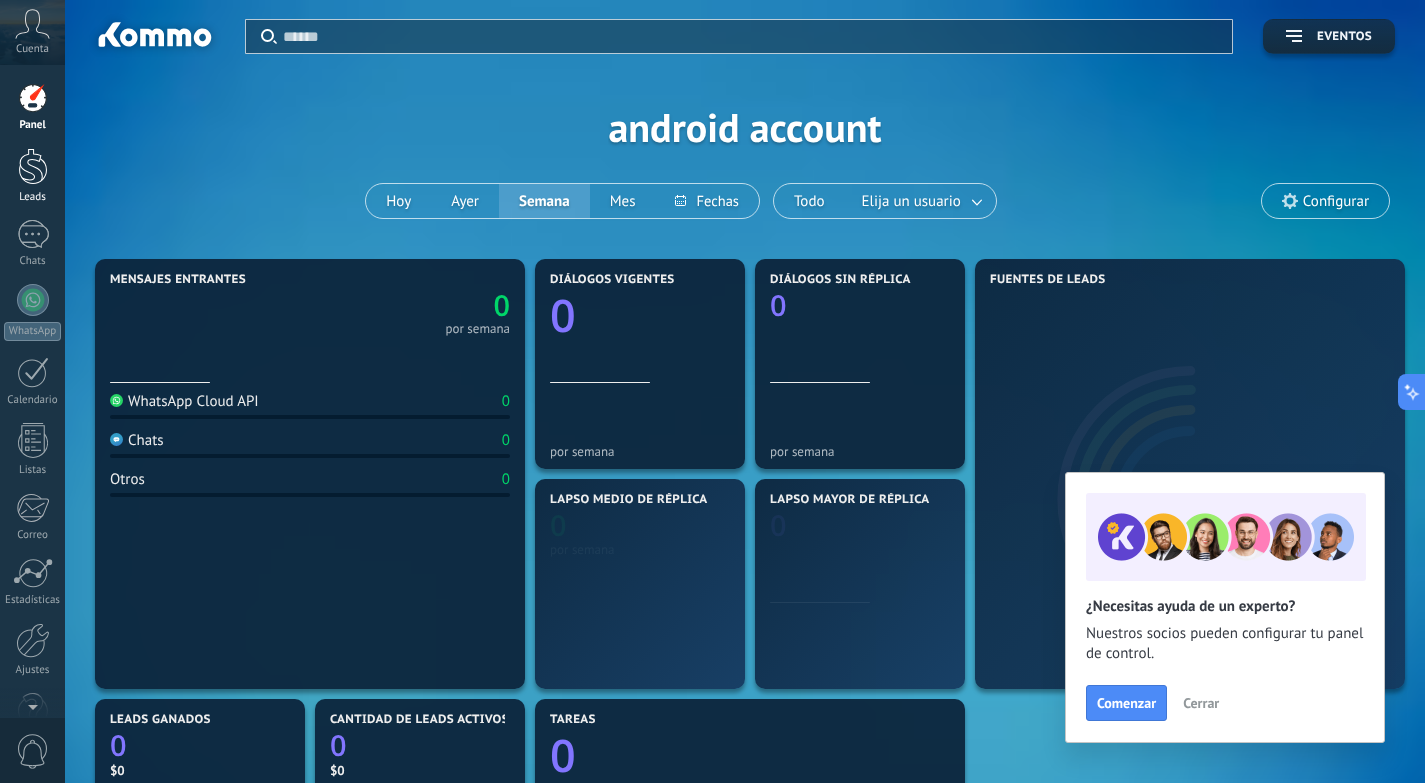 click at bounding box center [33, 166] 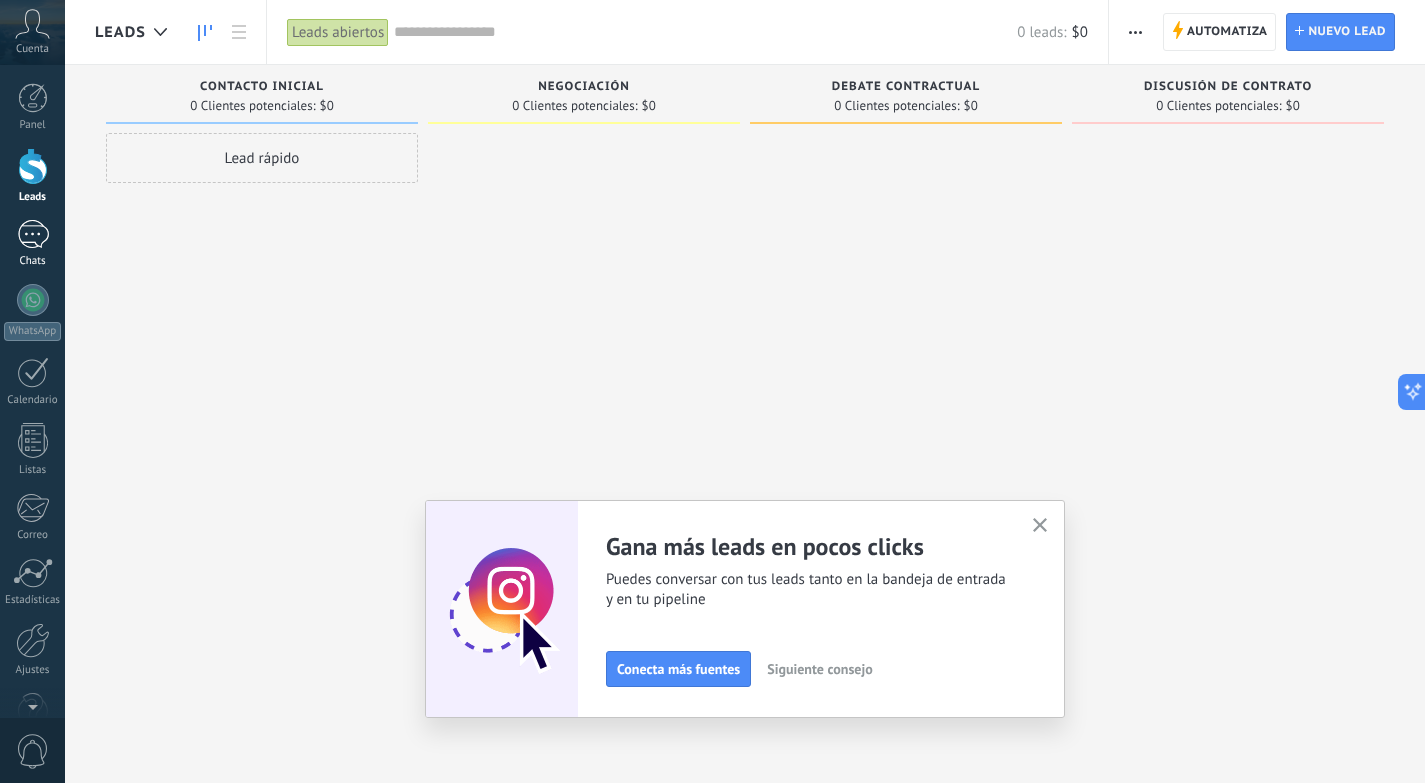 click at bounding box center [33, 234] 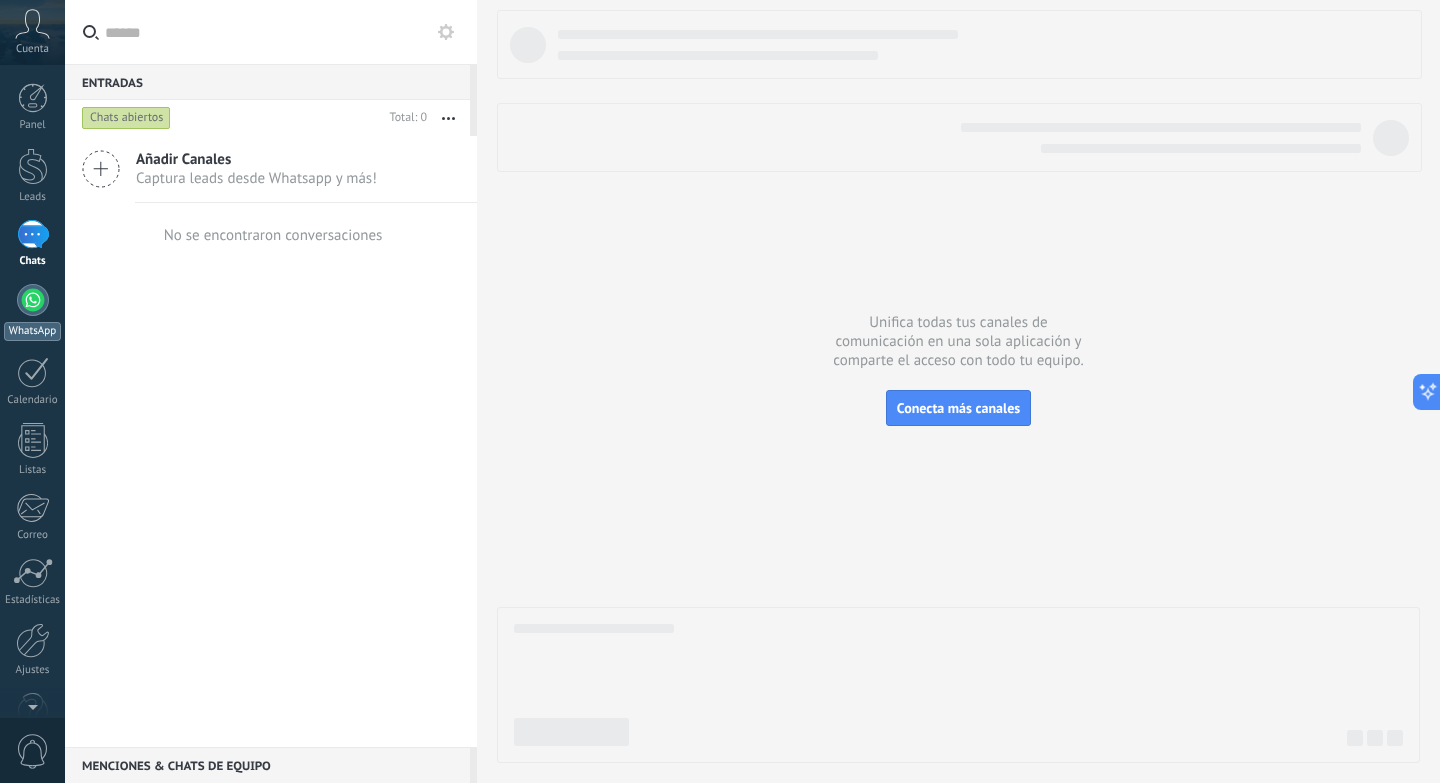 click on "WhatsApp" at bounding box center [32, 312] 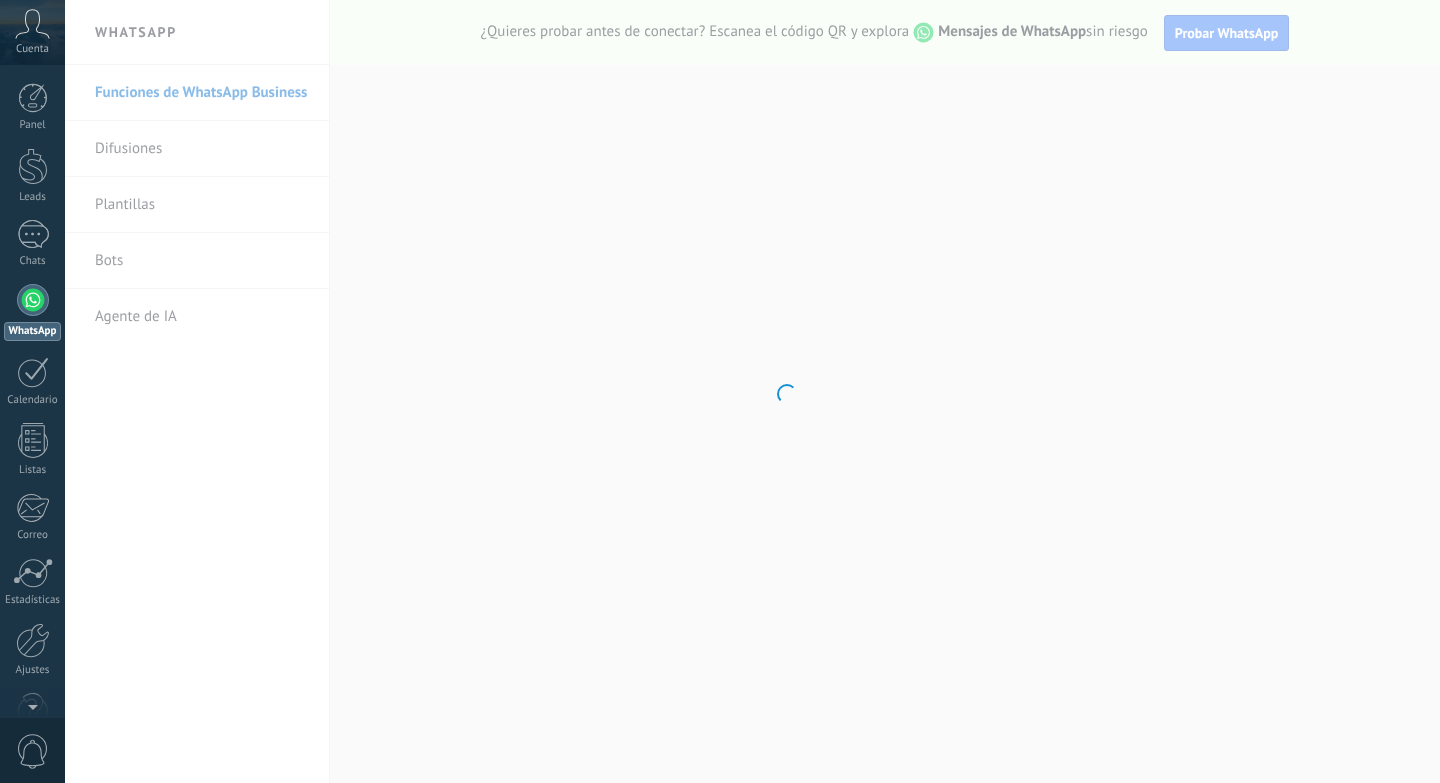 scroll, scrollTop: 0, scrollLeft: 0, axis: both 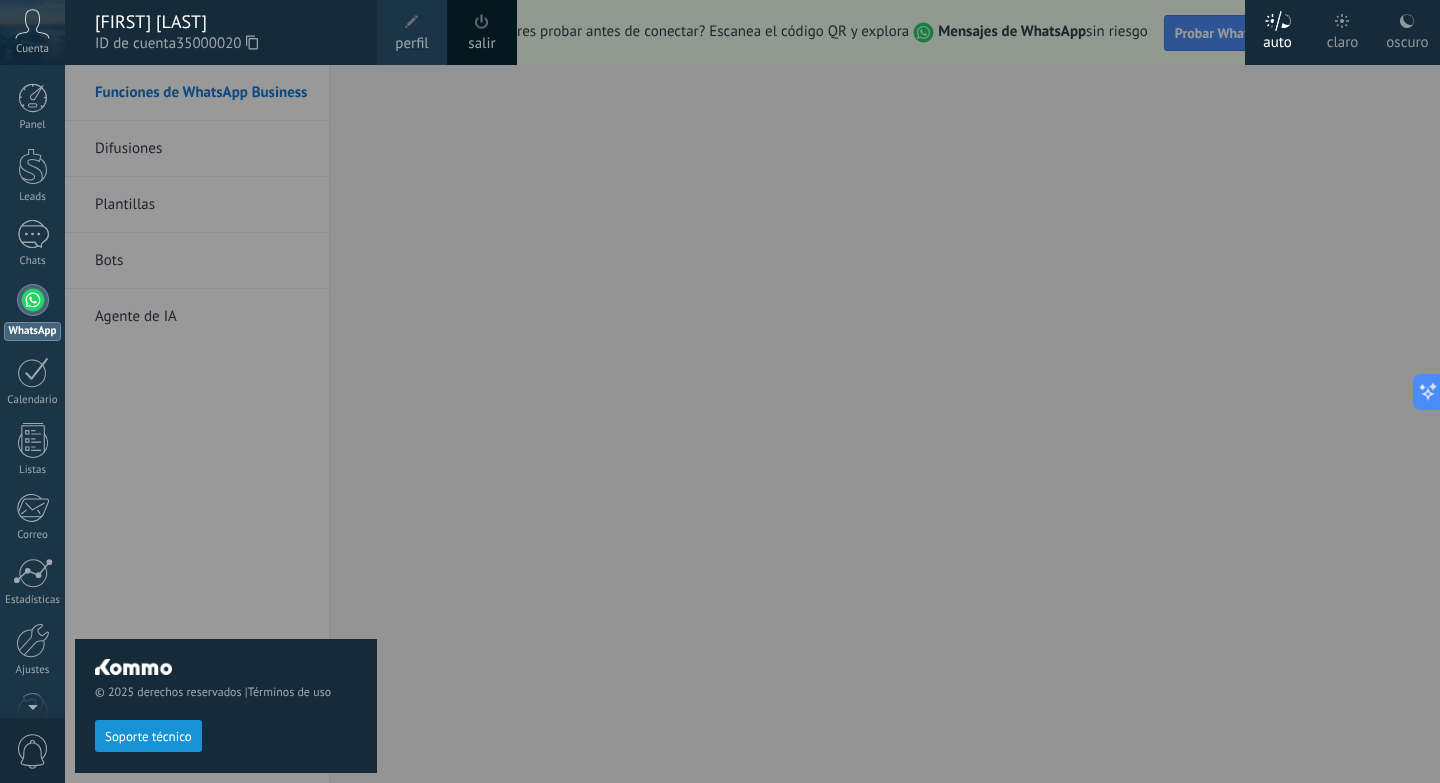 click on "Cuenta" at bounding box center [32, 49] 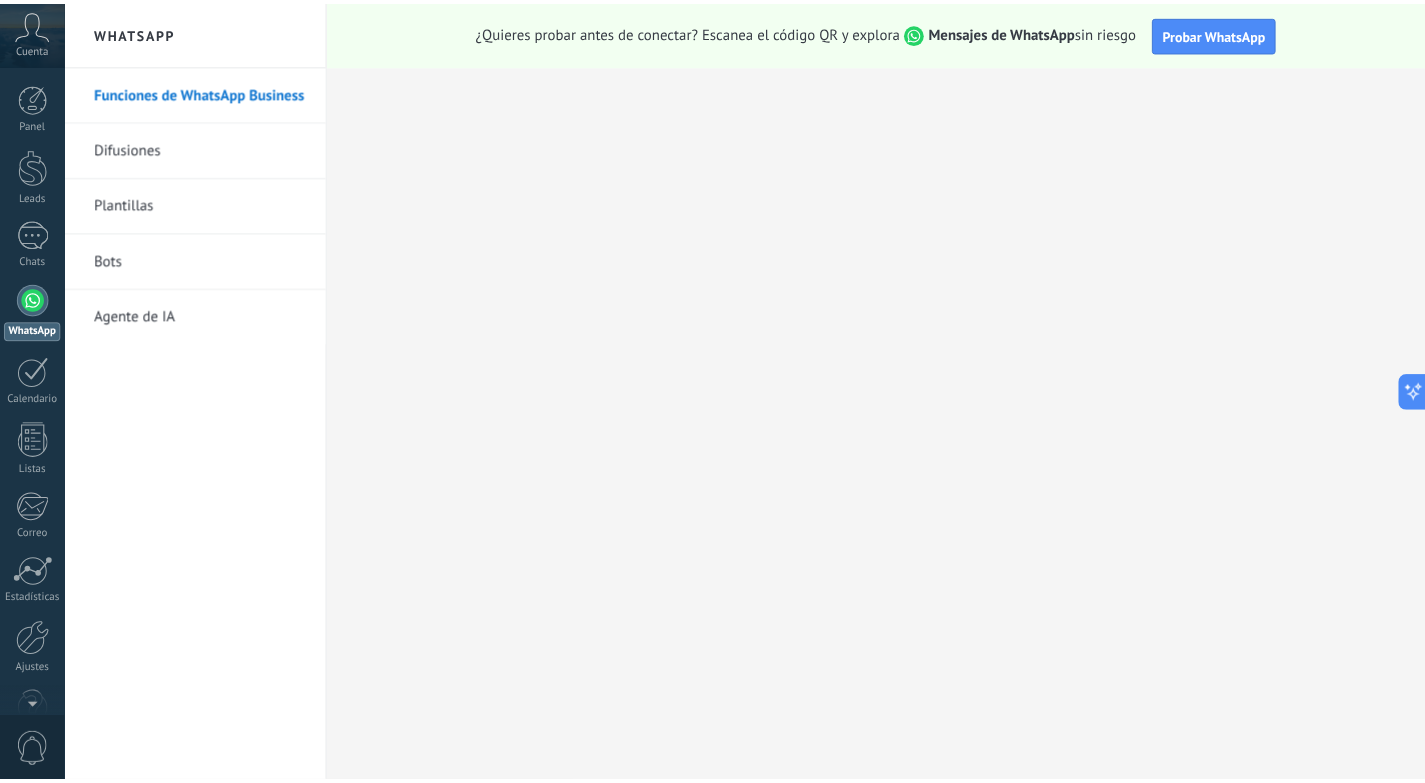 scroll, scrollTop: 0, scrollLeft: 0, axis: both 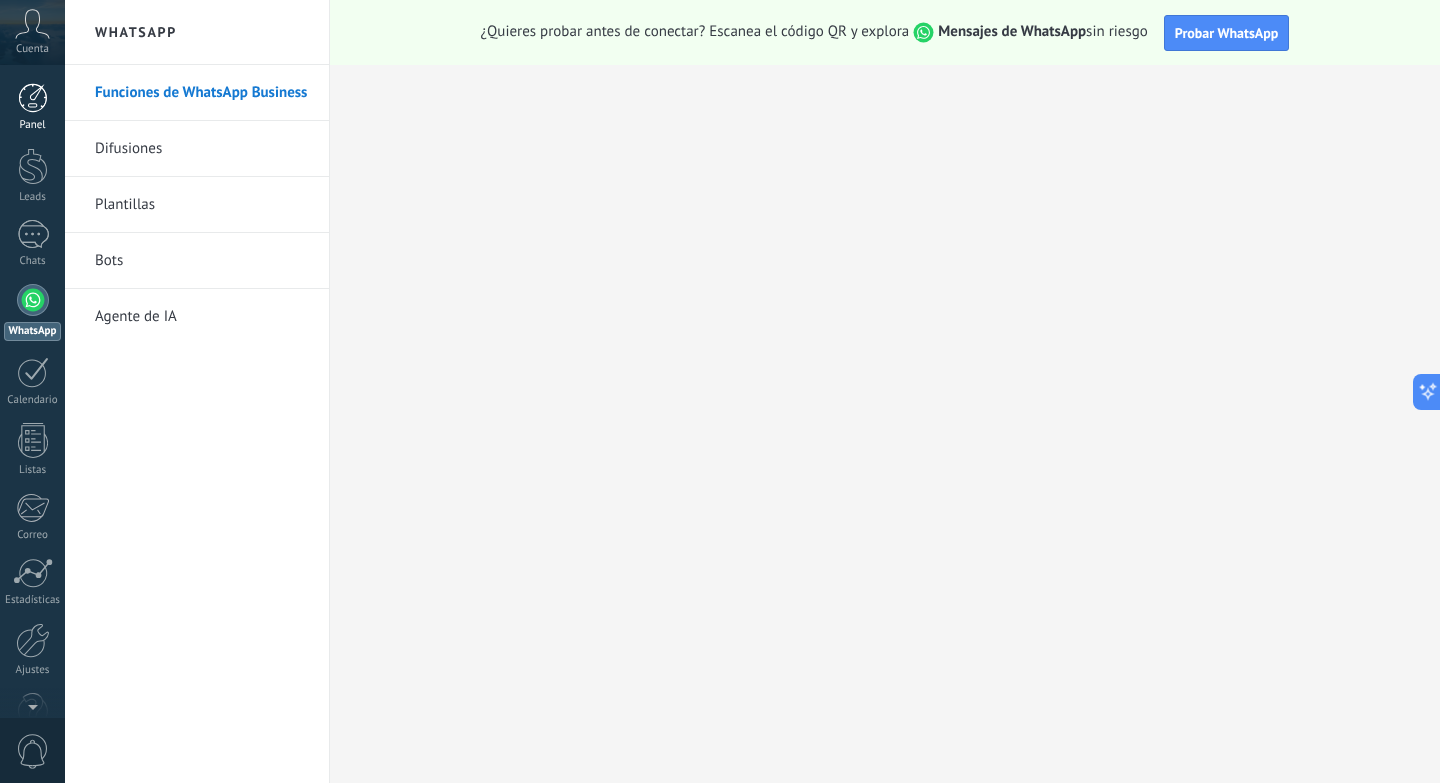 click at bounding box center [33, 98] 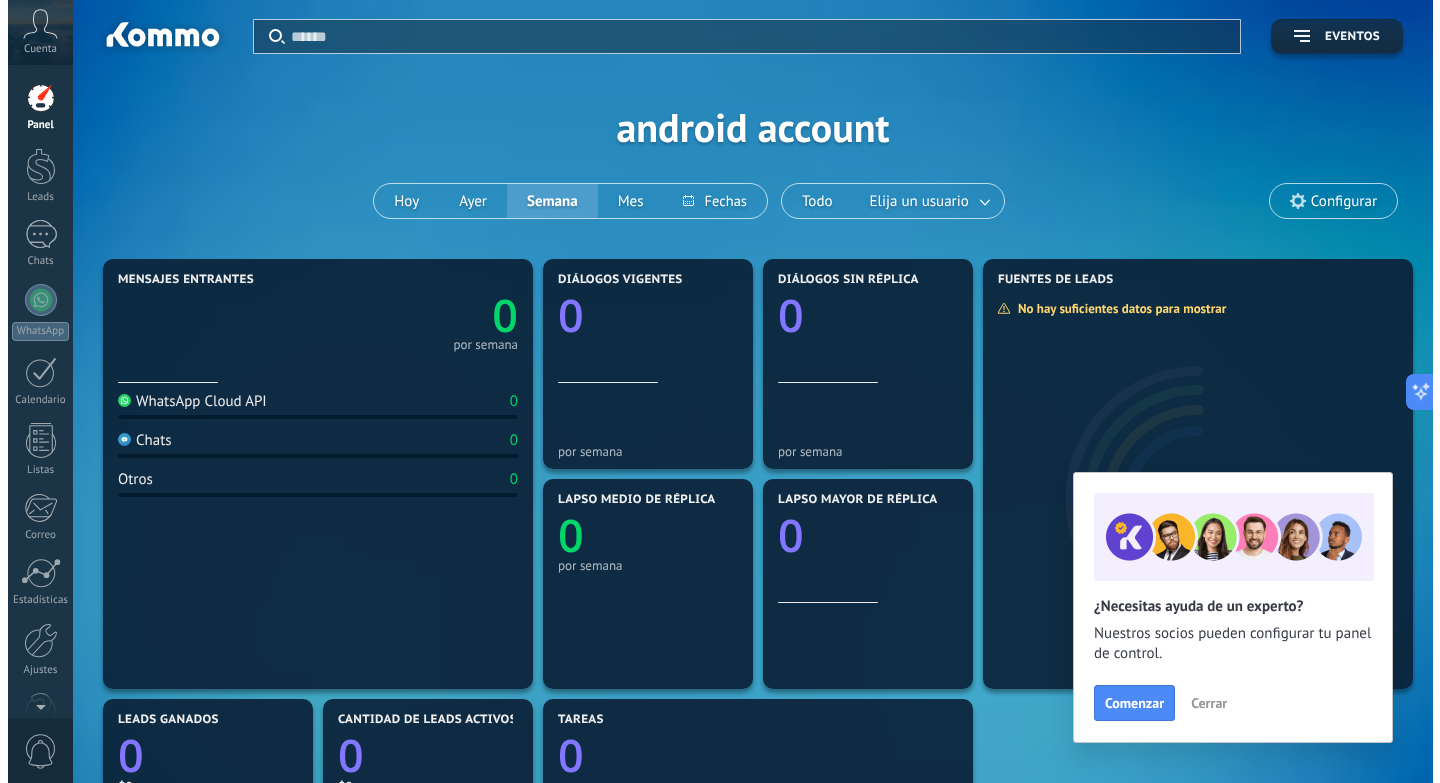 scroll, scrollTop: 134, scrollLeft: 0, axis: vertical 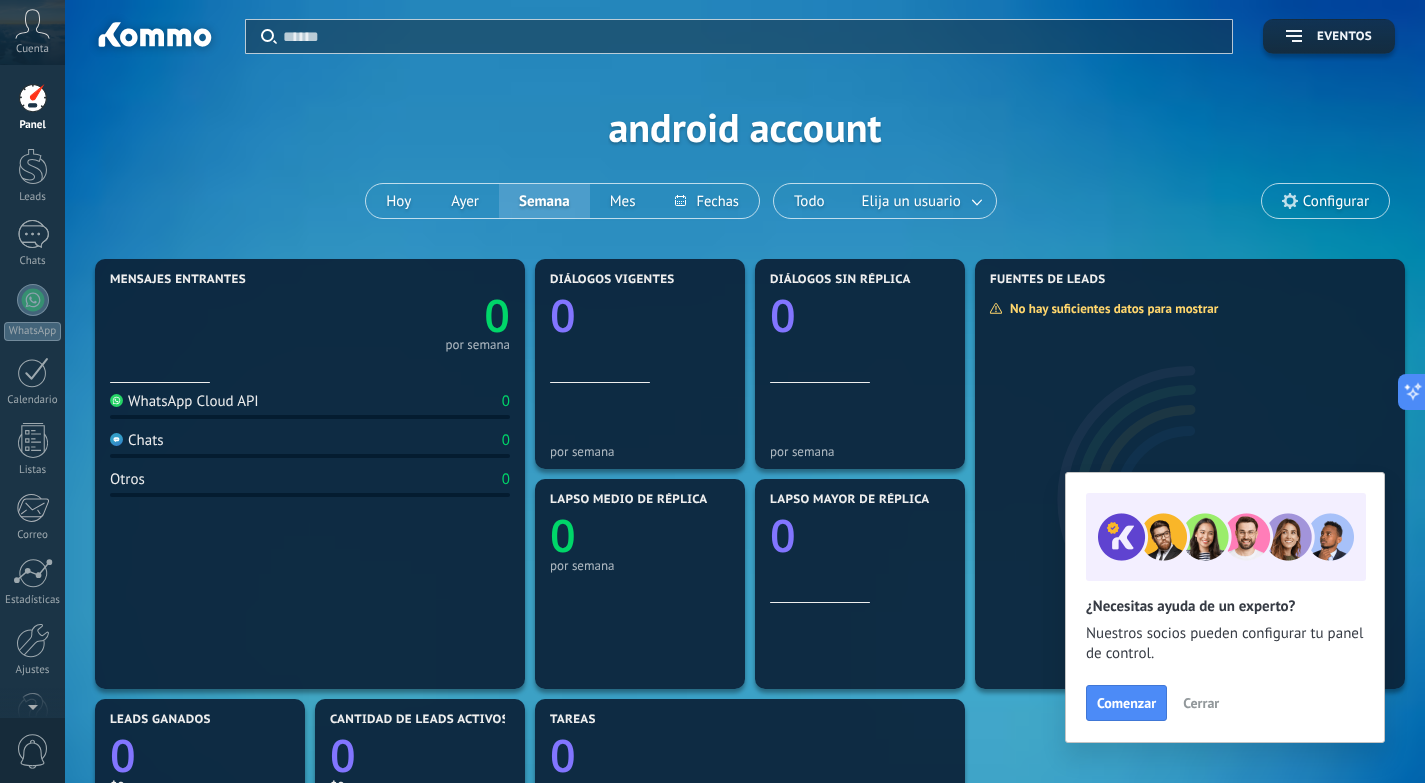 click 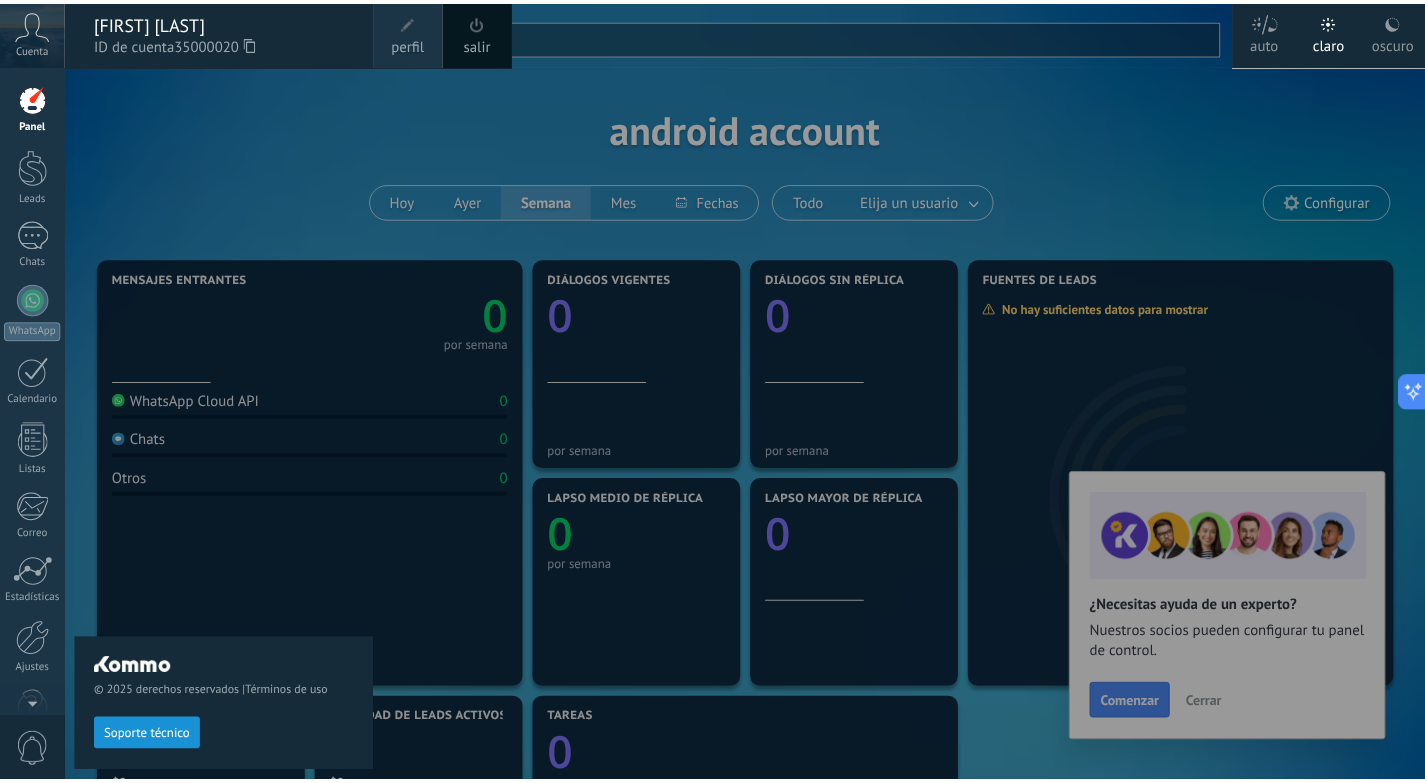 scroll, scrollTop: 0, scrollLeft: 0, axis: both 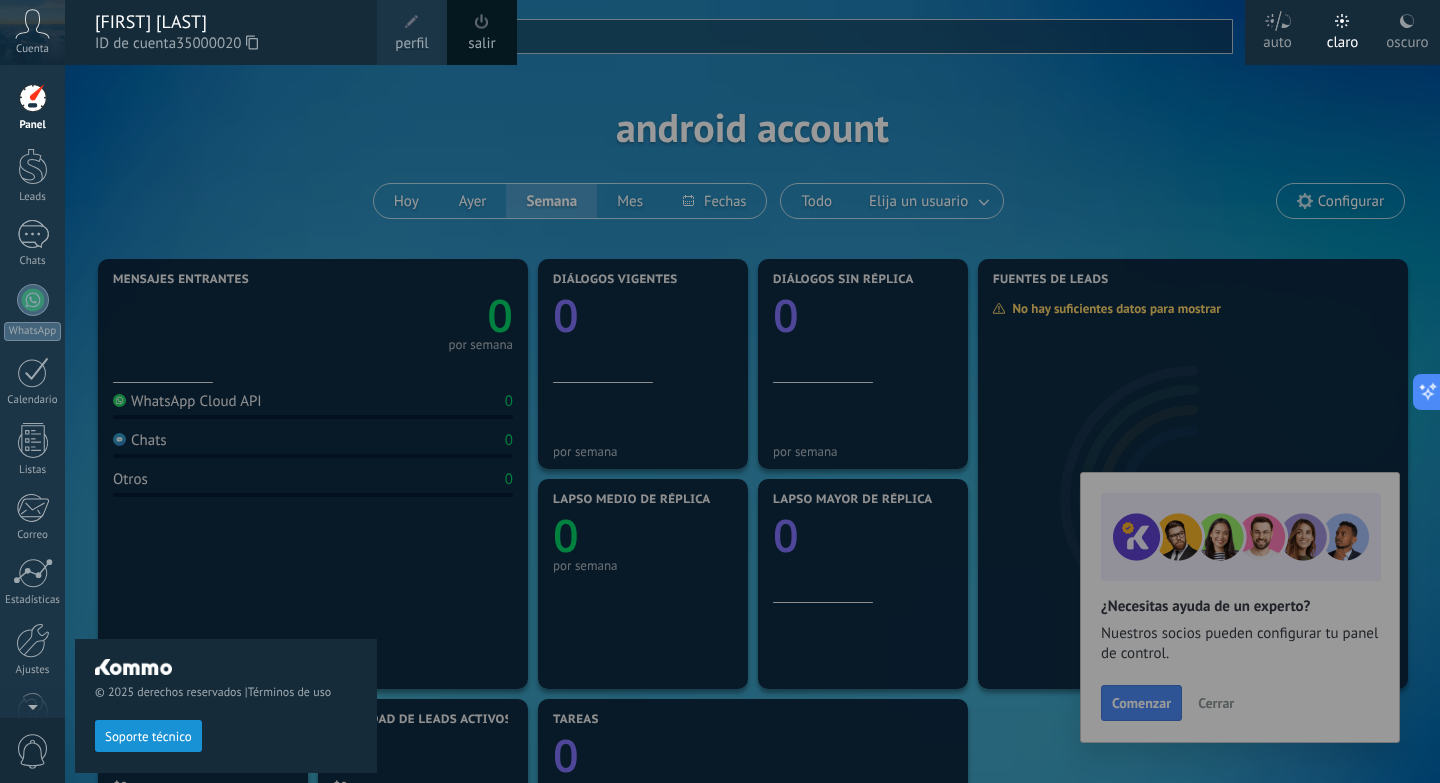 click on "Cuenta" at bounding box center (32, 49) 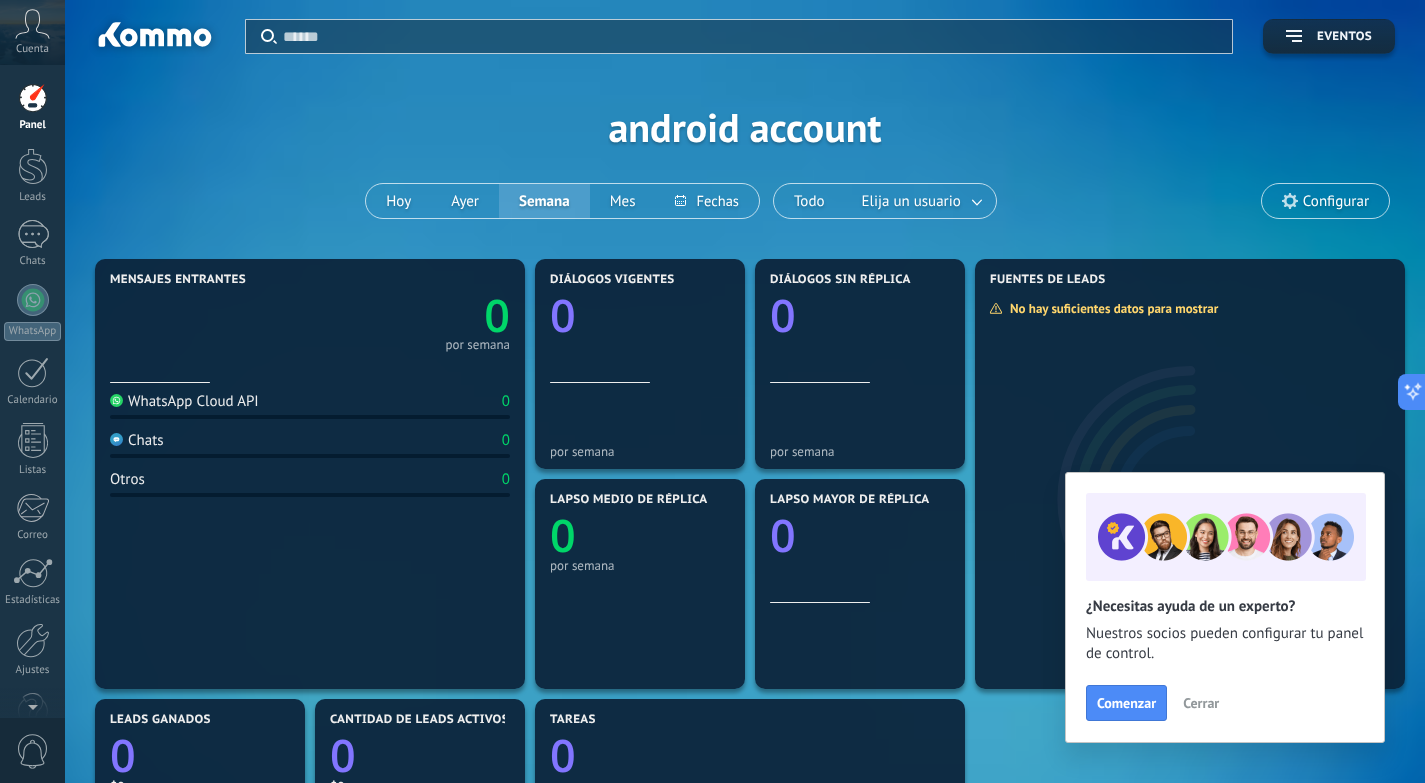 click on "Panel" at bounding box center (32, 107) 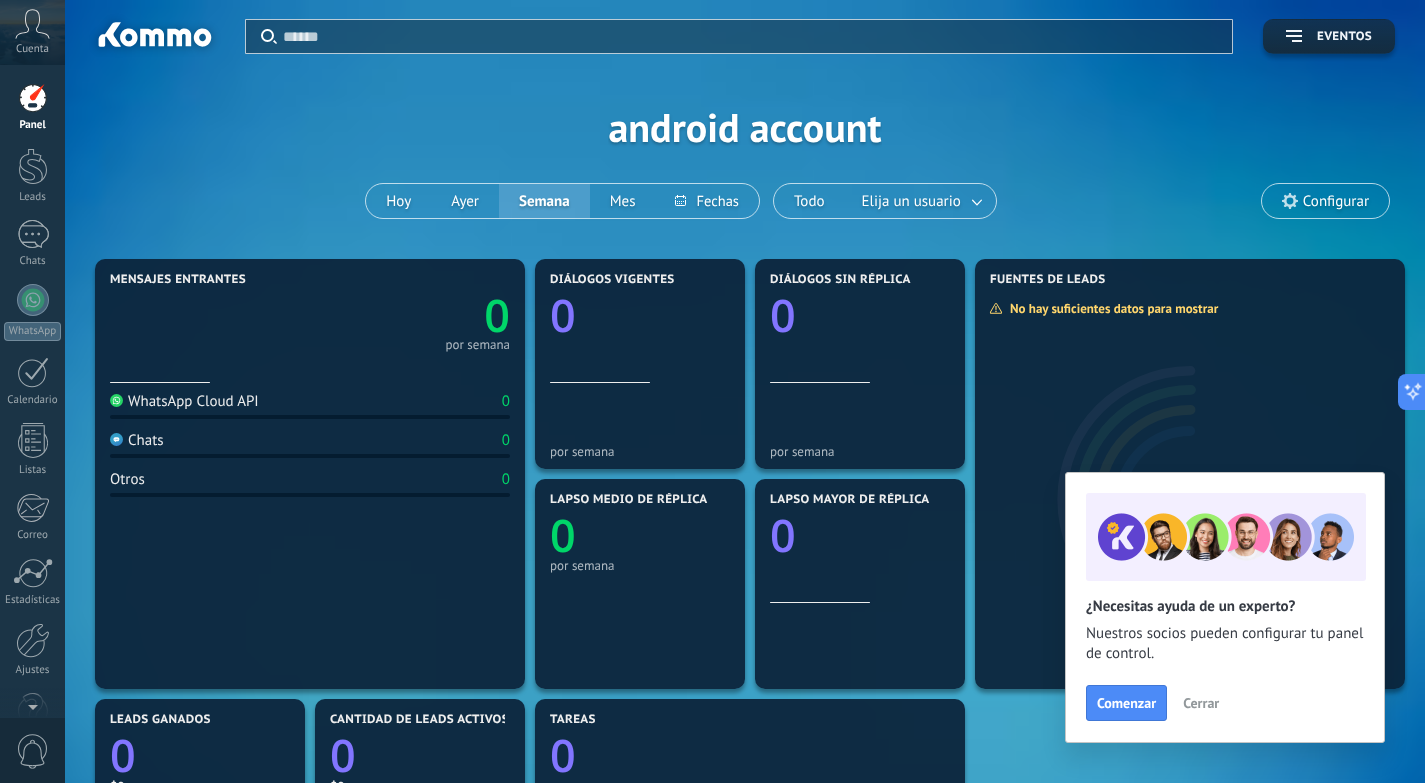 click on "Cuenta" at bounding box center [32, 49] 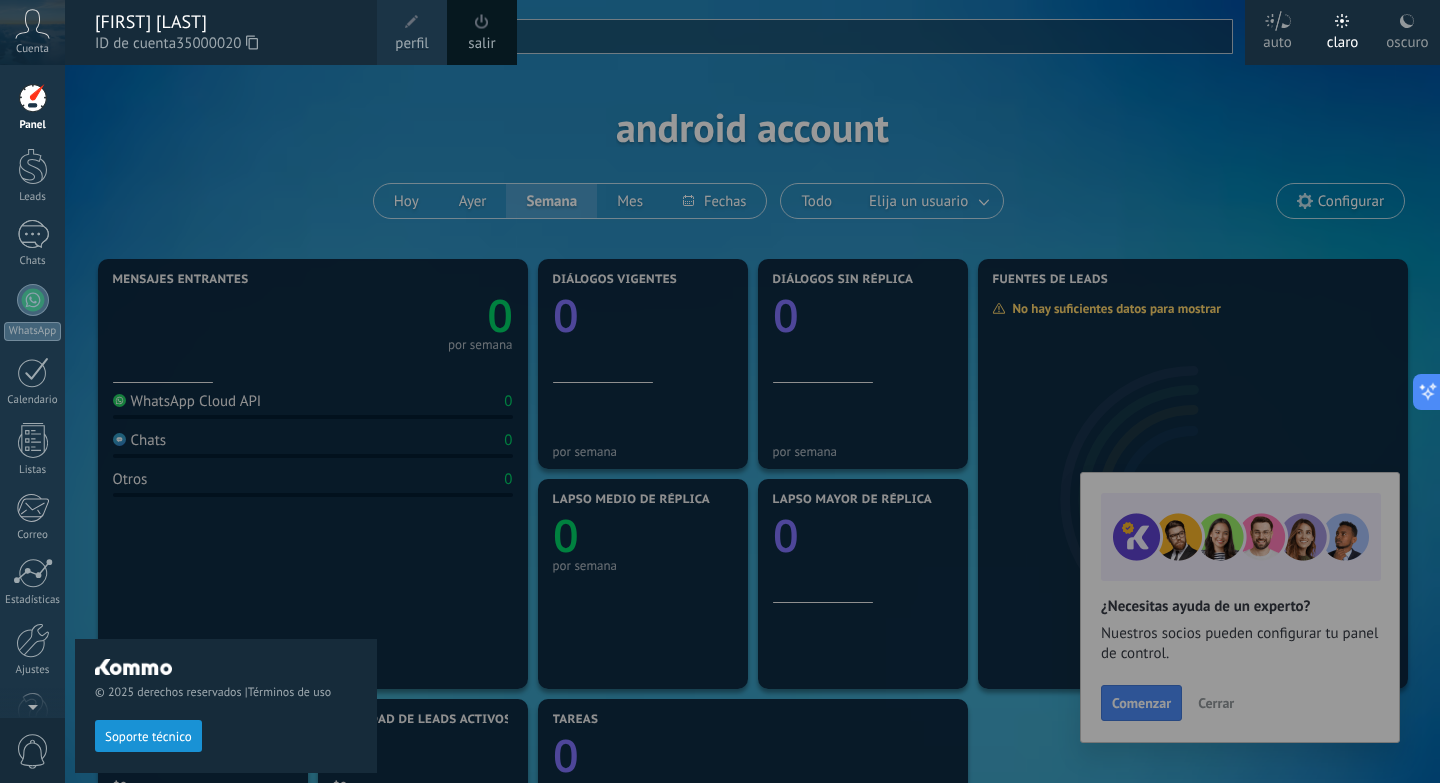 click on "Panel" at bounding box center (32, 107) 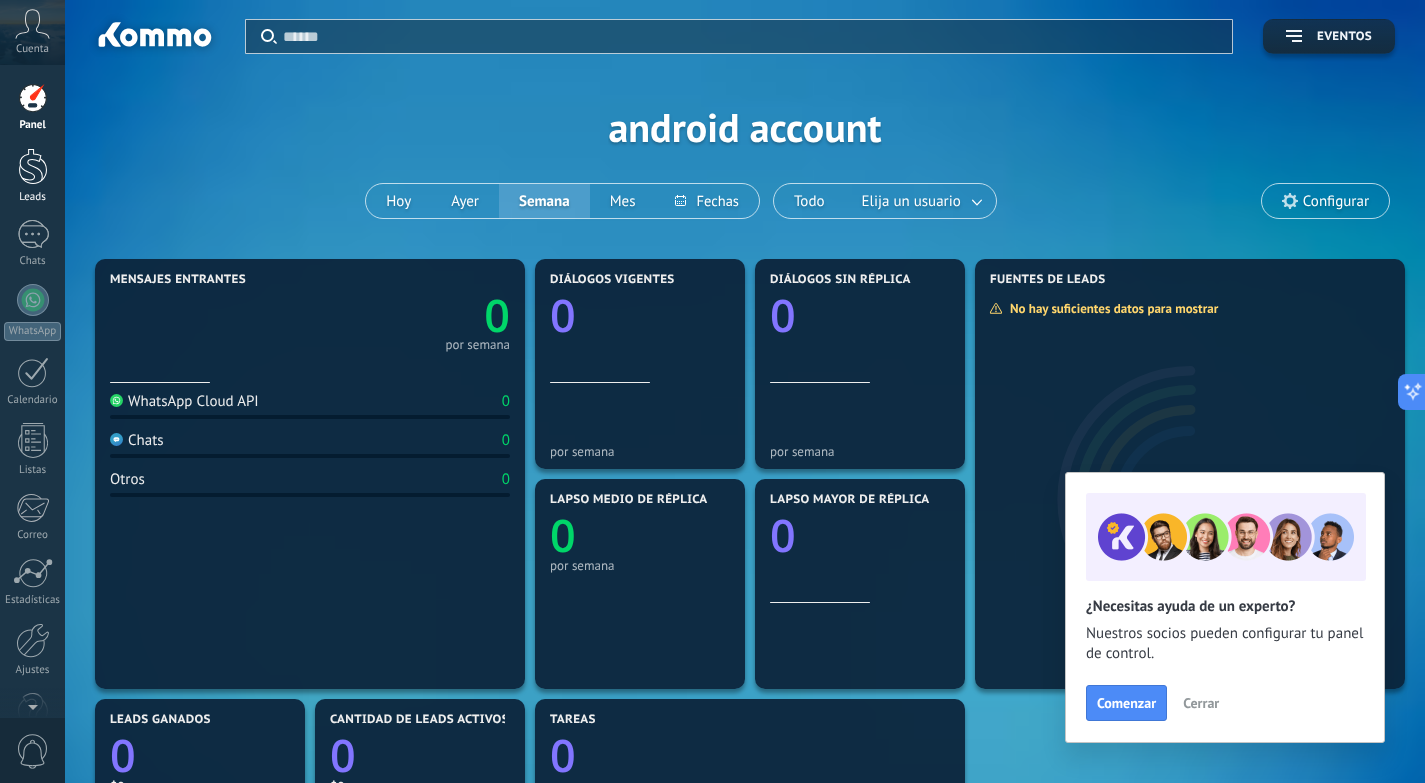 click at bounding box center [33, 166] 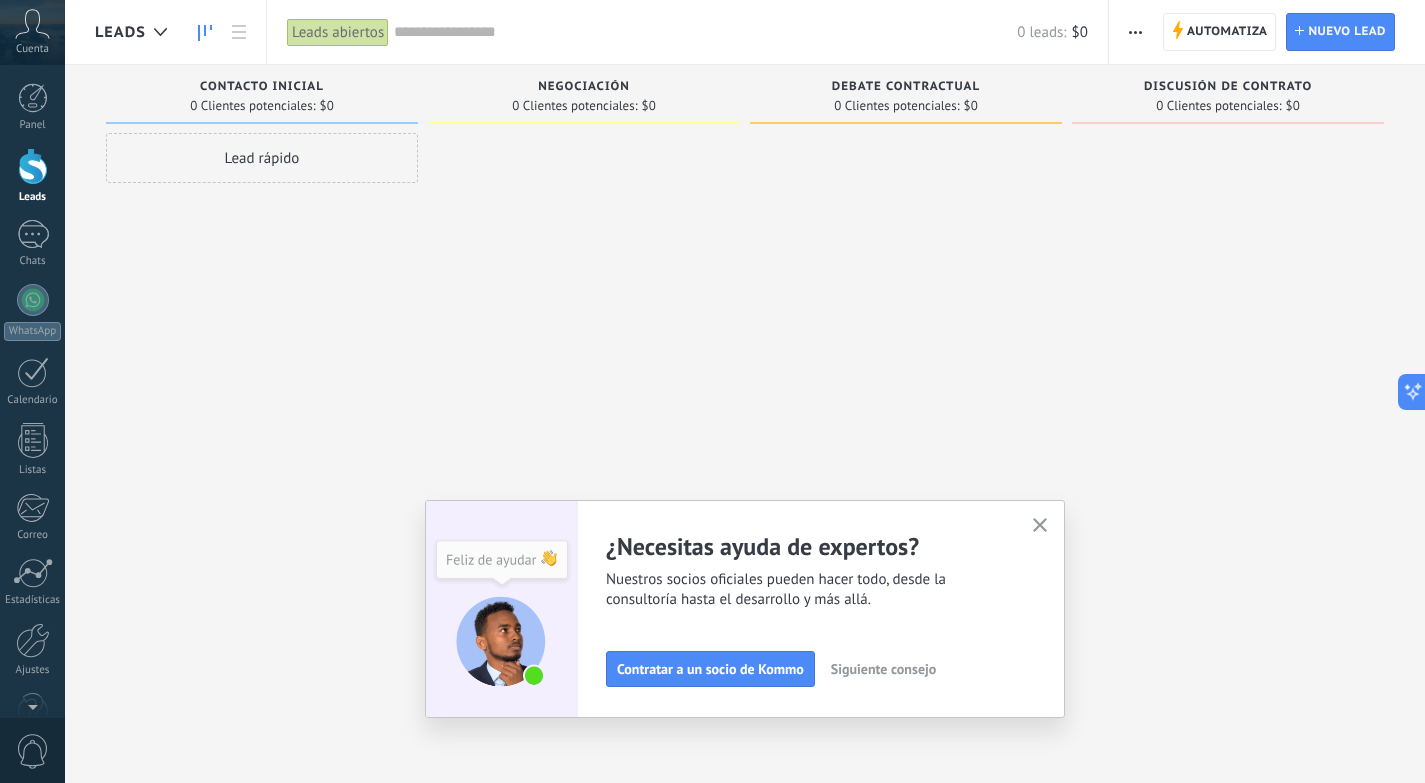 click 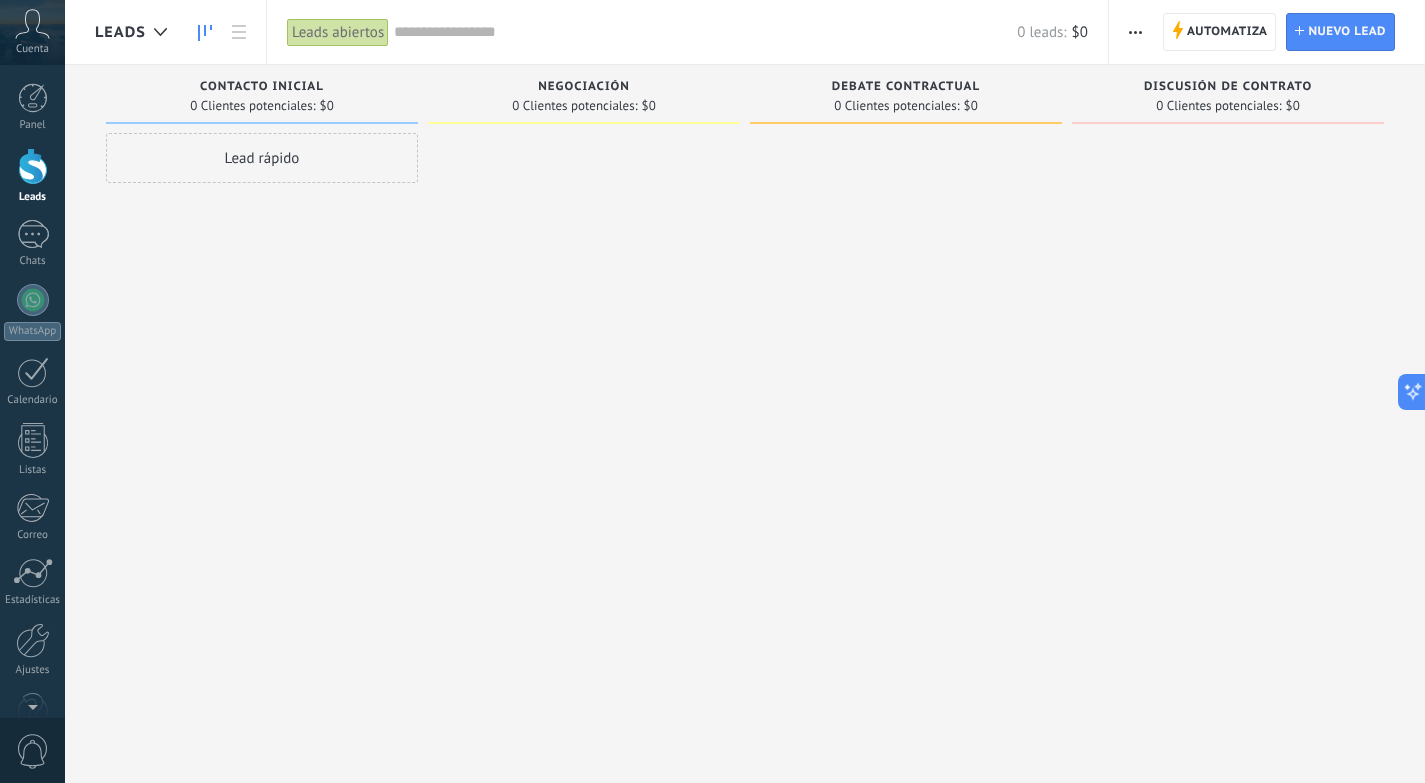 click on "Cuenta" at bounding box center (32, 49) 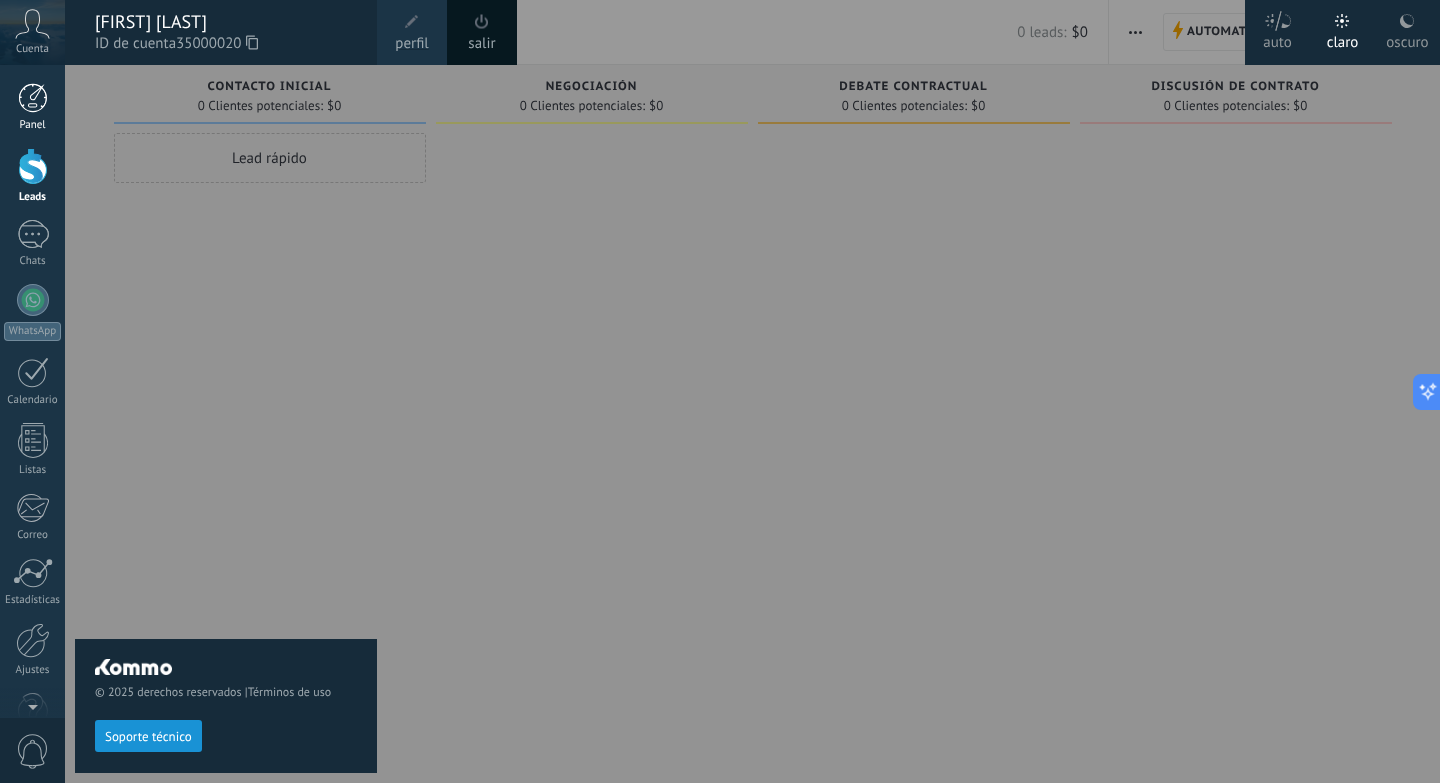 click at bounding box center [33, 98] 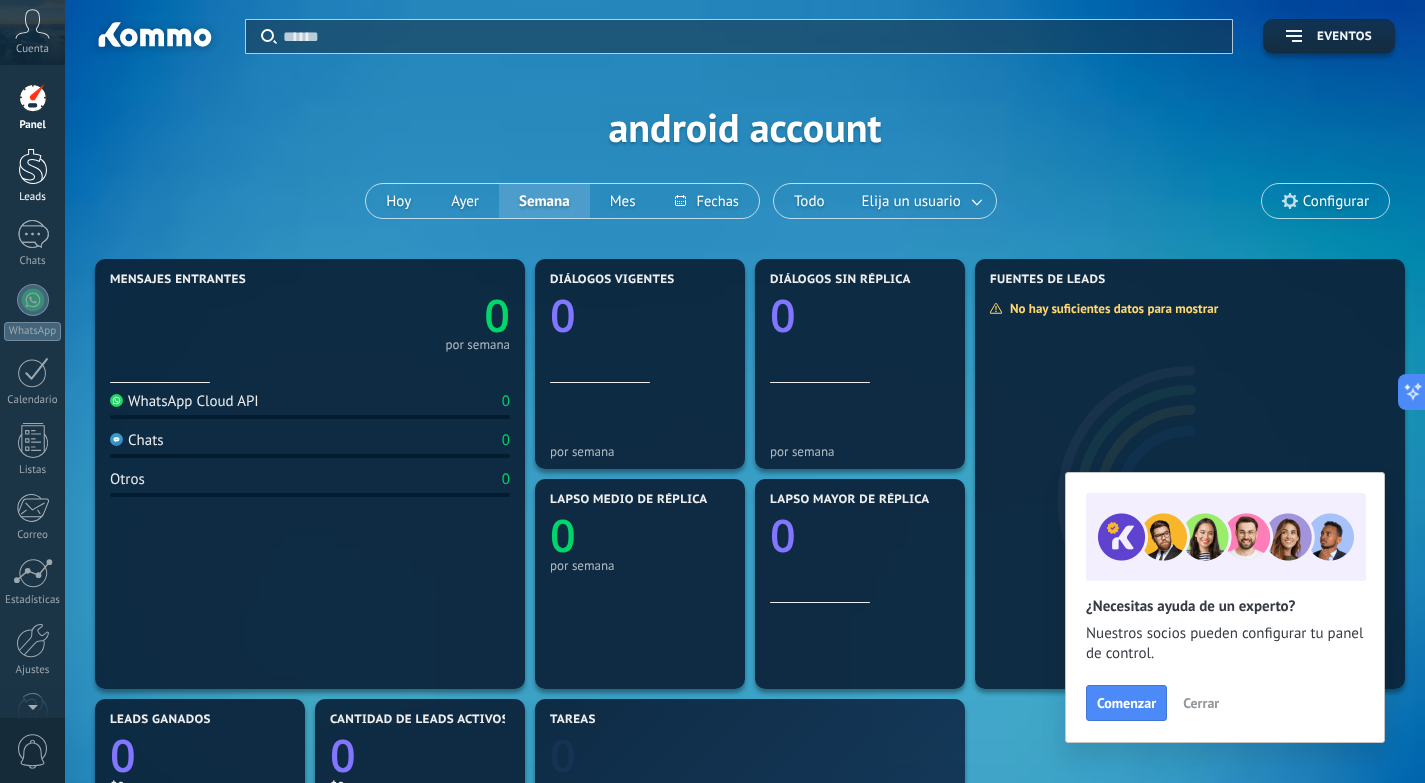 click on "Leads" at bounding box center [32, 176] 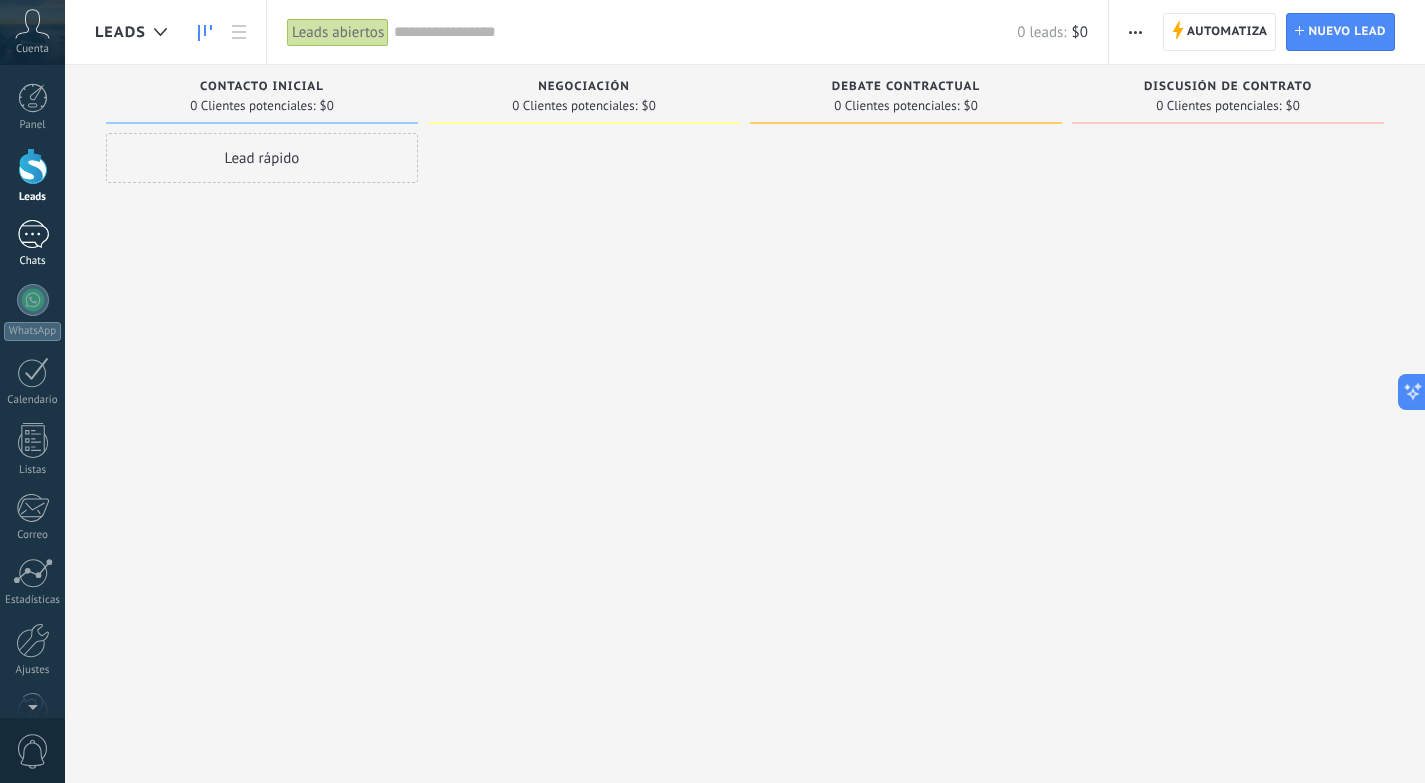 click at bounding box center [33, 234] 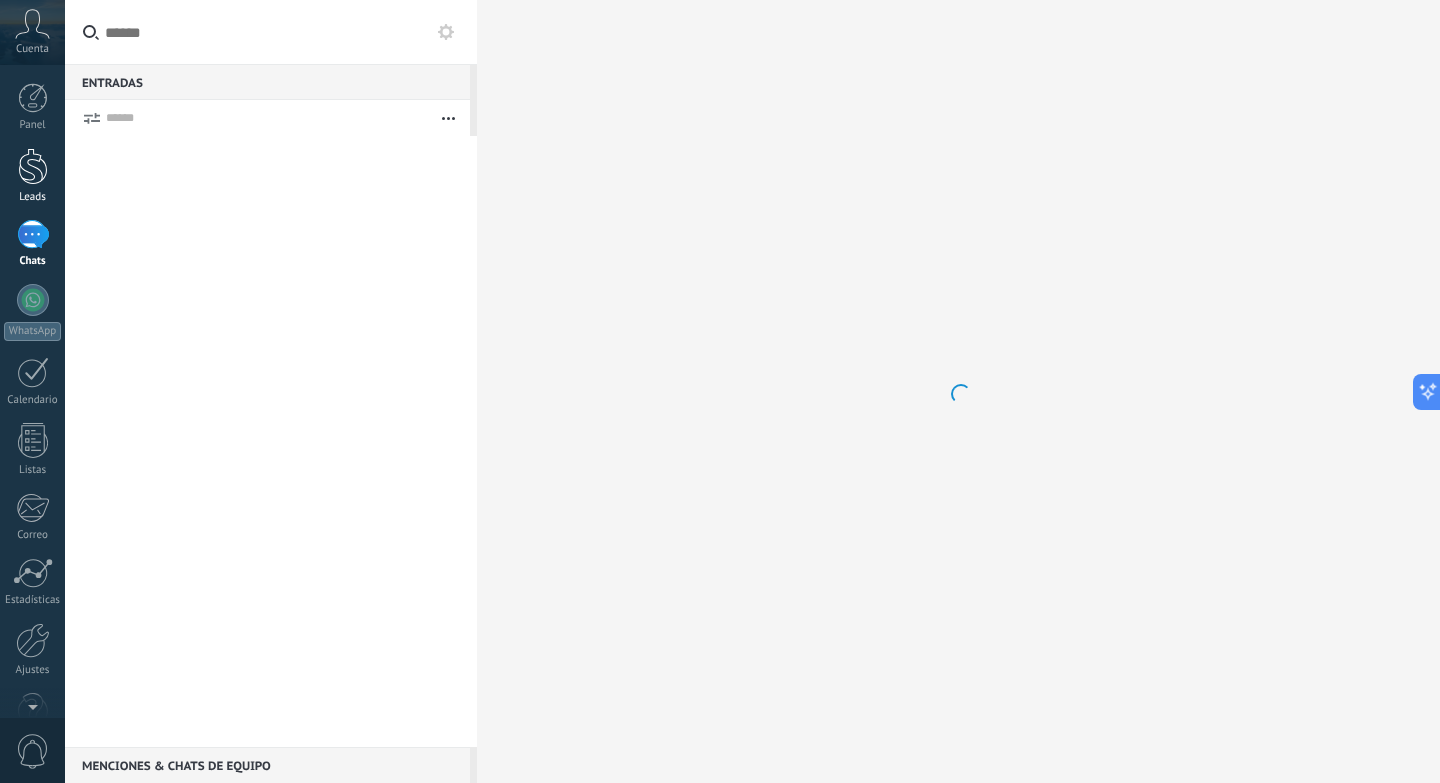 click at bounding box center (33, 166) 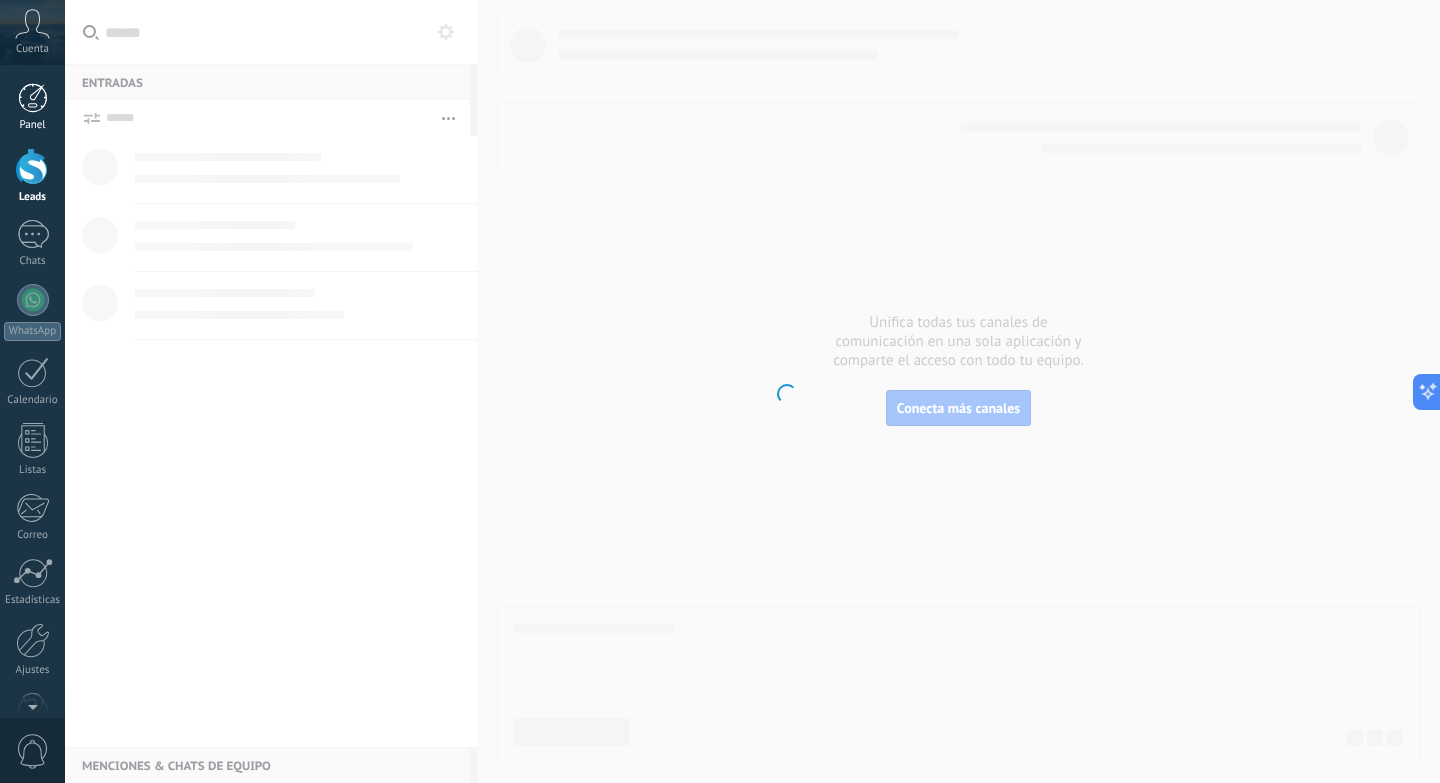 click at bounding box center (33, 98) 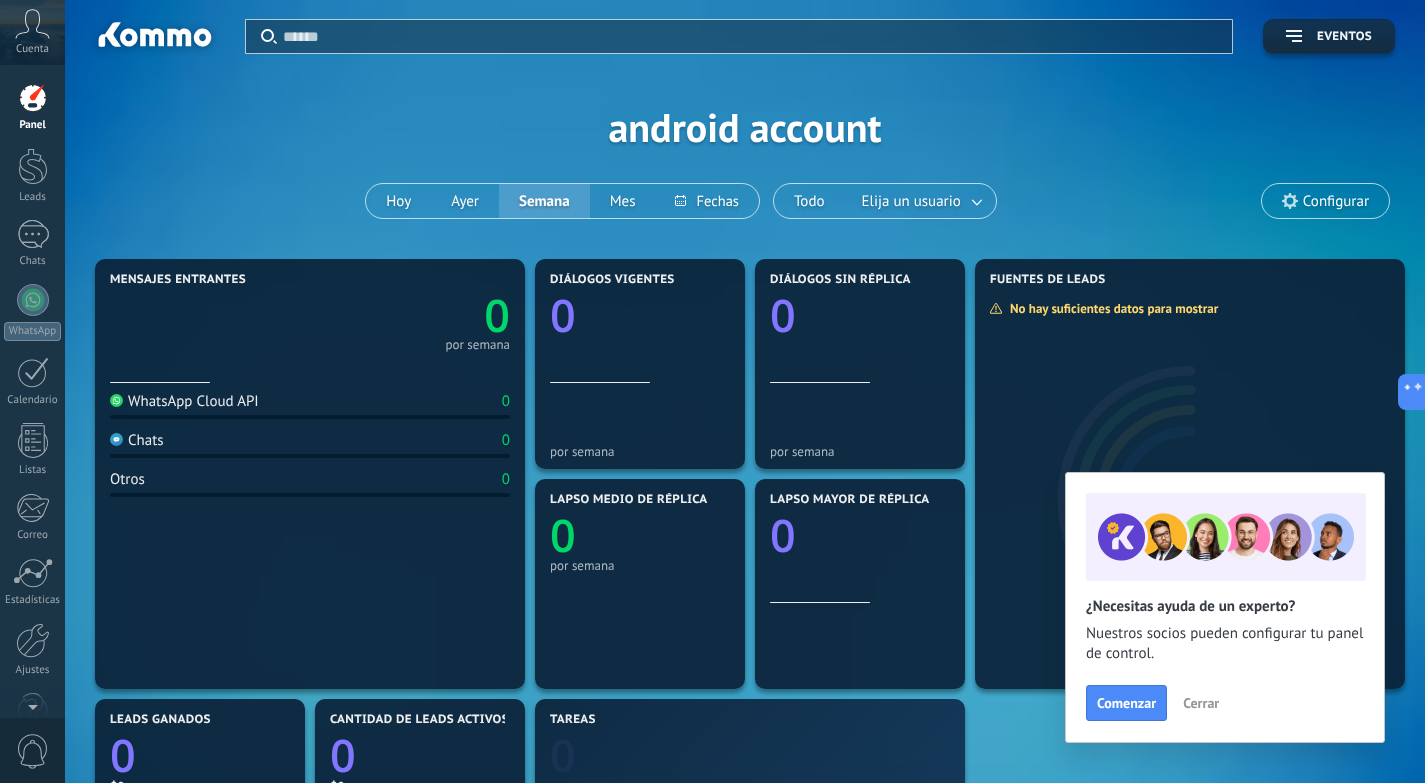 click on "Cuenta" at bounding box center (32, 49) 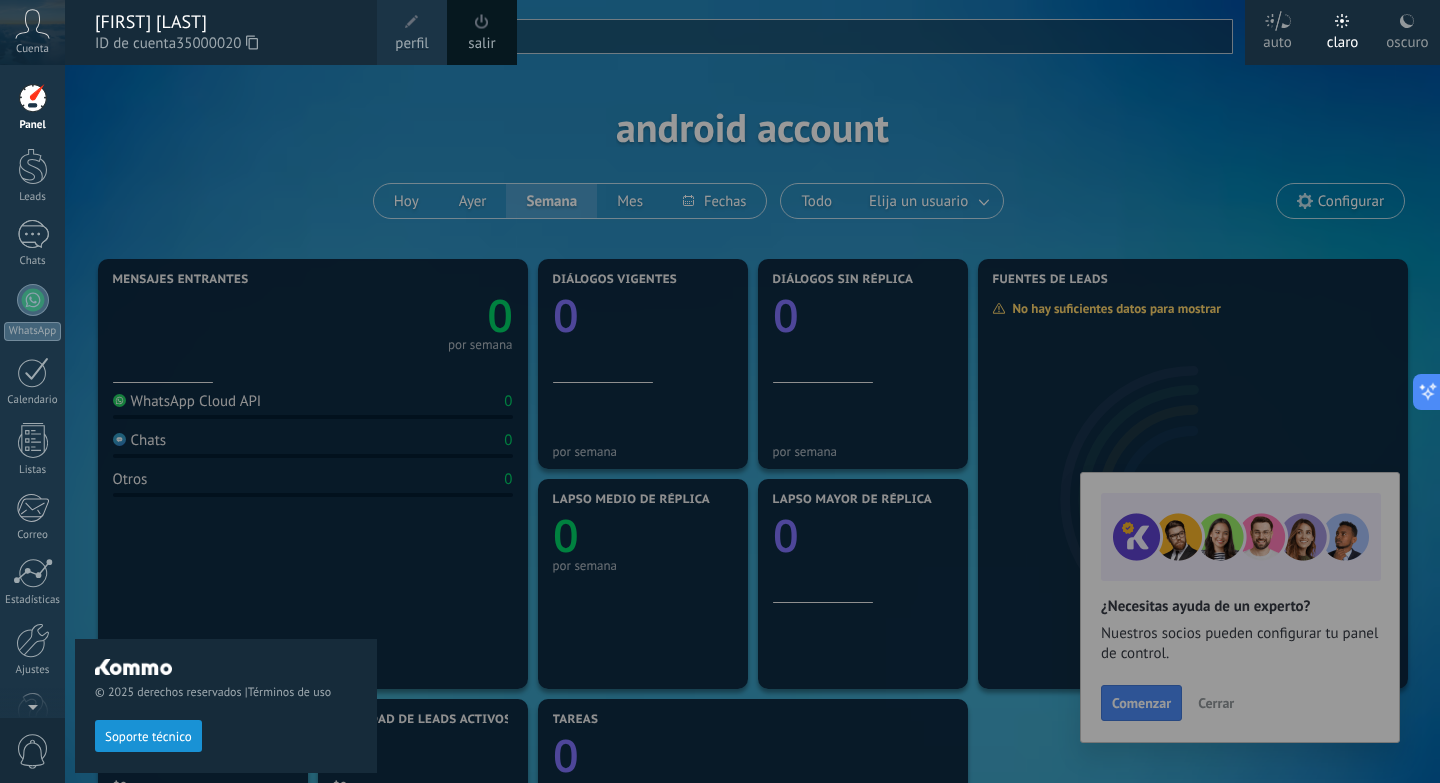 click at bounding box center (33, 98) 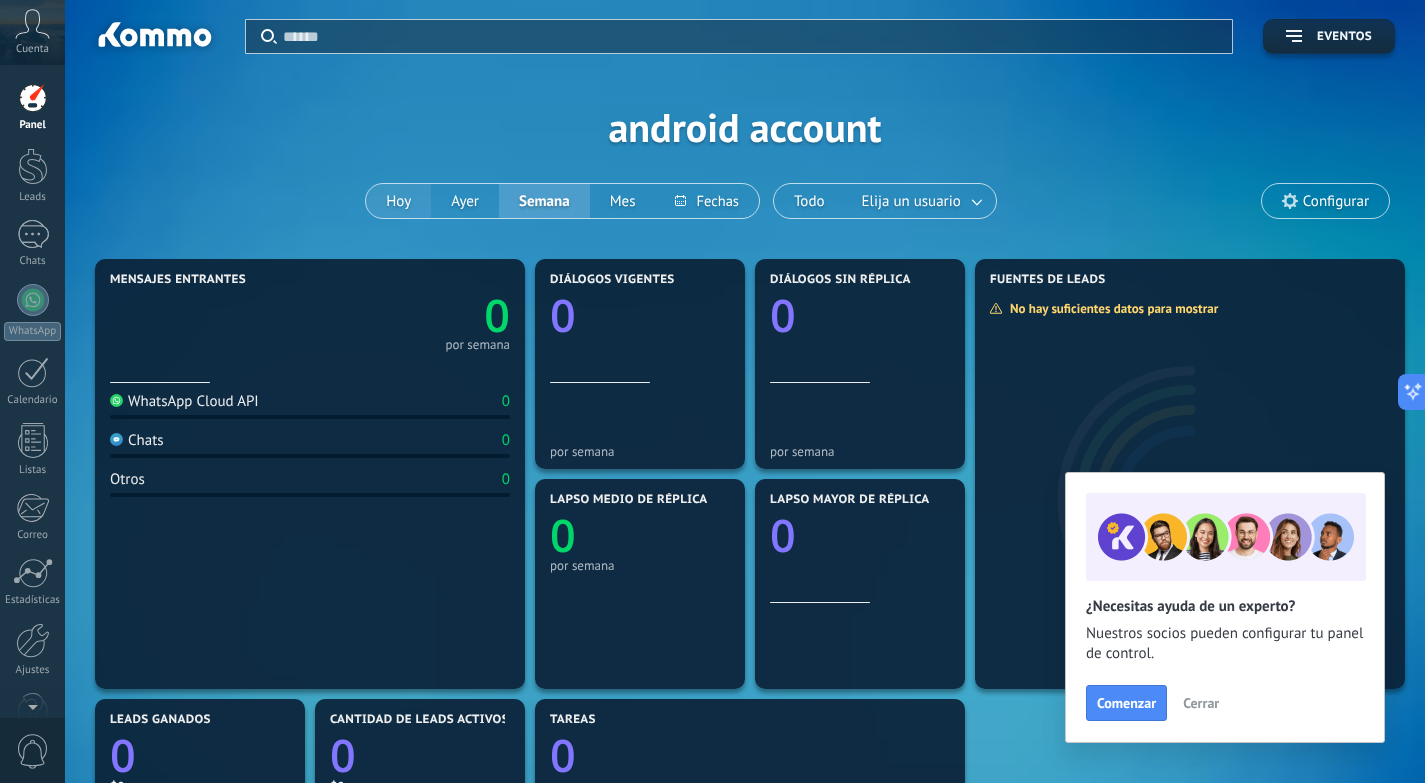 click on "Hoy" at bounding box center (398, 201) 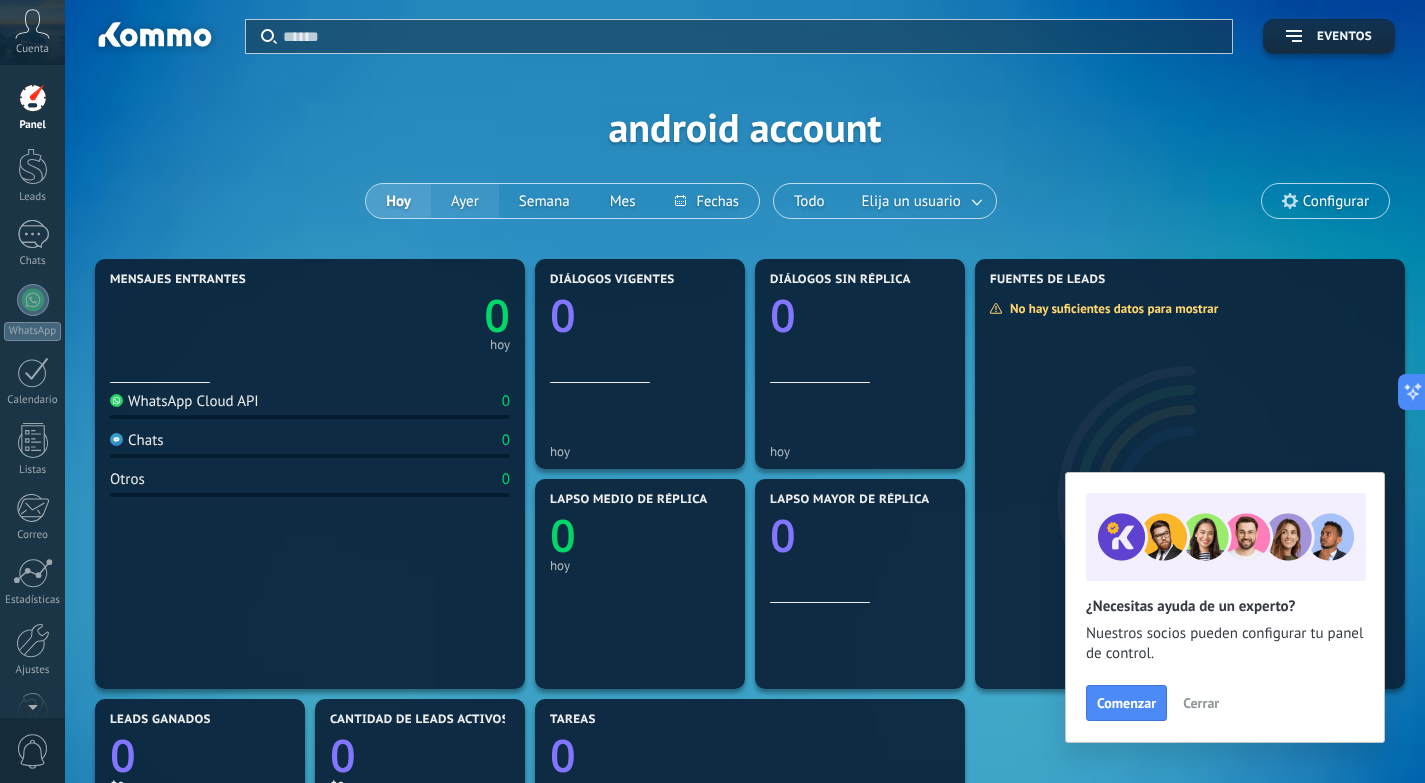 click on "Ayer" at bounding box center (465, 201) 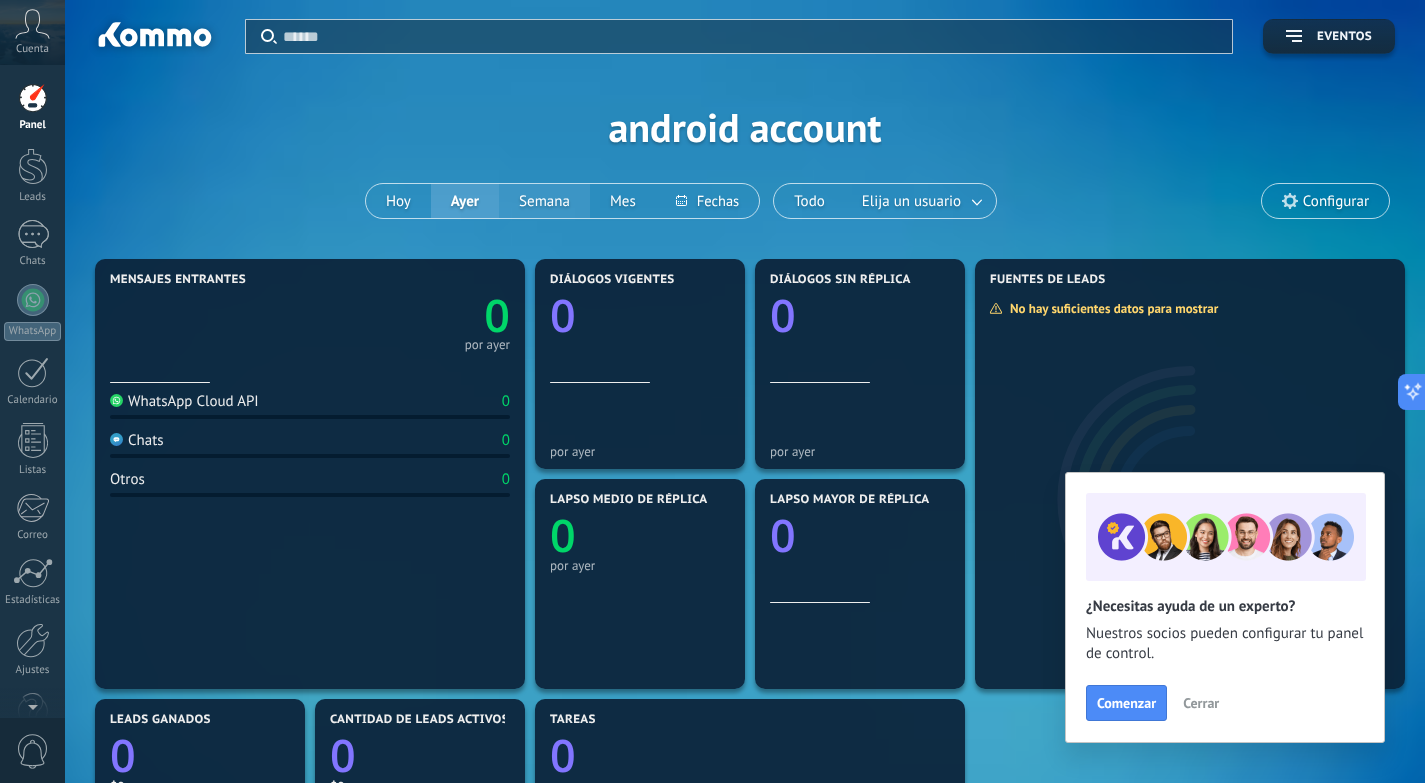 click on "Semana" at bounding box center [544, 201] 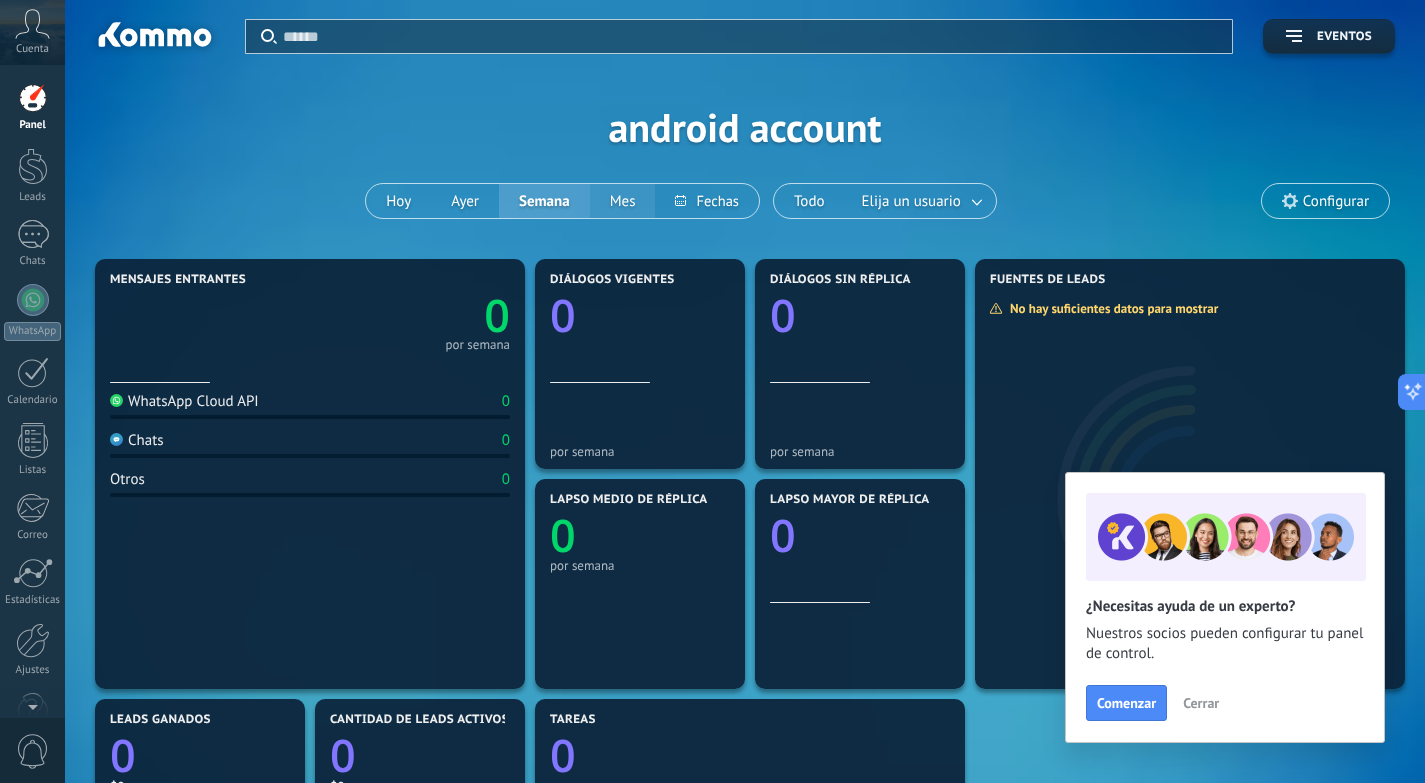 click on "Mes" at bounding box center [623, 201] 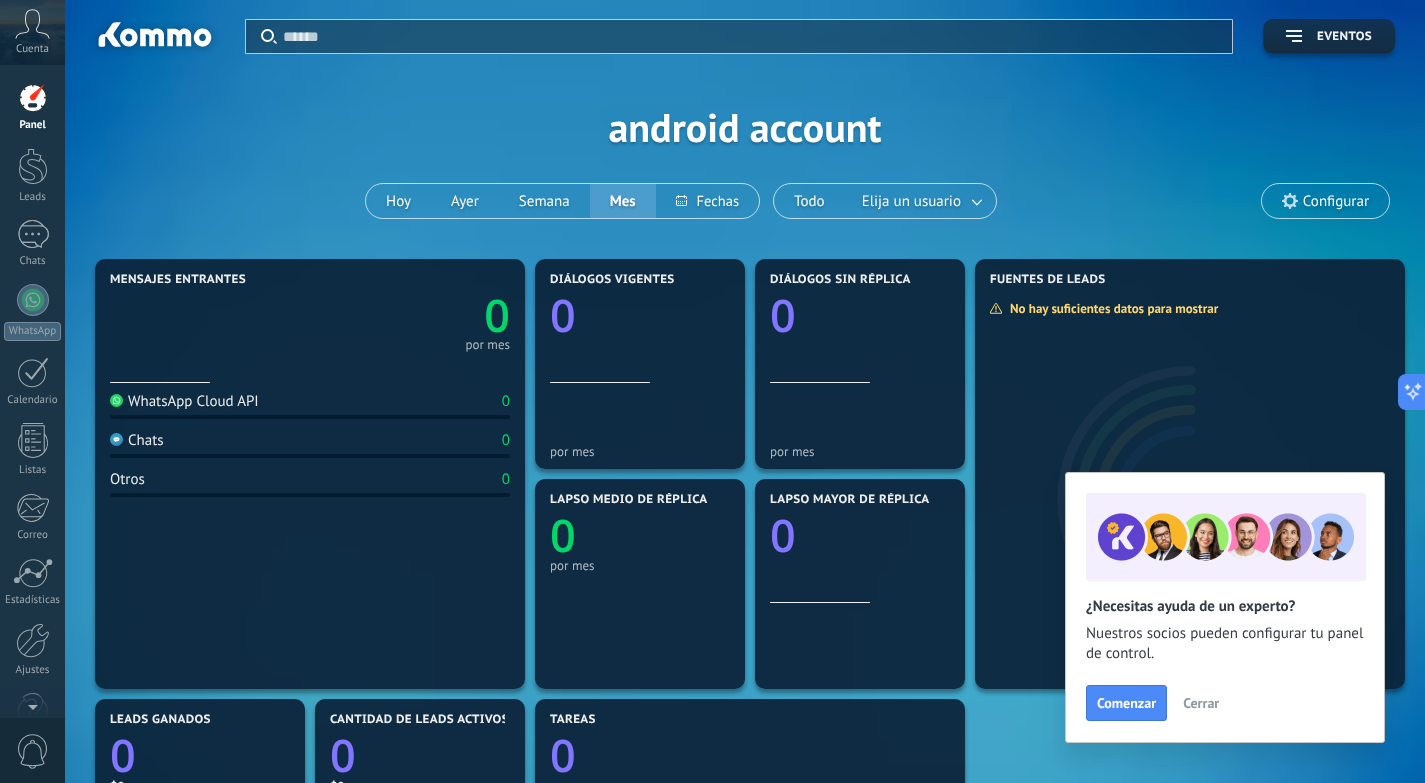 click at bounding box center (33, 98) 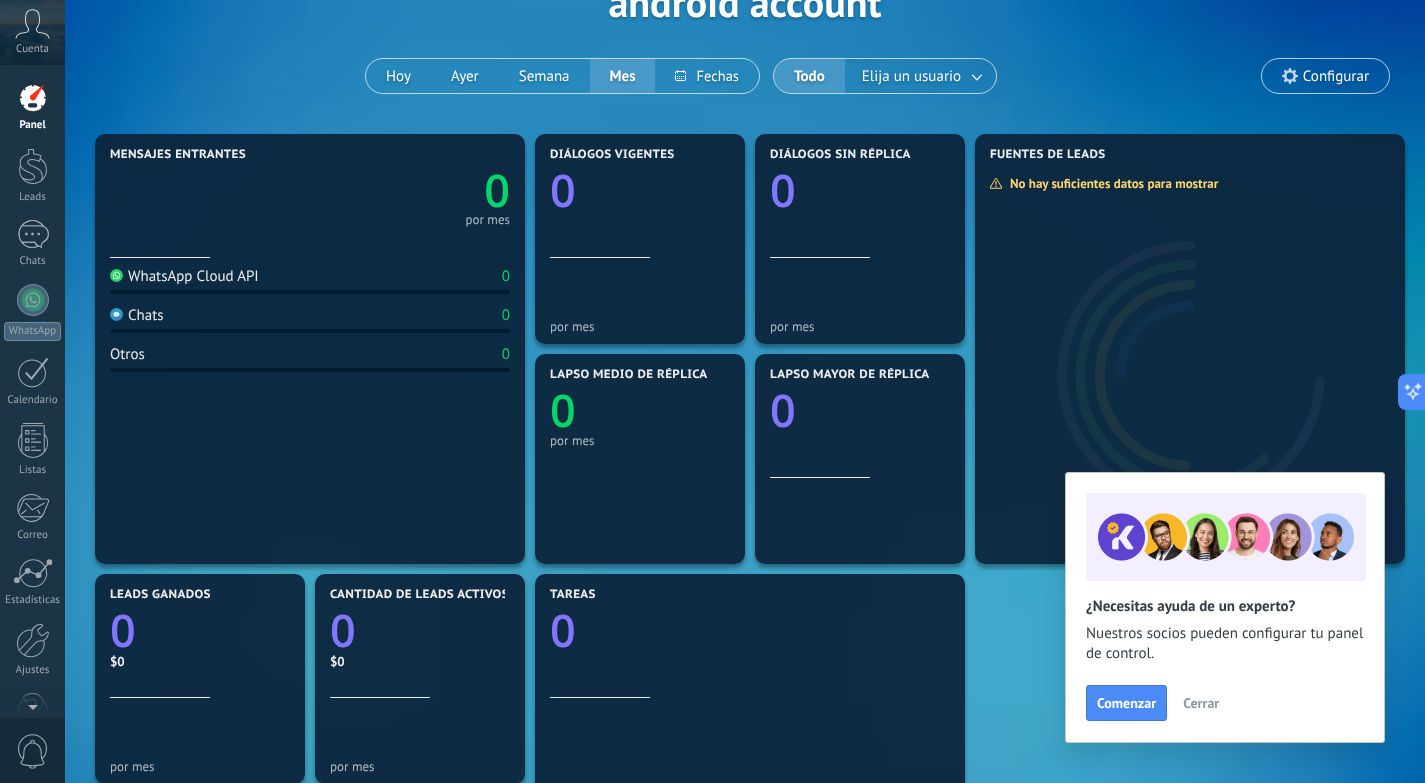 scroll, scrollTop: 124, scrollLeft: 0, axis: vertical 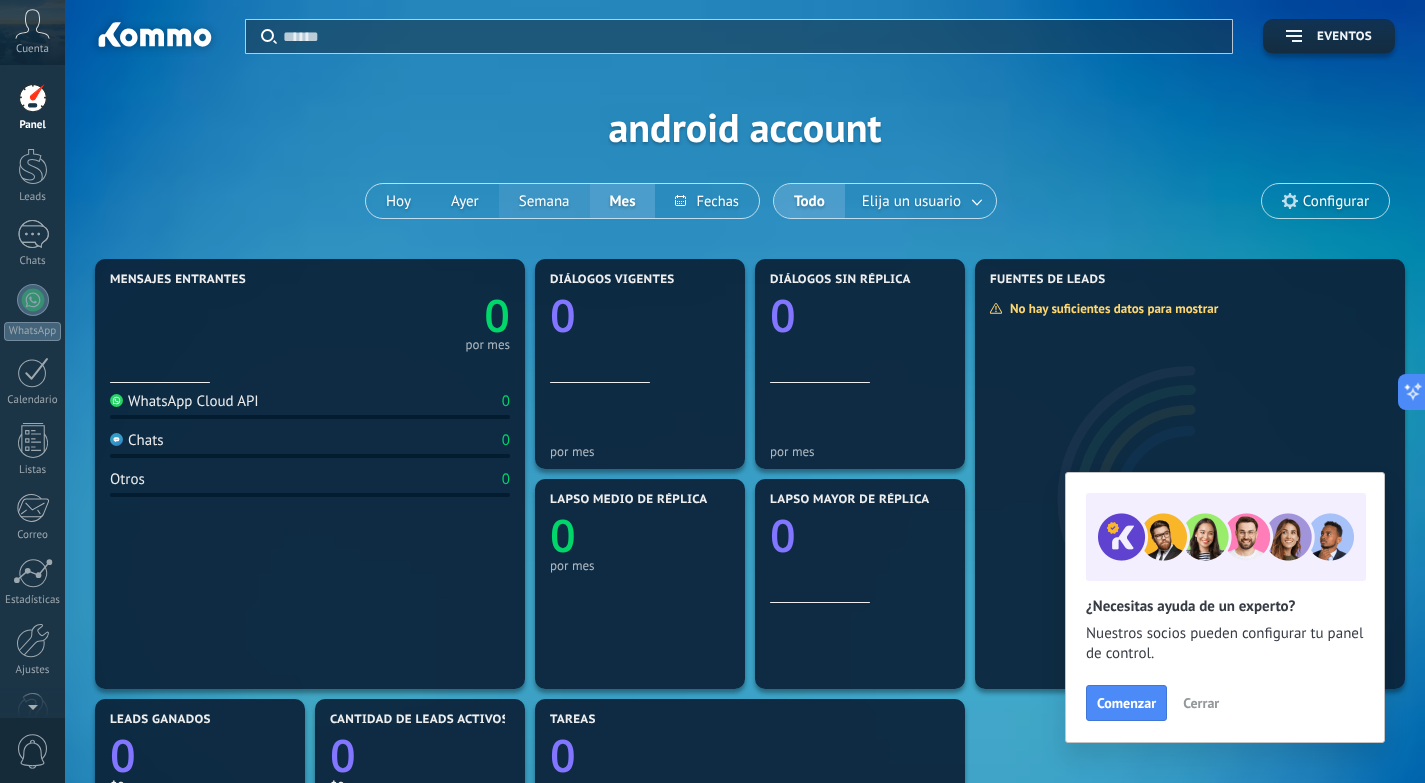 click on "Semana" at bounding box center [544, 201] 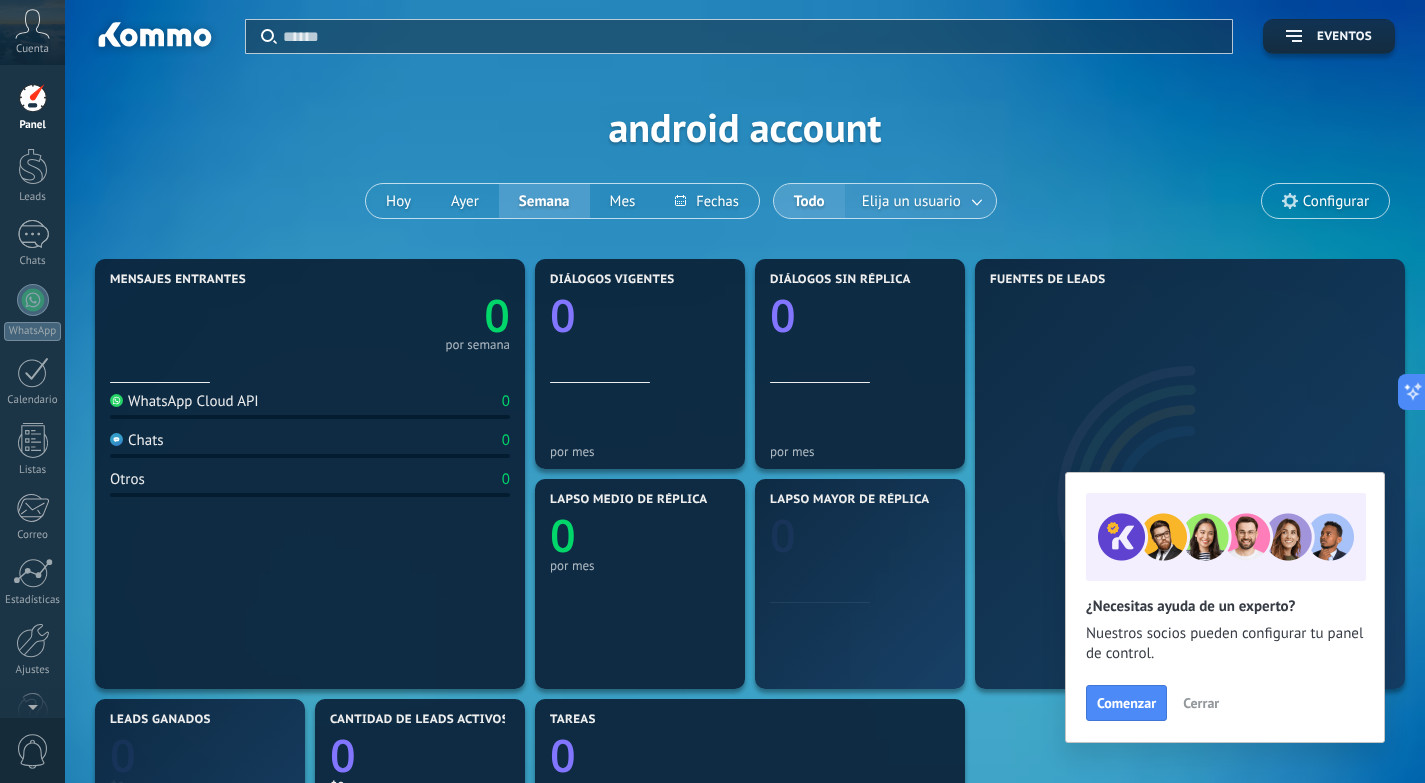 click on "Elija un usuario" at bounding box center (911, 201) 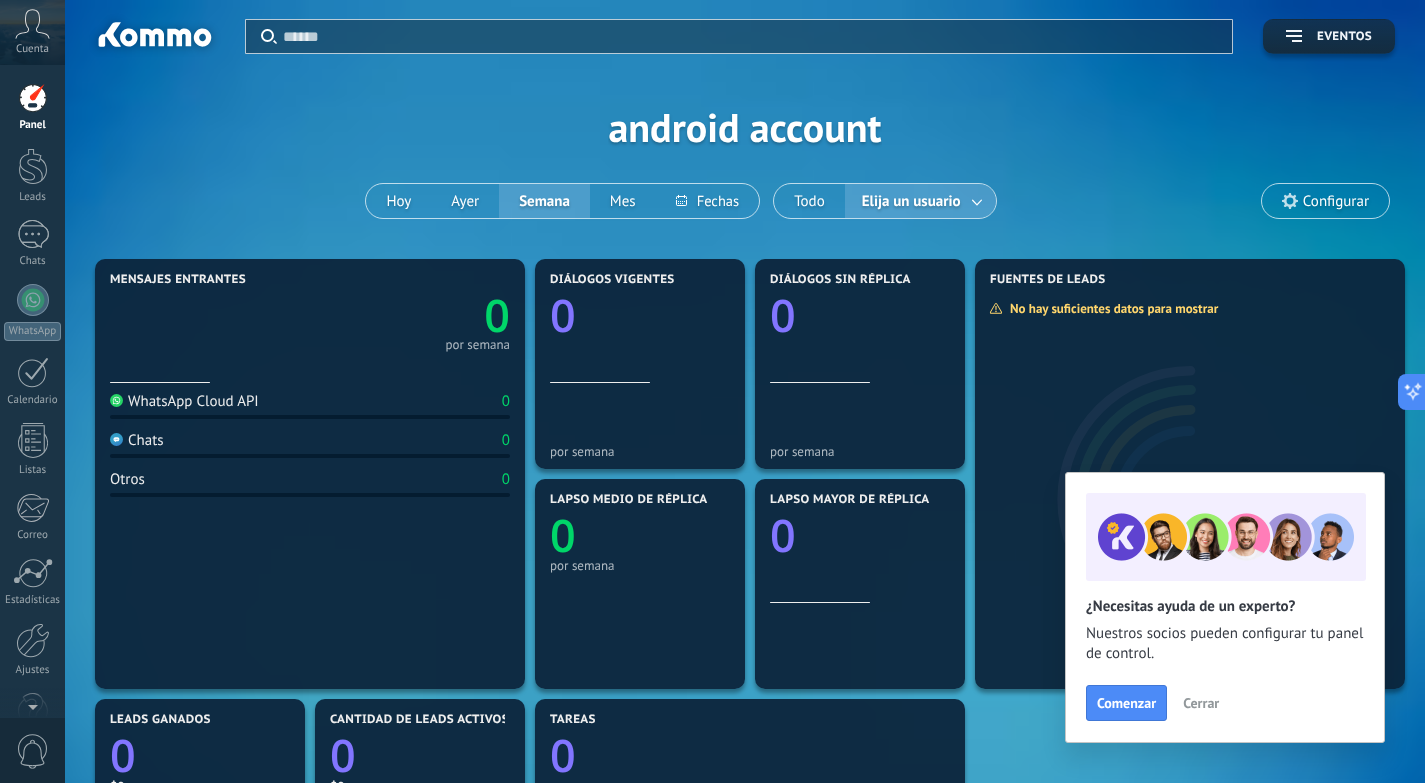 click on "Elija un usuario" at bounding box center [911, 201] 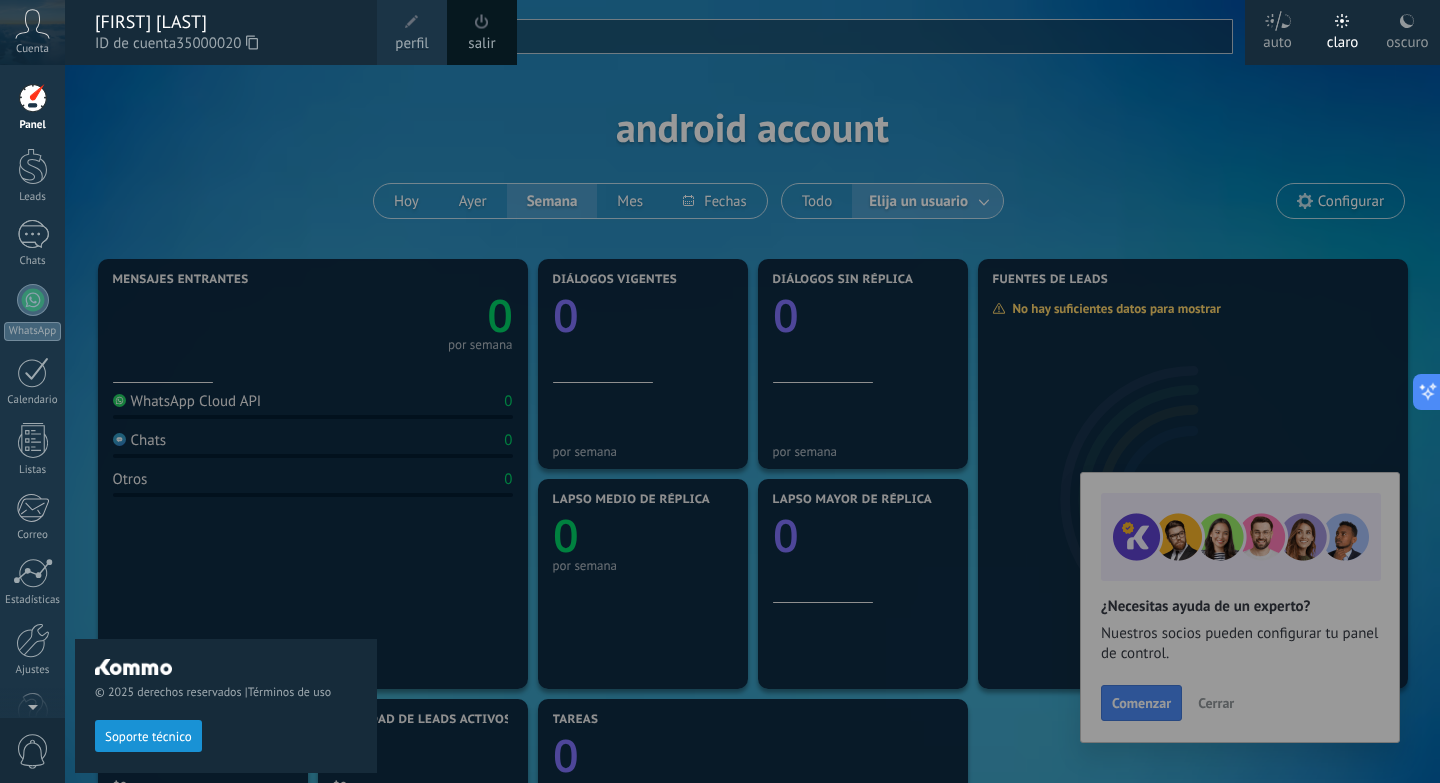 click on "Cuenta" at bounding box center [32, 49] 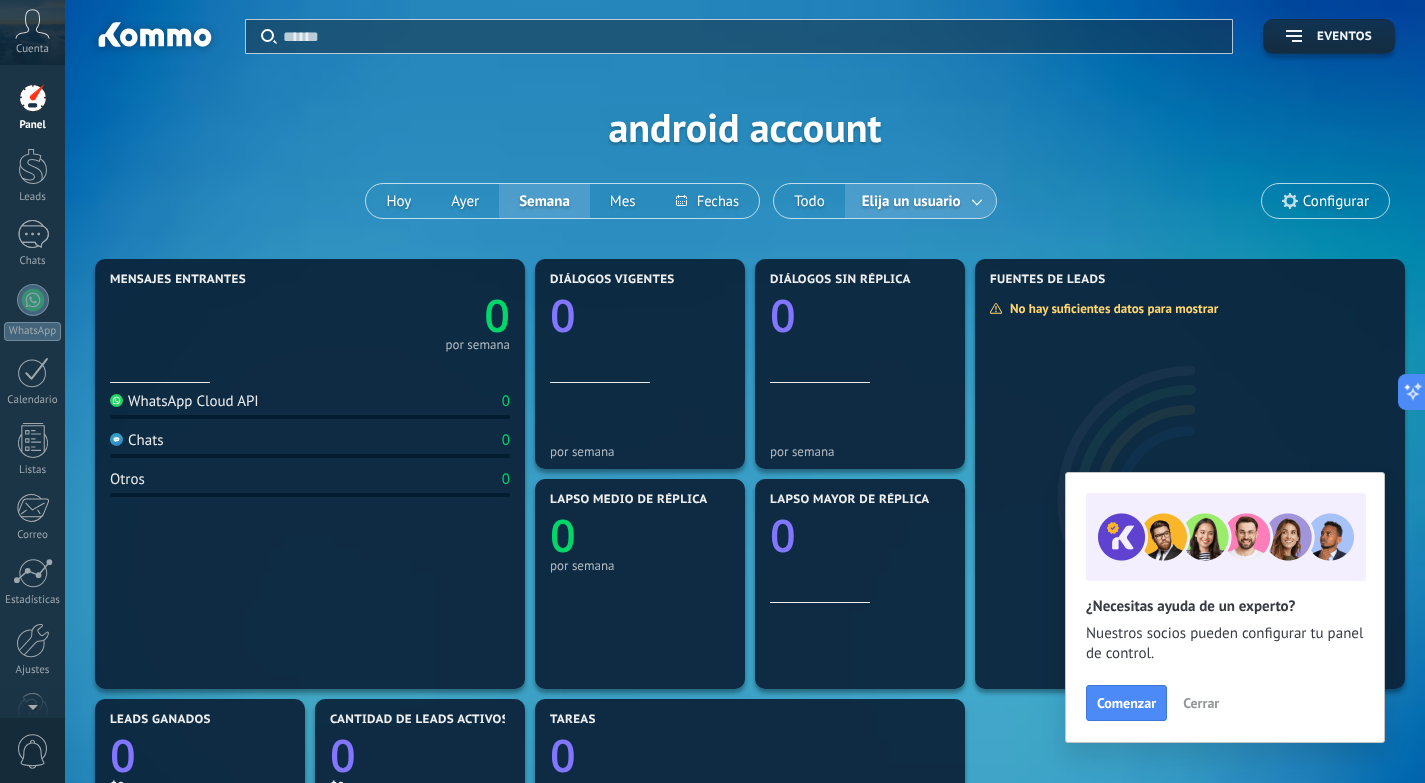click at bounding box center [33, 98] 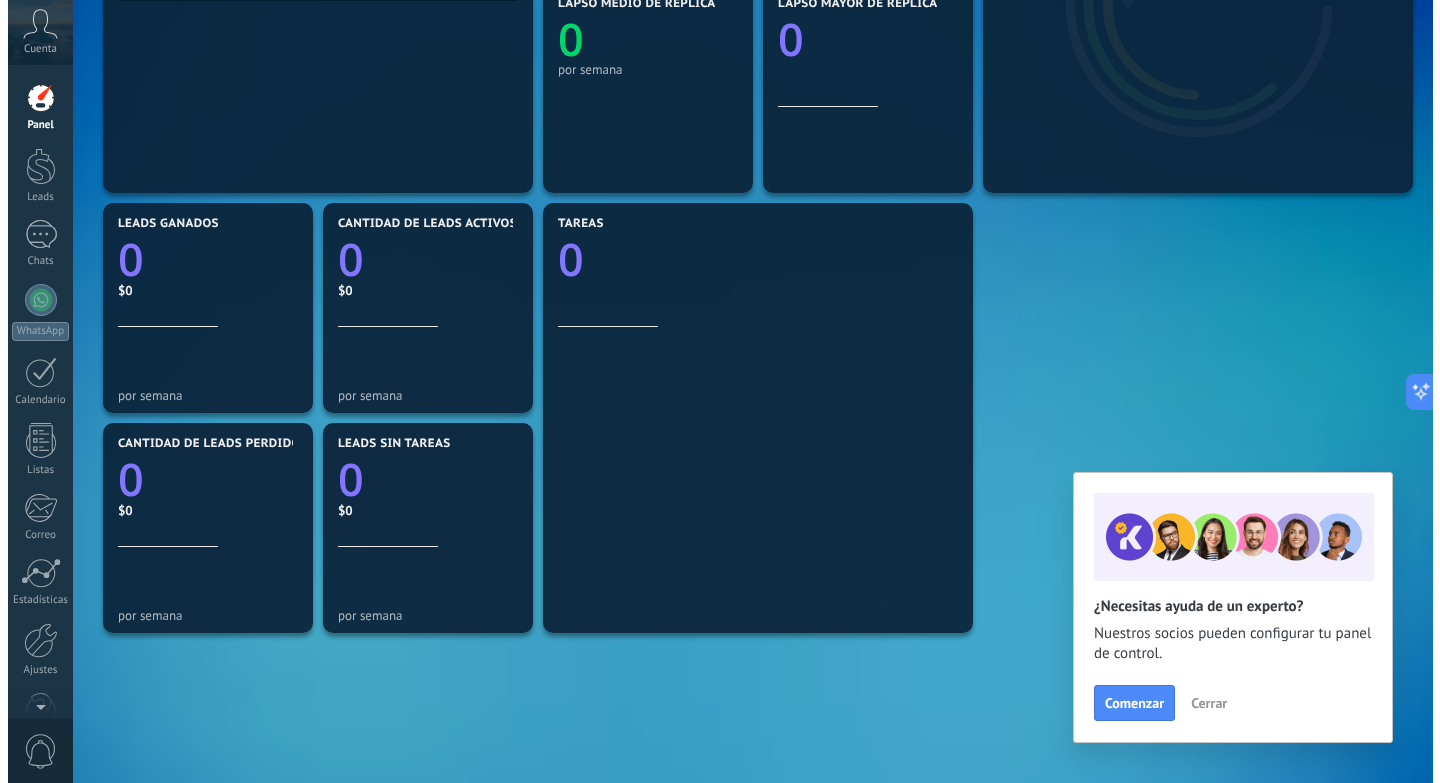 scroll, scrollTop: 0, scrollLeft: 0, axis: both 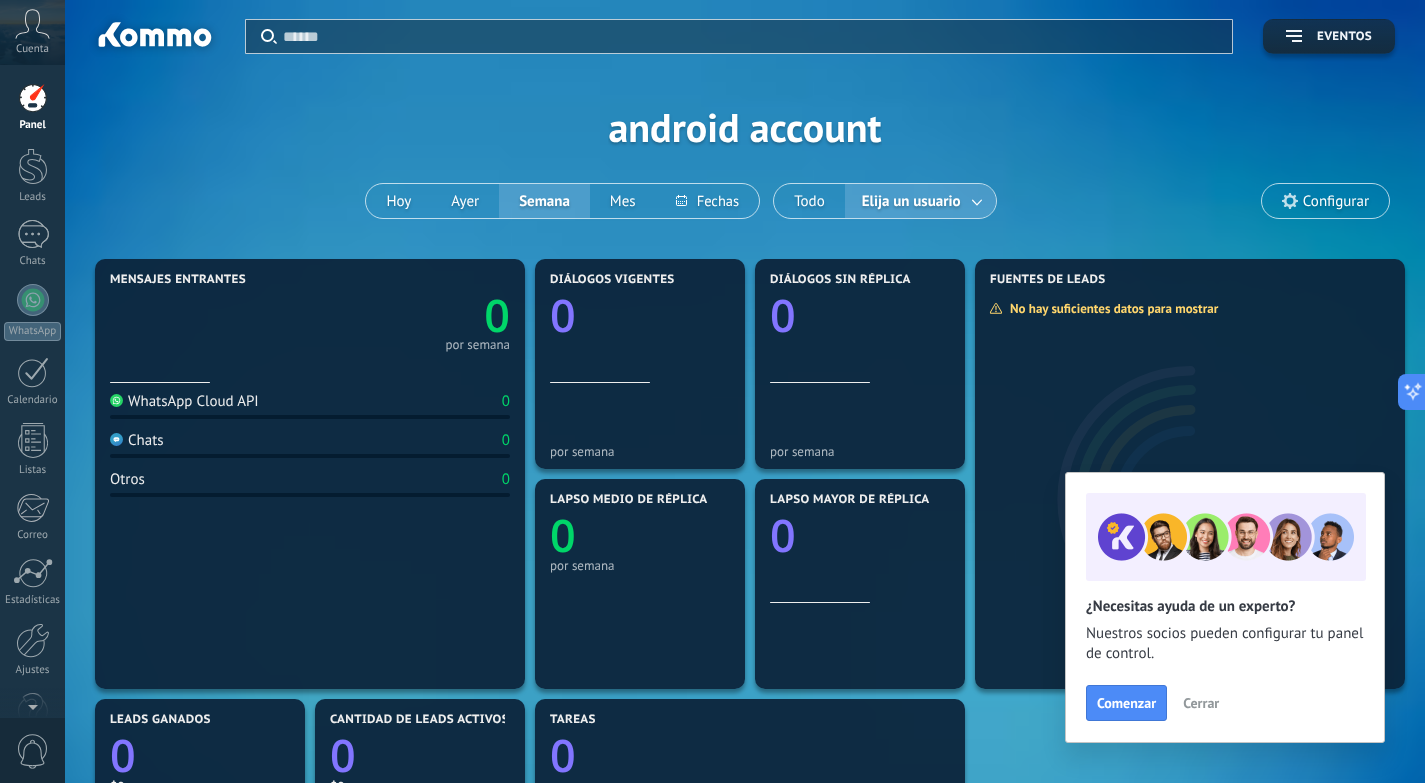 click 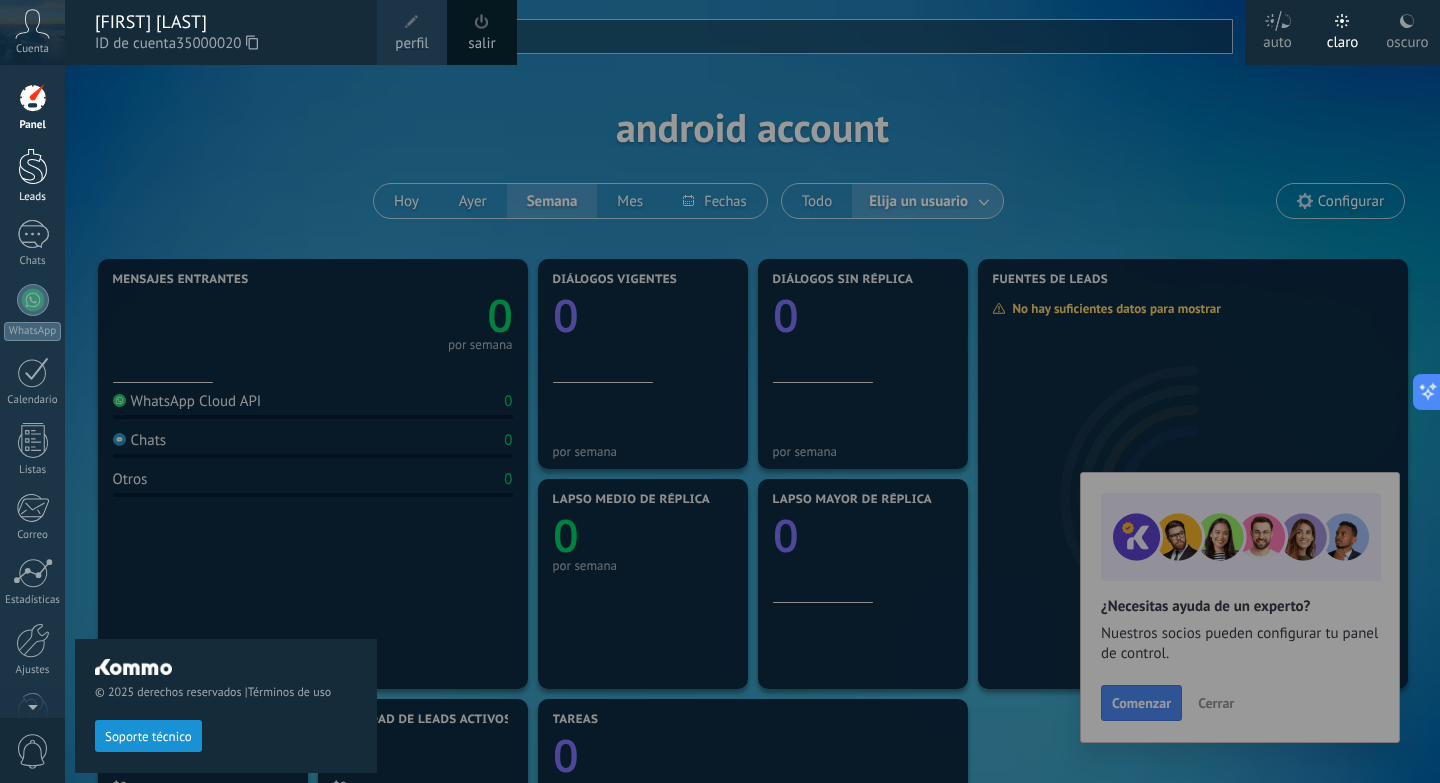 click on "Leads" at bounding box center (32, 176) 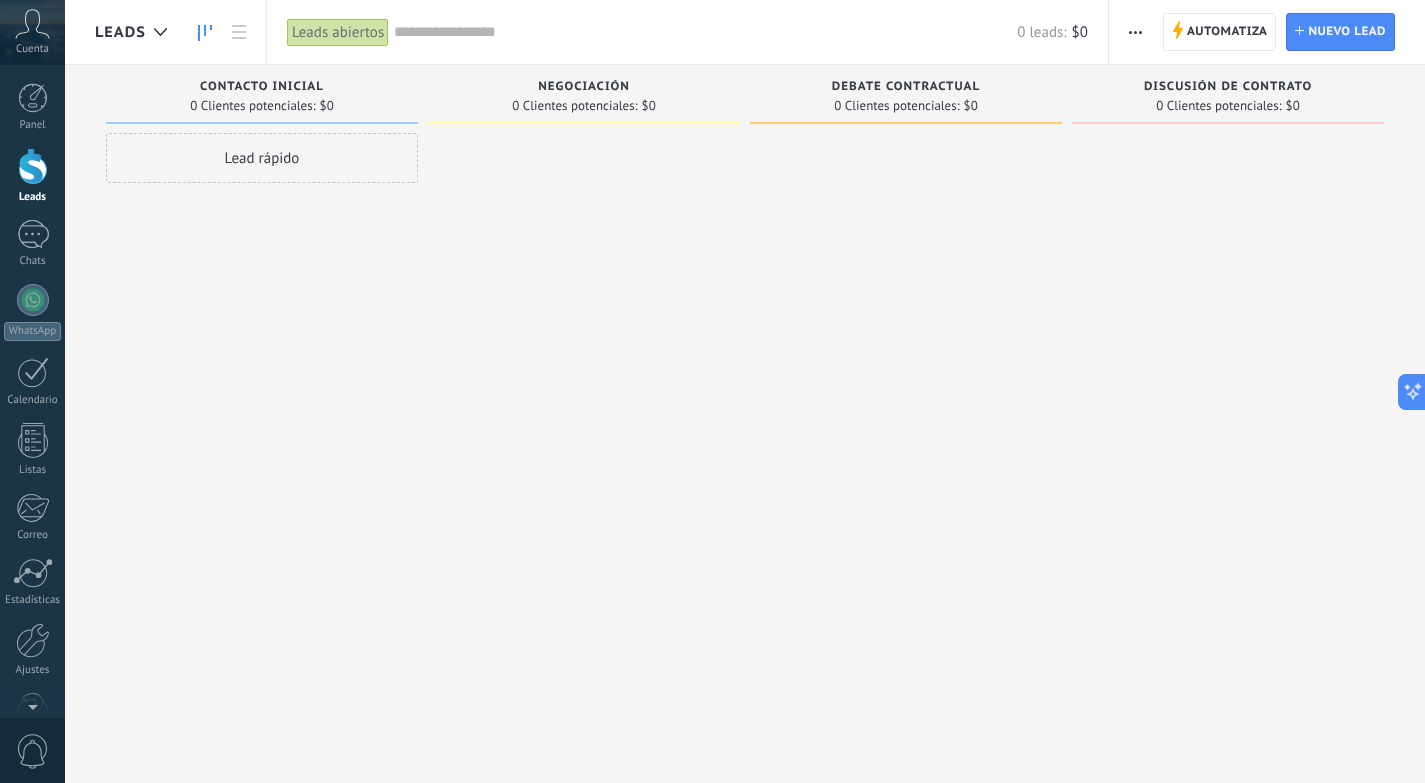 click on "Debate contractual" at bounding box center [906, 87] 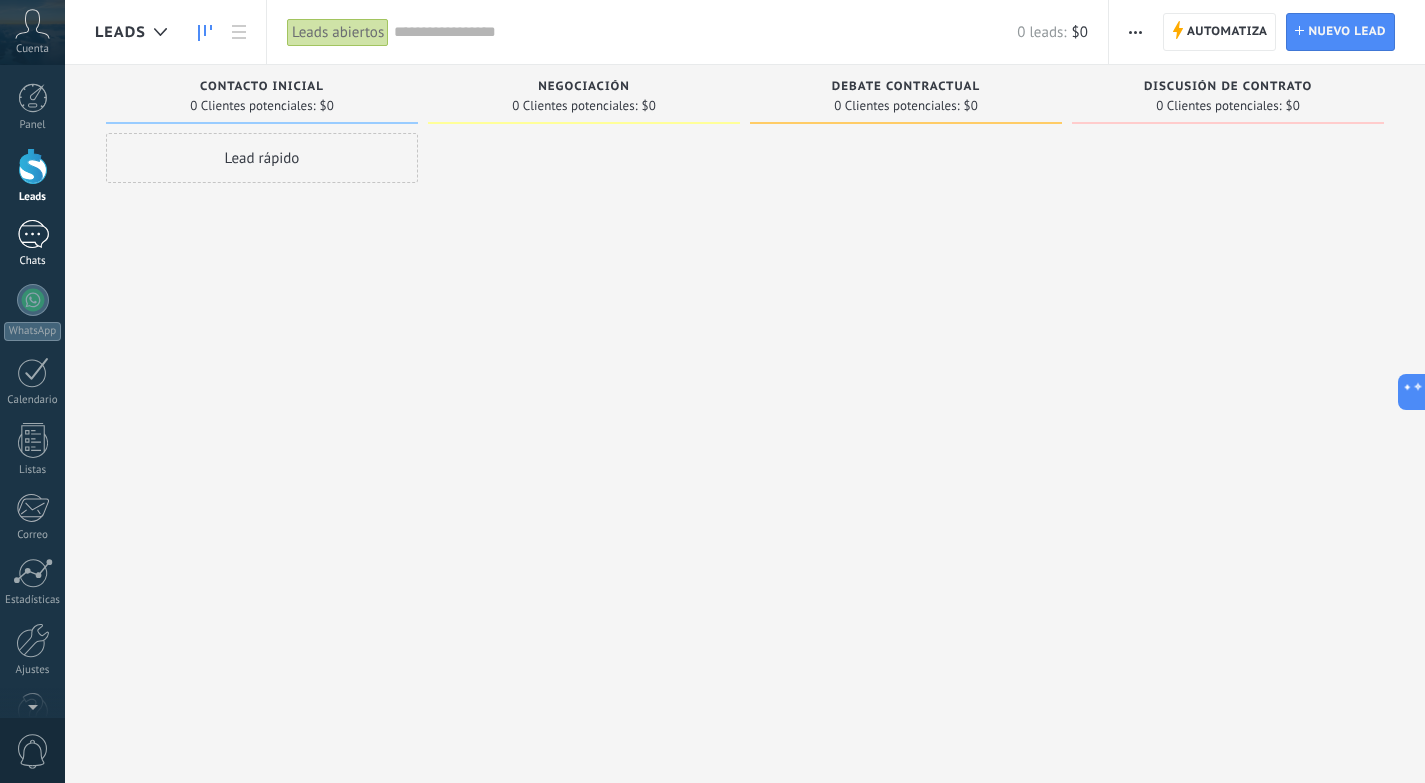click on "Chats" at bounding box center (32, 244) 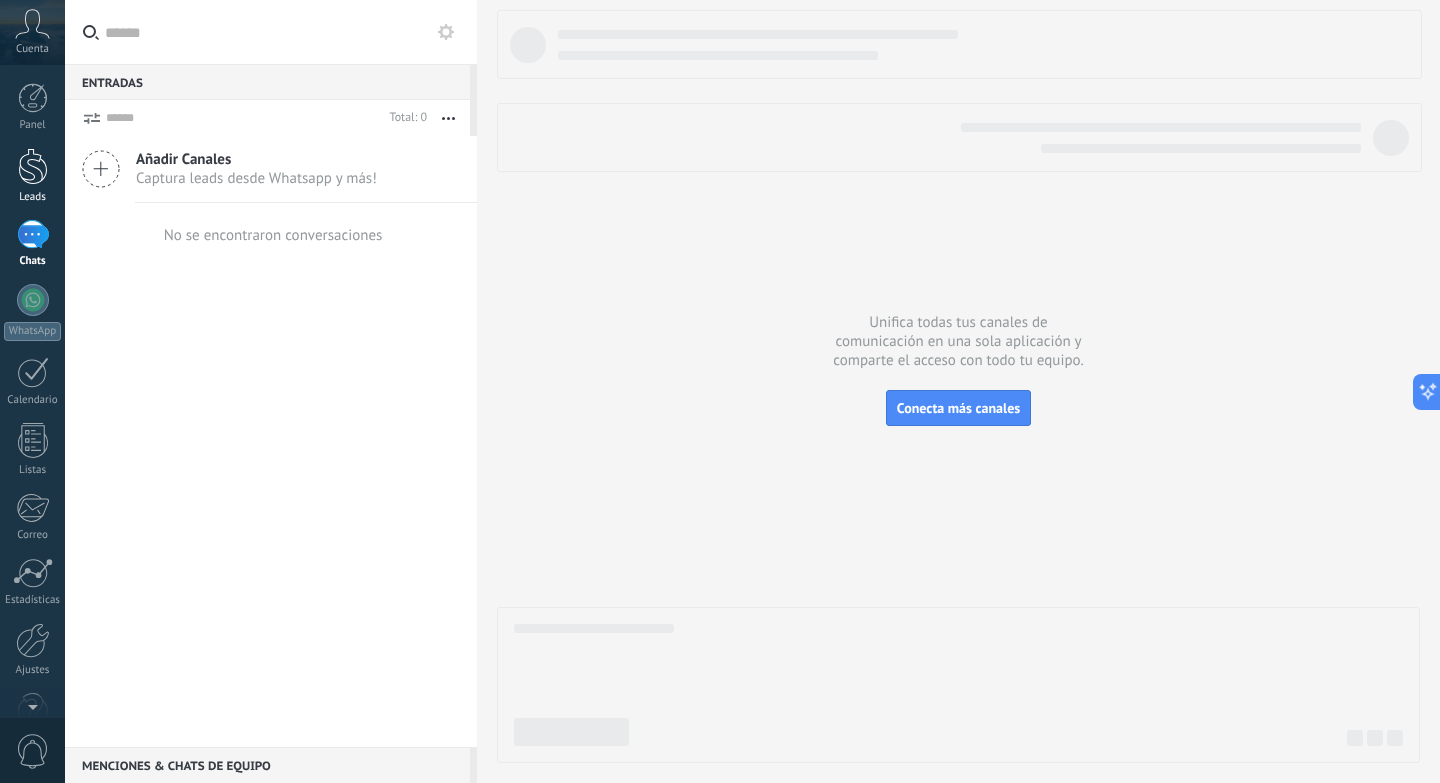 click on "Leads" at bounding box center (33, 197) 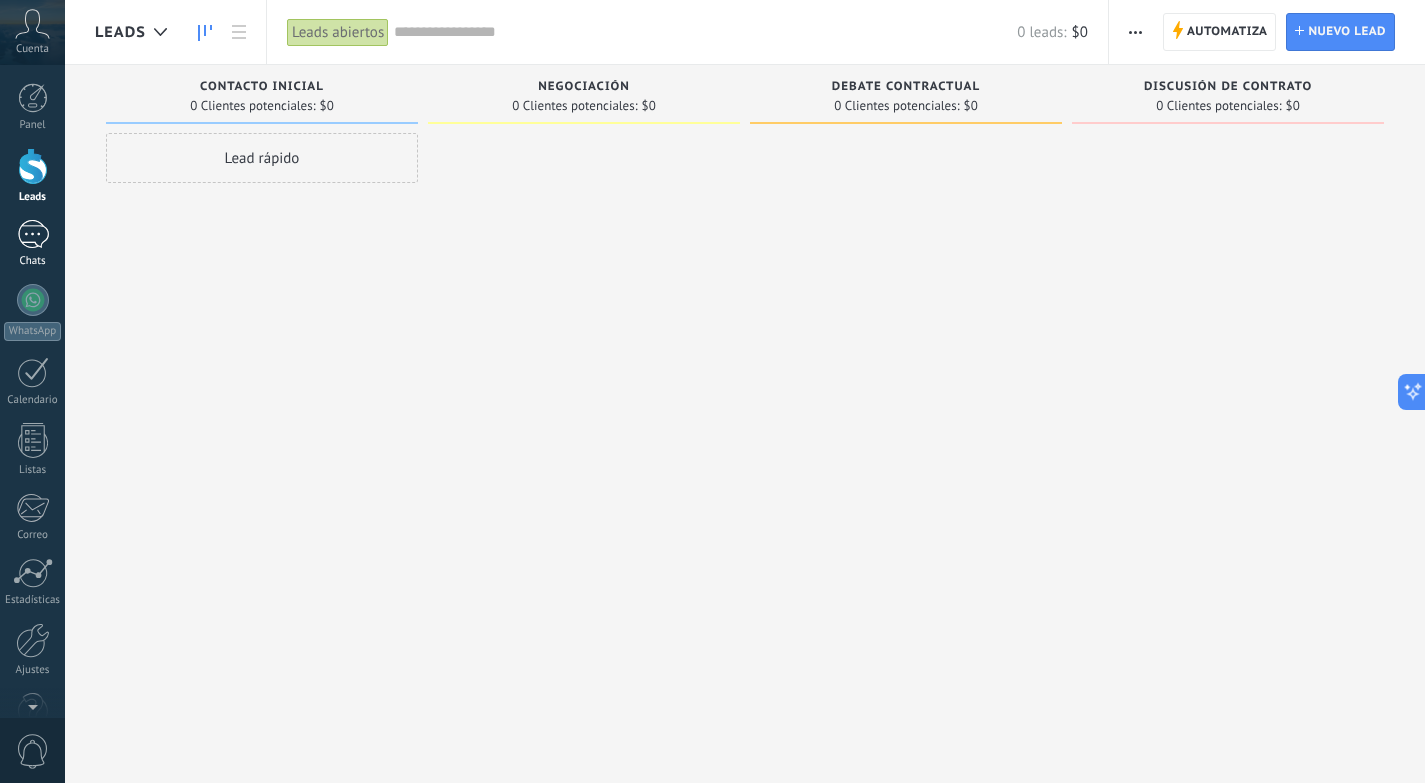click at bounding box center (33, 234) 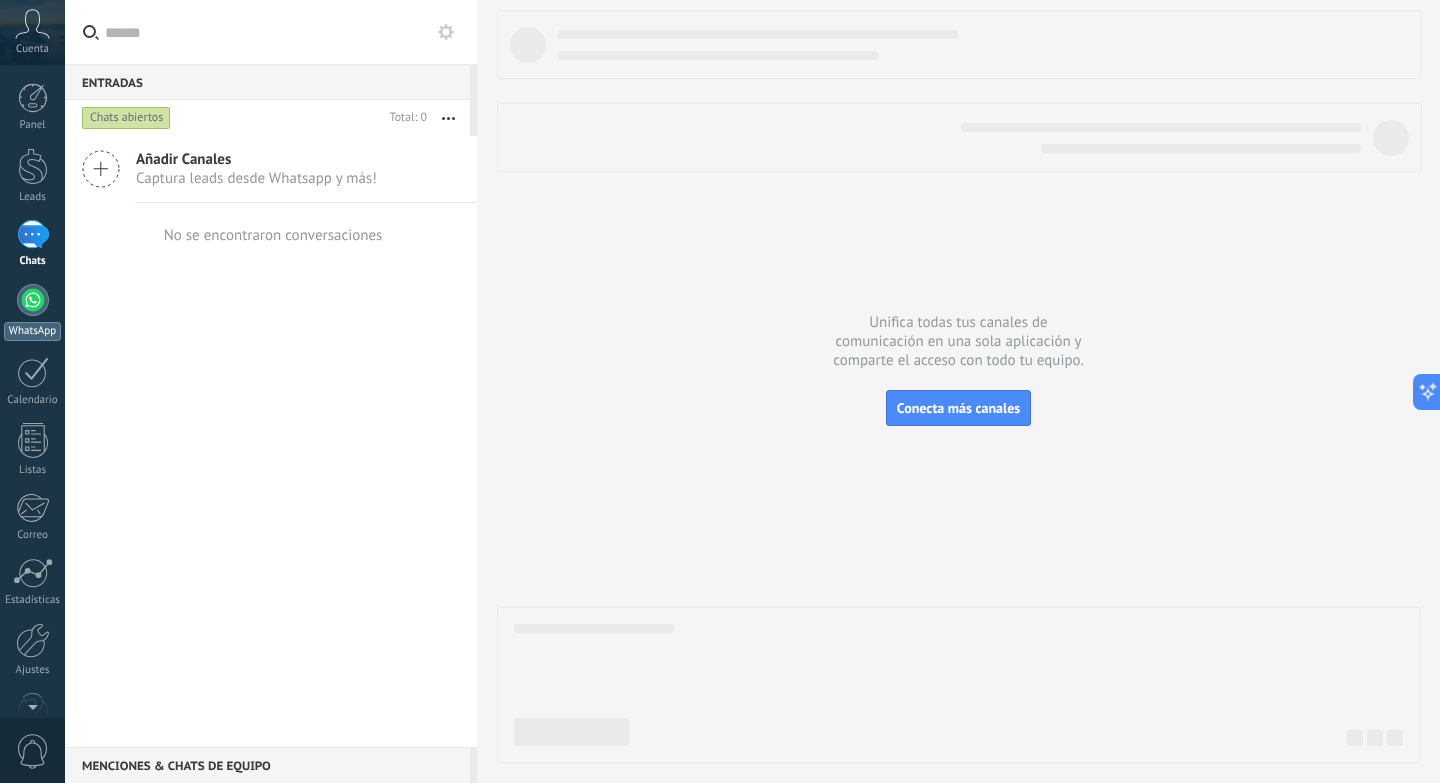 click at bounding box center (33, 300) 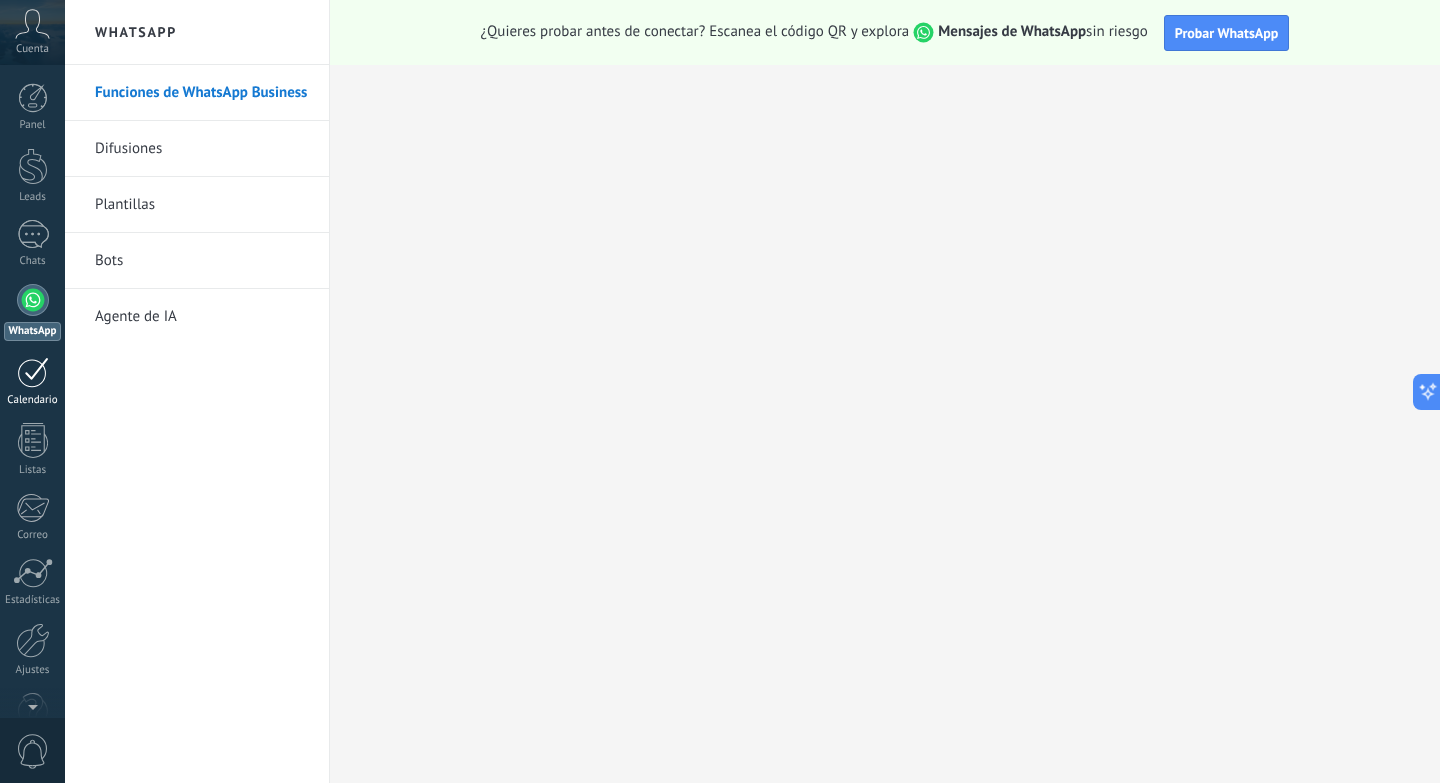 click at bounding box center [33, 372] 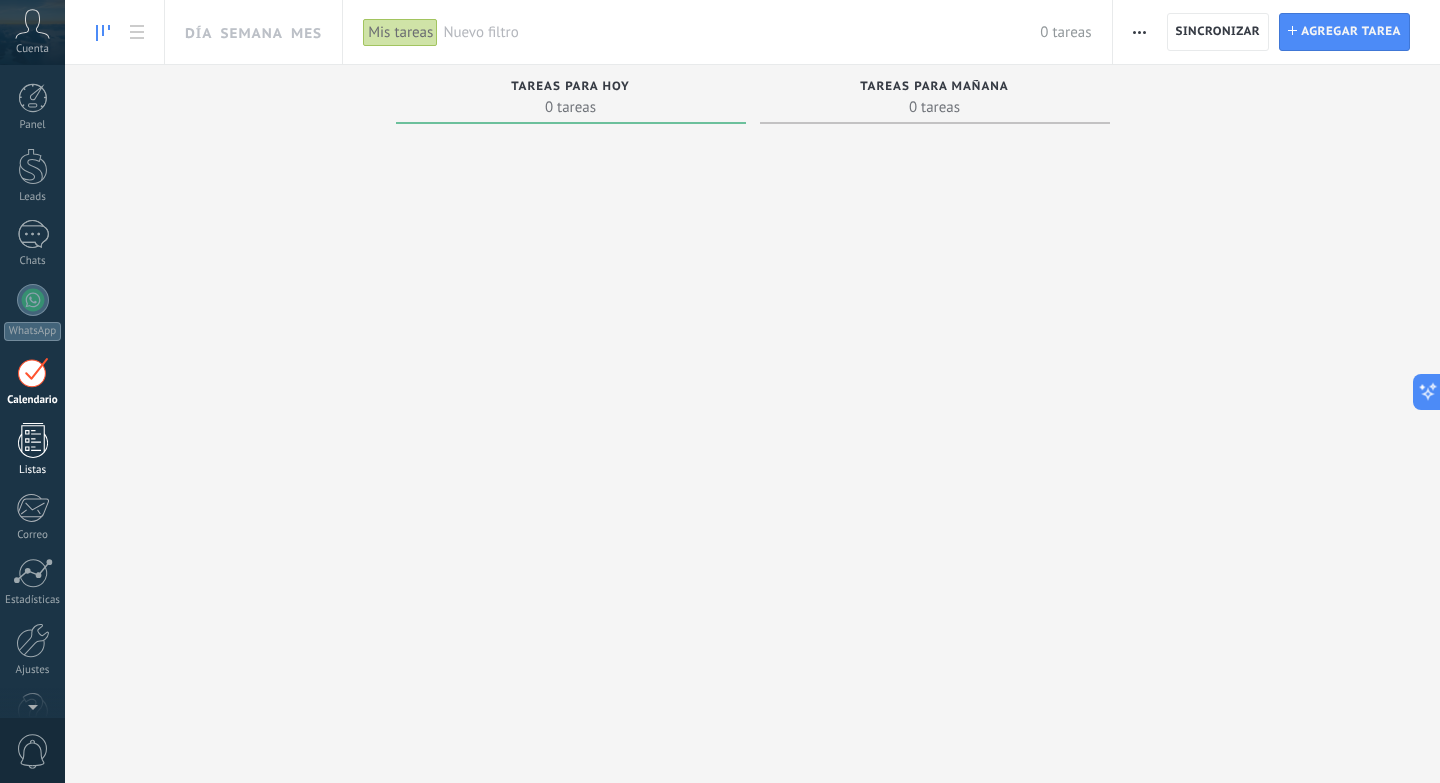 click at bounding box center [33, 440] 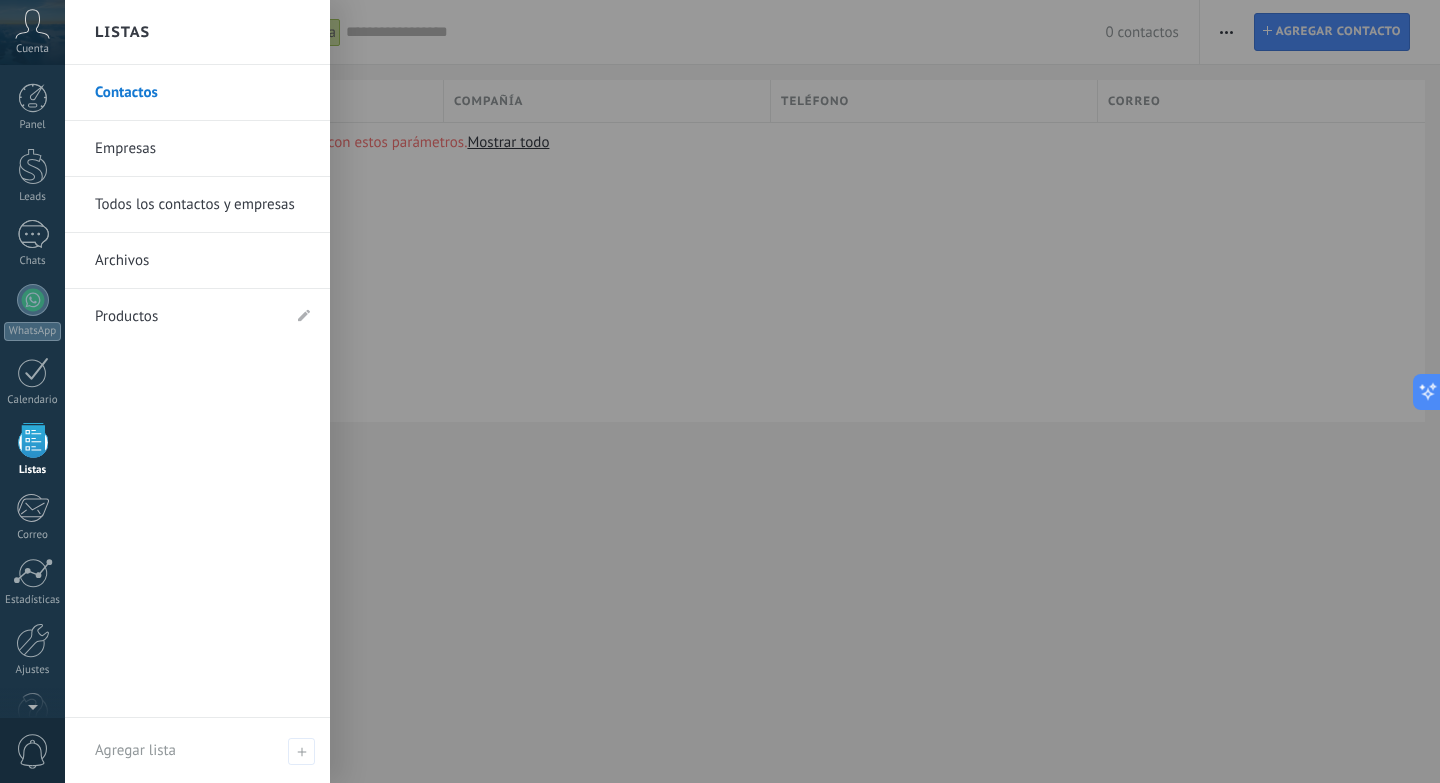 click at bounding box center (33, 440) 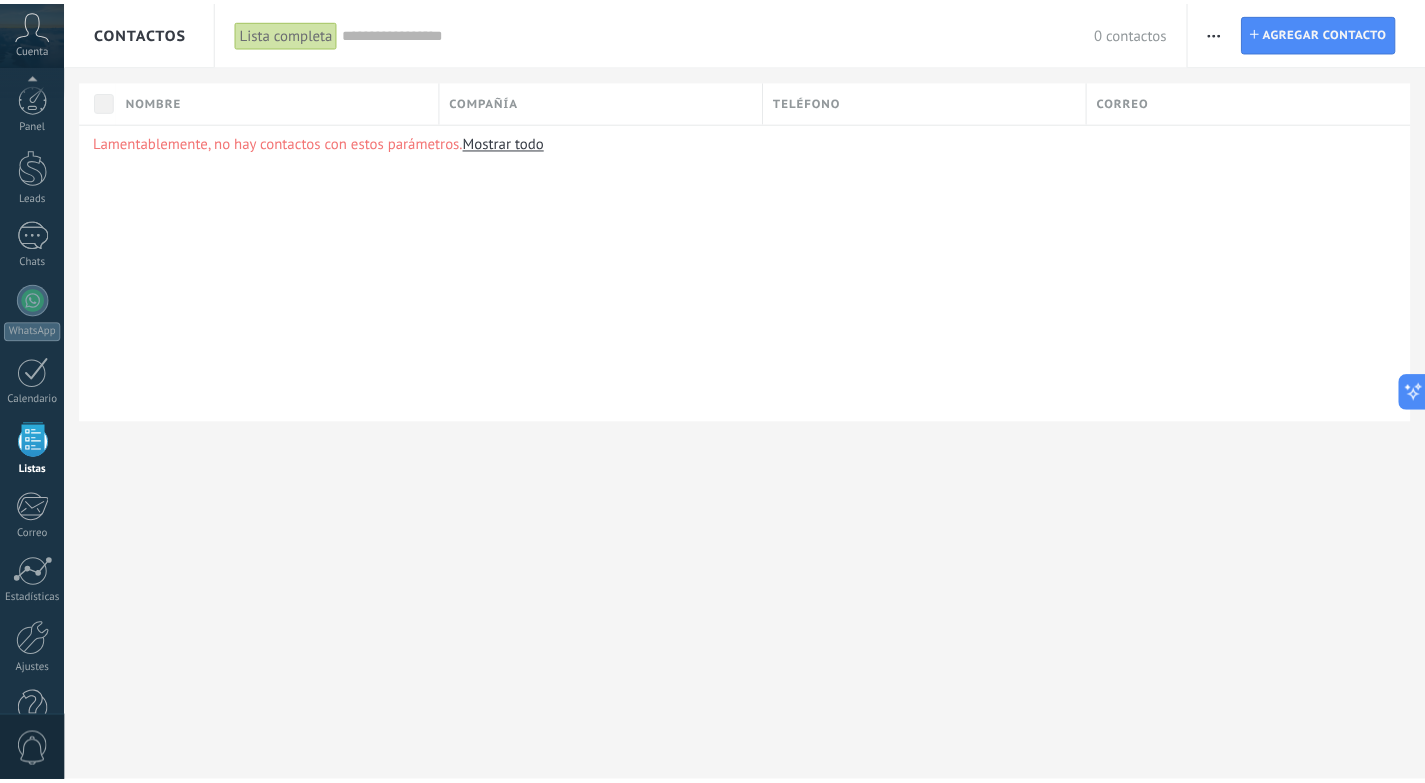 scroll, scrollTop: 49, scrollLeft: 0, axis: vertical 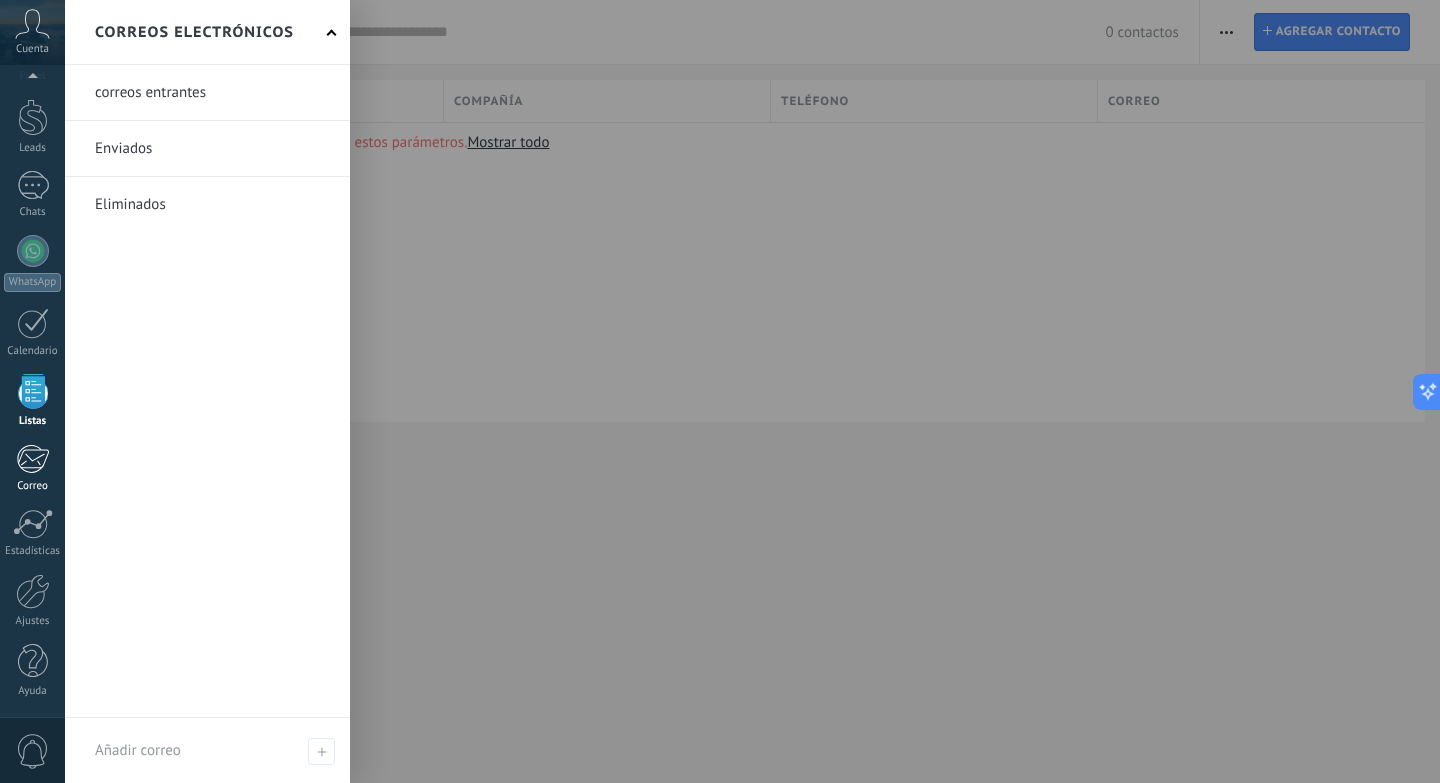click on "Correo" at bounding box center (33, 486) 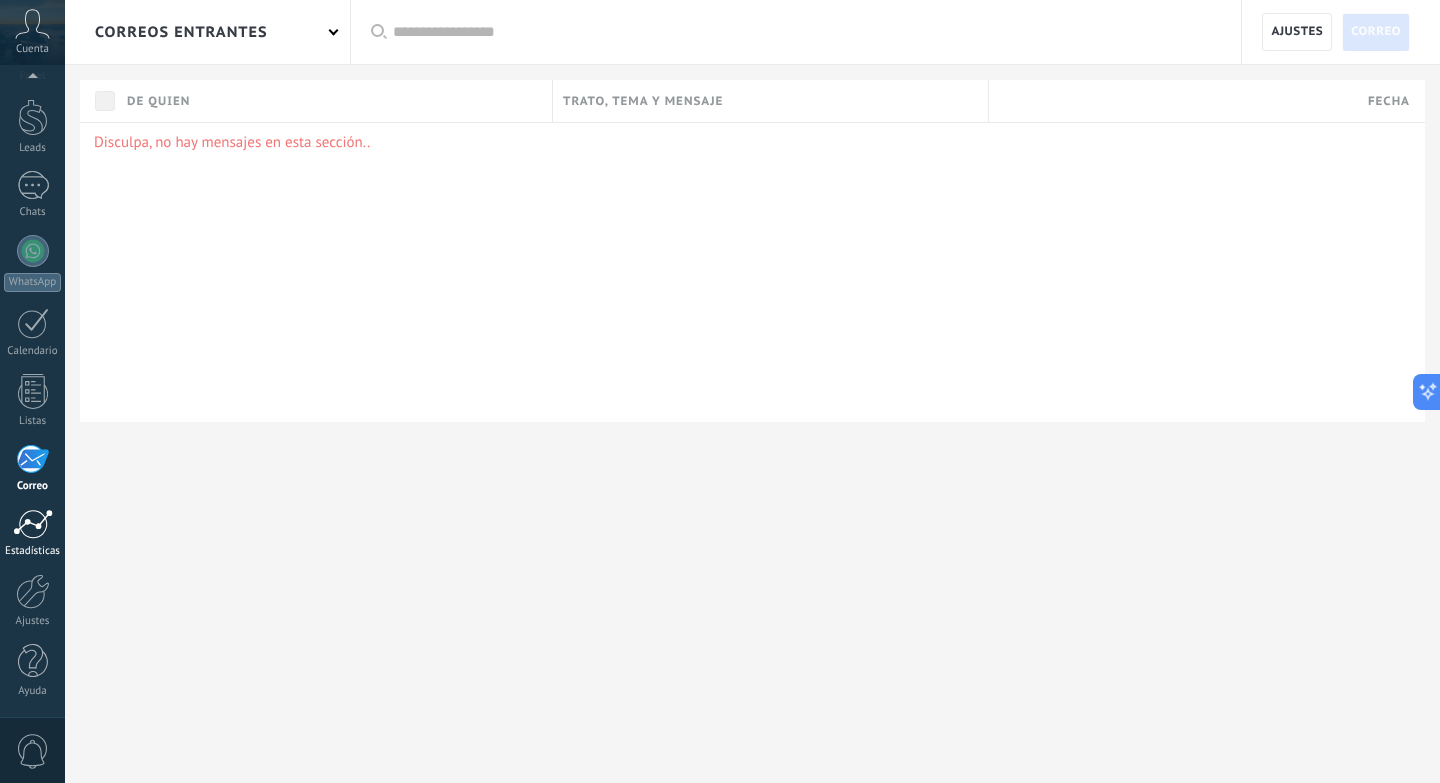 click at bounding box center (33, 524) 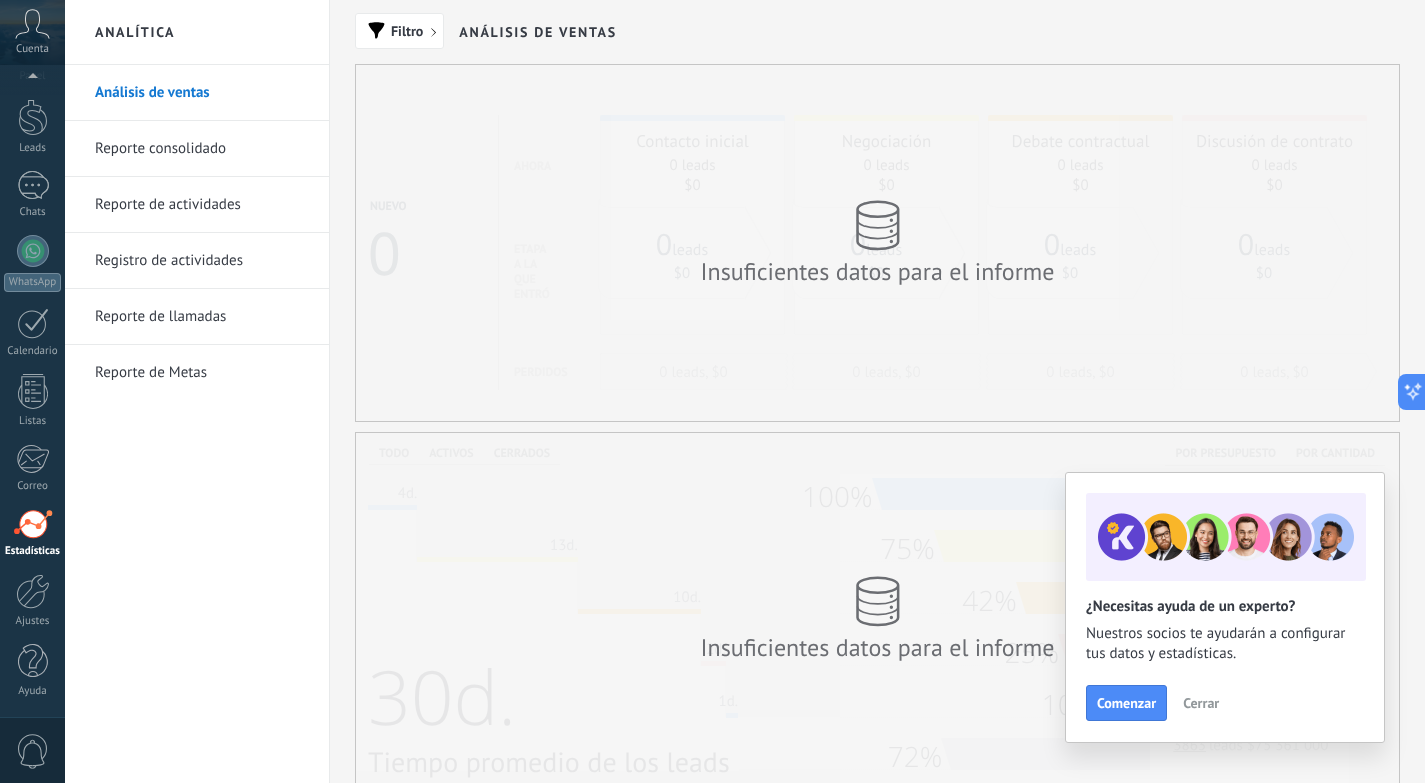 click on "Registro de actividades" at bounding box center [202, 261] 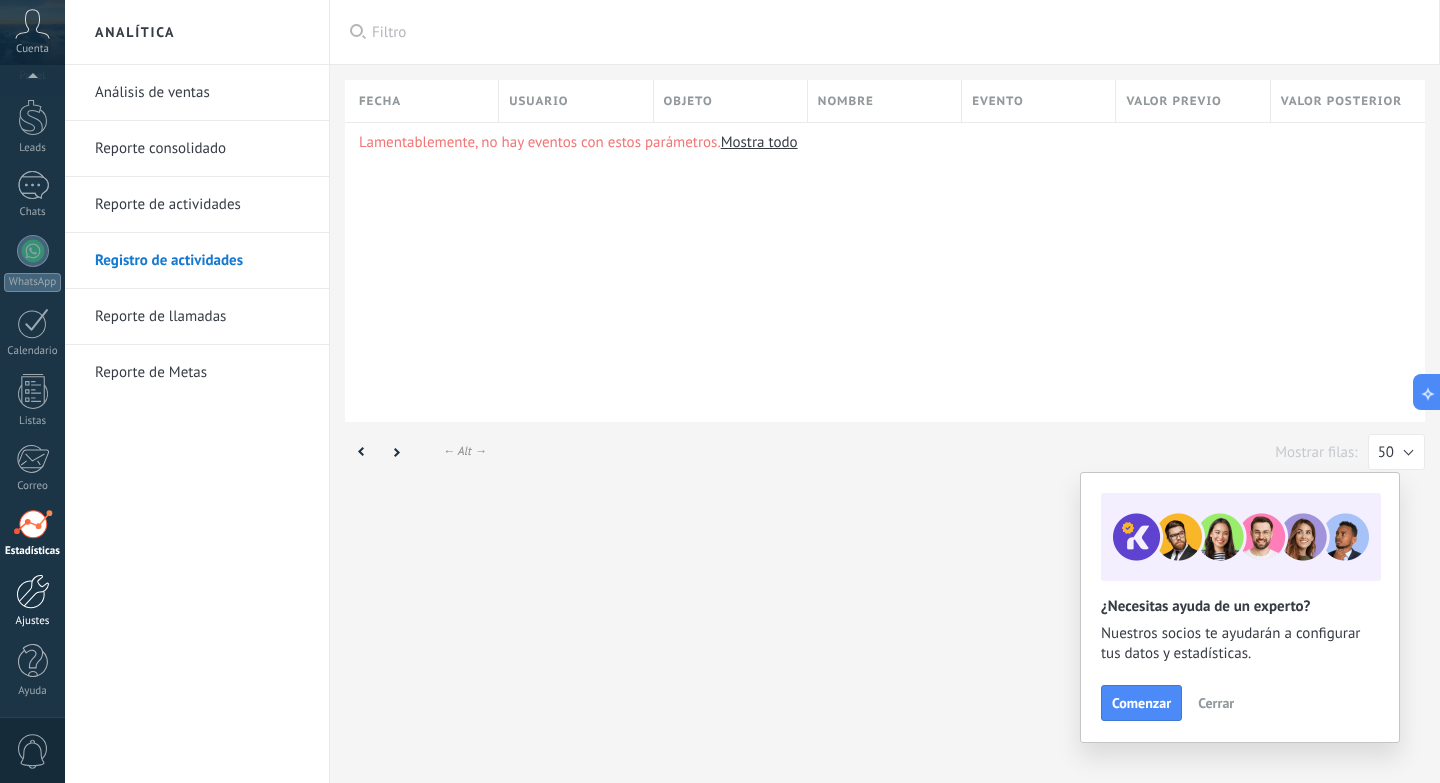 click at bounding box center [33, 591] 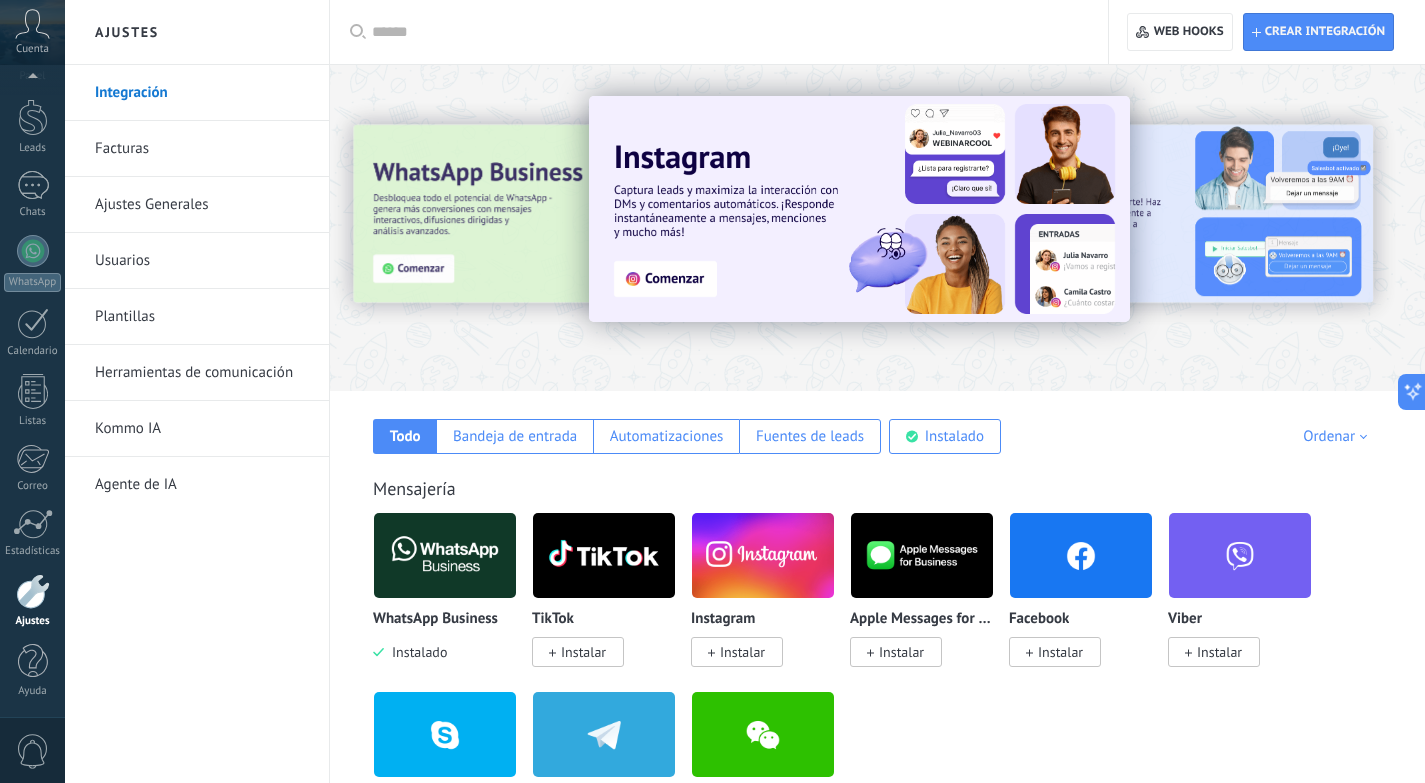 click on "0" at bounding box center (33, 751) 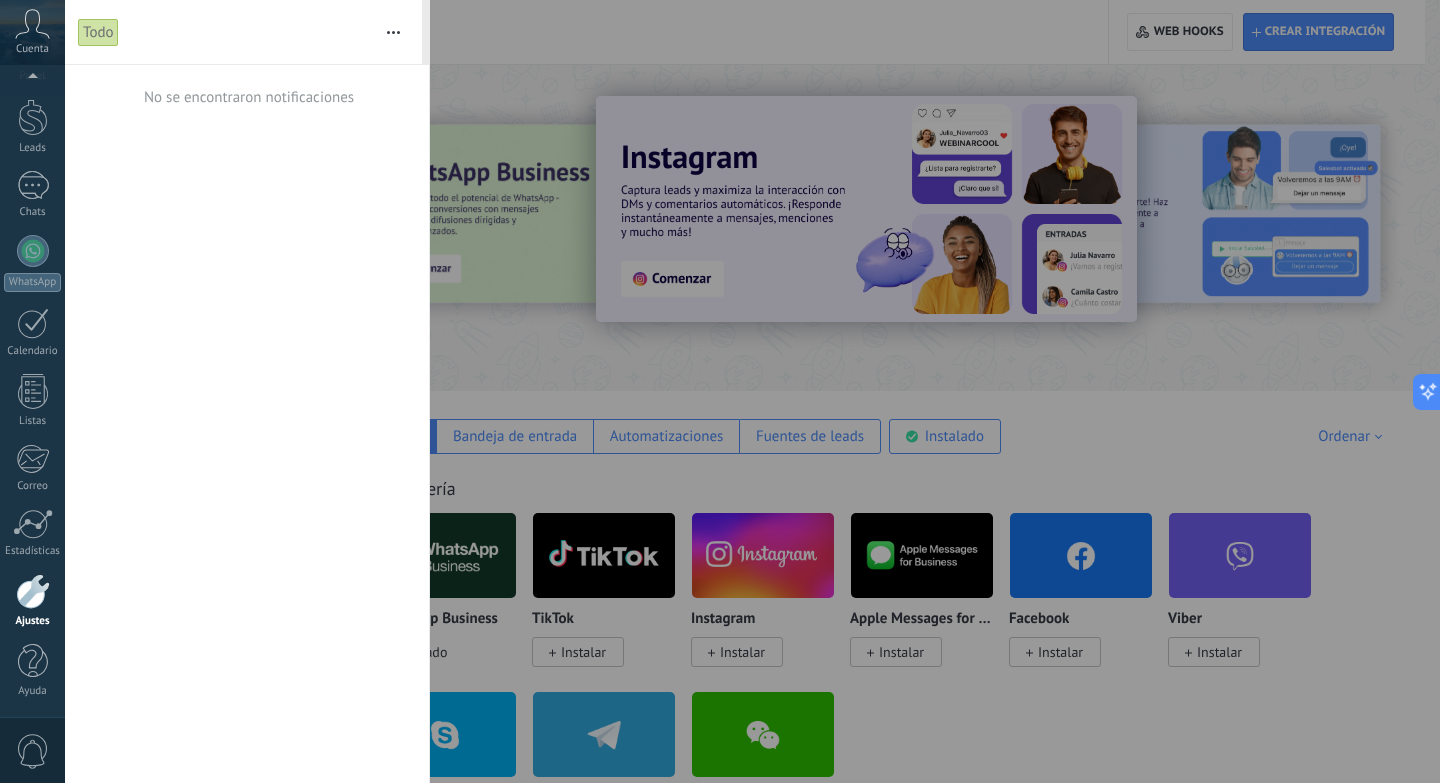 click at bounding box center (33, 591) 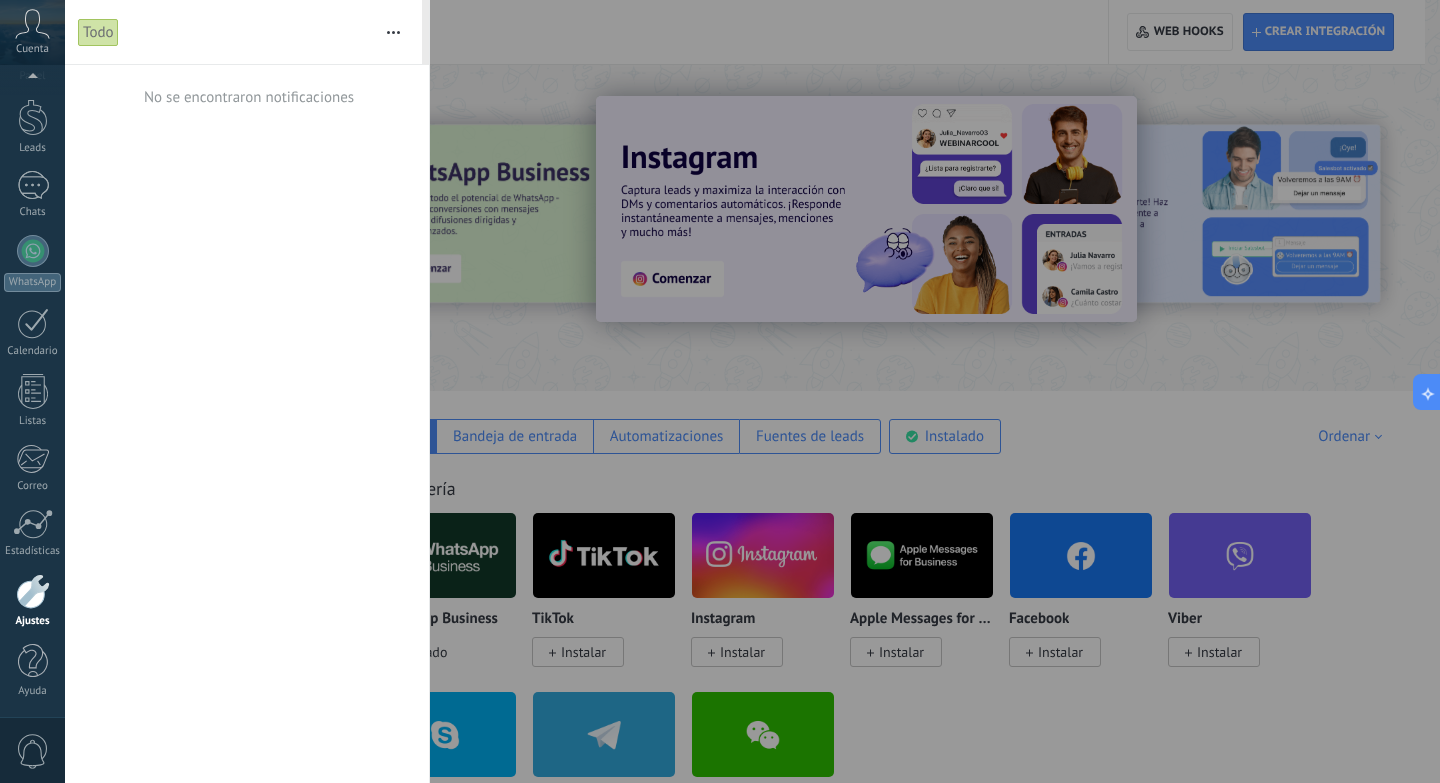 click at bounding box center [720, 391] 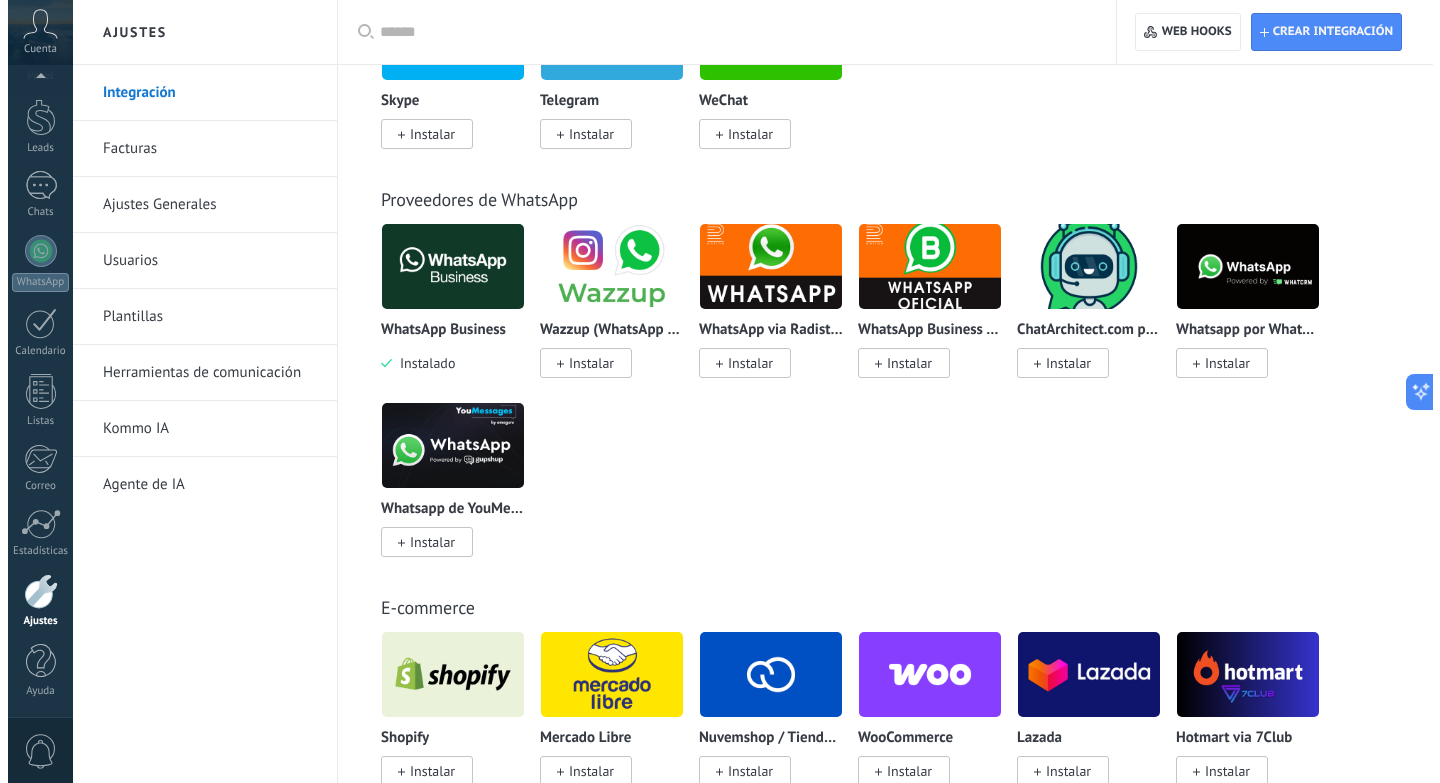 scroll, scrollTop: 774, scrollLeft: 0, axis: vertical 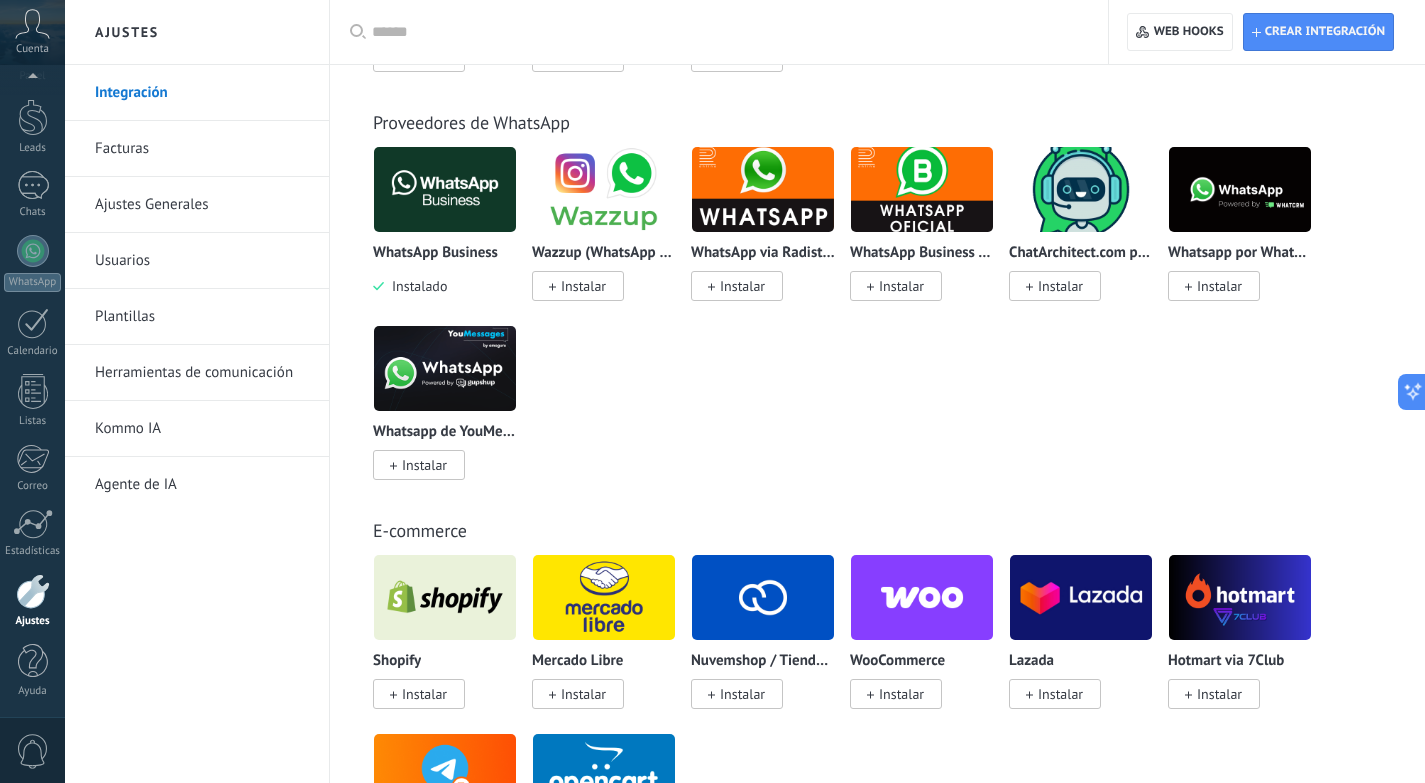 click on "WhatsApp Business" at bounding box center (435, 253) 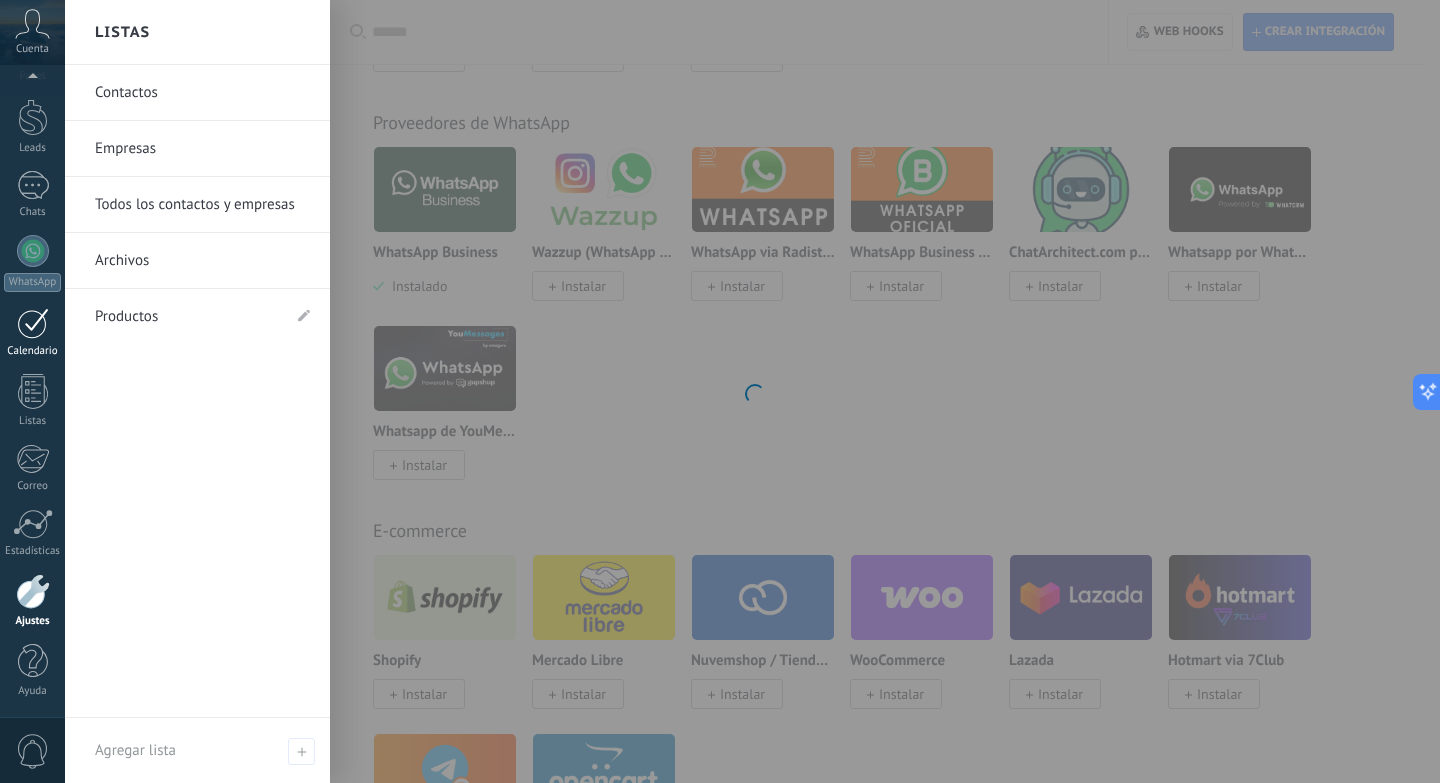 click on "Calendario" at bounding box center (32, 333) 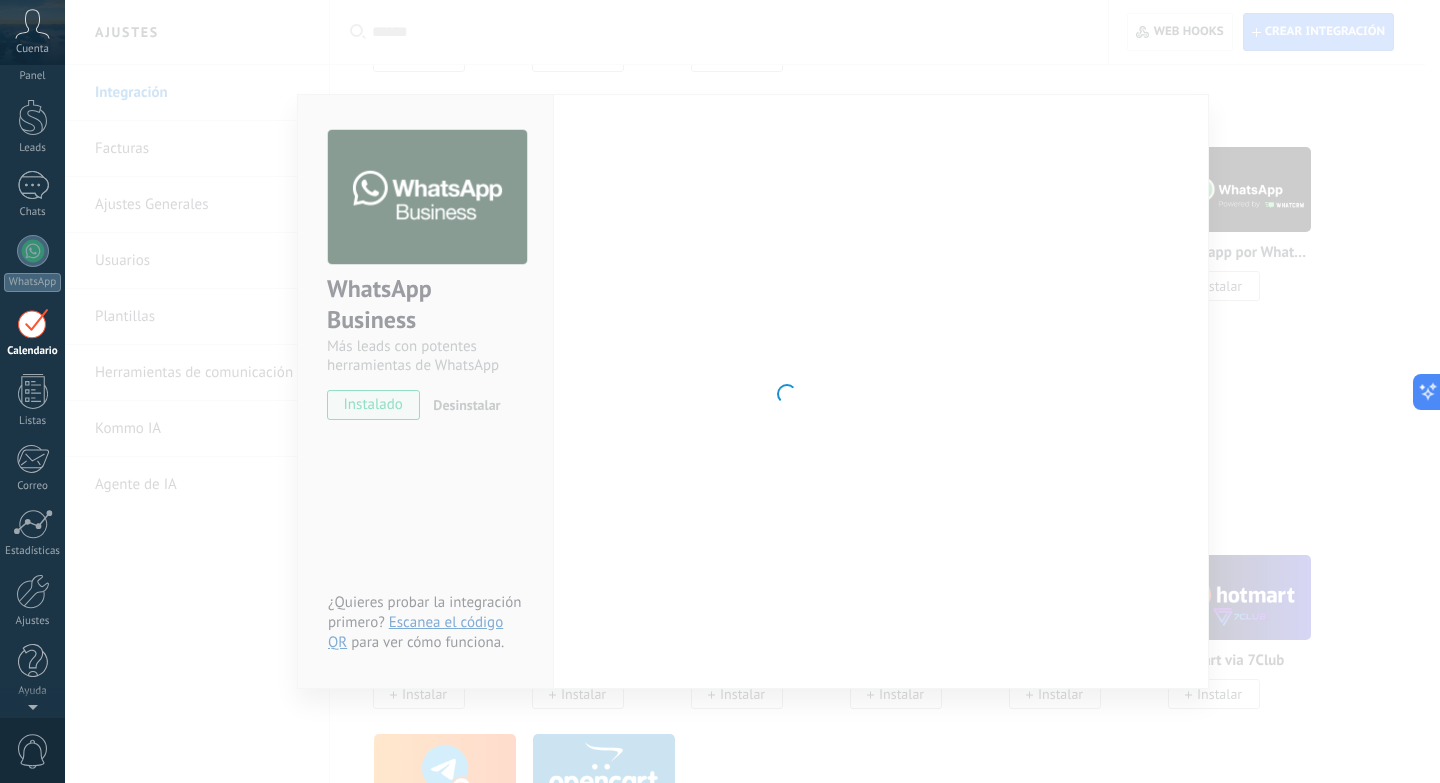 scroll, scrollTop: 0, scrollLeft: 0, axis: both 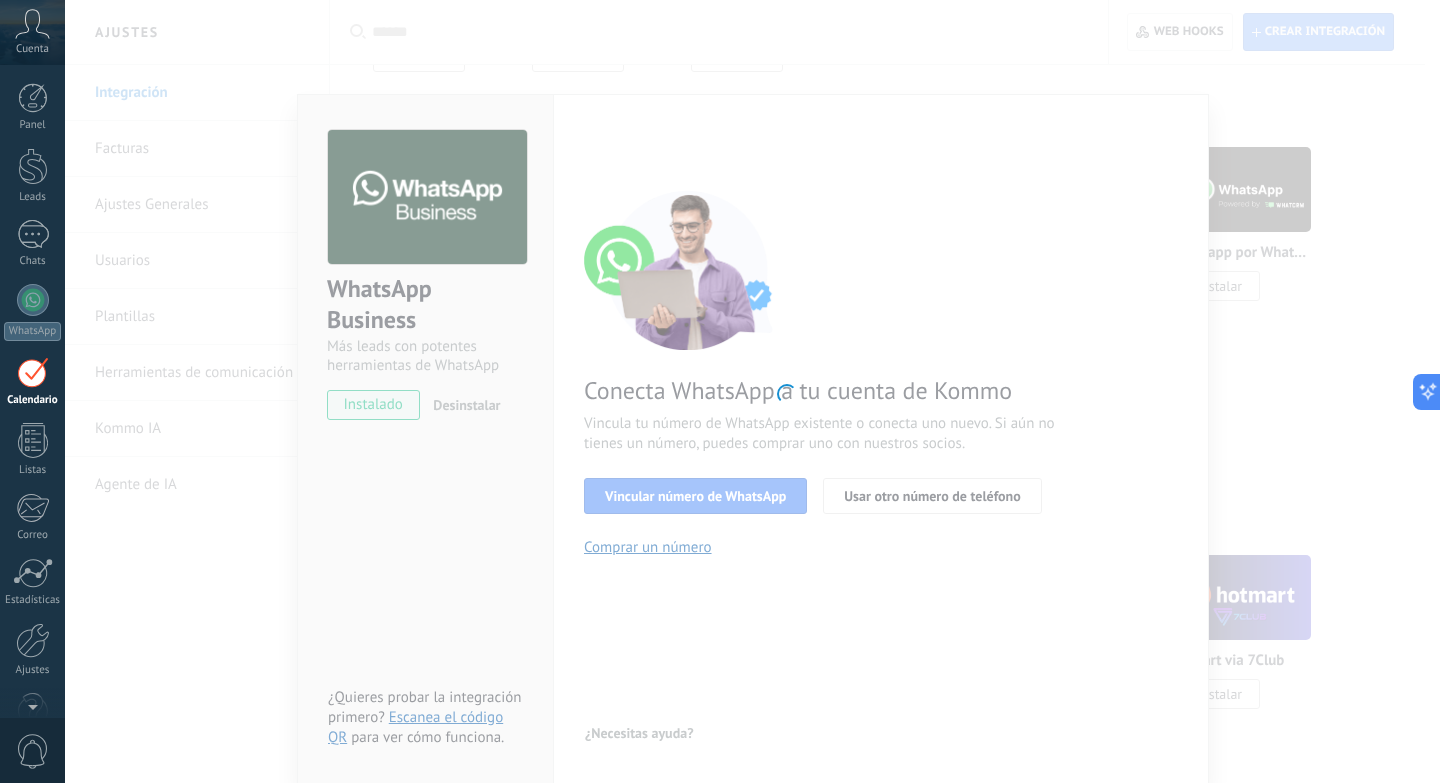 click on ".abccls-1,.abccls-2{fill-rule:evenodd}.abccls-2{fill:#fff} .abfcls-1{fill:none}.abfcls-2{fill:#fff} .abncls-1{isolation:isolate}.abncls-2{opacity:.06}.abncls-2,.abncls-3,.abncls-6{mix-blend-mode:multiply}.abncls-3{opacity:.15}.abncls-4,.abncls-8{fill:#fff}.abncls-5{fill:url(#abnlinear-gradient)}.abncls-6{opacity:.04}.abncls-7{fill:url(#abnlinear-gradient-2)}.abncls-8{fill-rule:evenodd} .abqst0{fill:#ffa200} .abwcls-1{fill:#252525} .cls-1{isolation:isolate} .acicls-1{fill:none} .aclcls-1{fill:#232323} .acnst0{display:none} .addcls-1,.addcls-2{fill:none;stroke-miterlimit:10}.addcls-1{stroke:#dfe0e5}.addcls-2{stroke:#a1a7ab} .adecls-1,.adecls-2{fill:none;stroke-miterlimit:10}.adecls-1{stroke:#dfe0e5}.adecls-2{stroke:#a1a7ab} .adqcls-1{fill:#8591a5;fill-rule:evenodd} .aeccls-1{fill:#5c9f37} .aeecls-1{fill:#f86161} .aejcls-1{fill:#8591a5;fill-rule:evenodd} .aekcls-1{fill-rule:evenodd} .aelcls-1{fill-rule:evenodd;fill:currentColor} .aemcls-1{fill-rule:evenodd;fill:currentColor} .aencls-2{fill:#f86161;opacity:.3}" at bounding box center (720, -383) 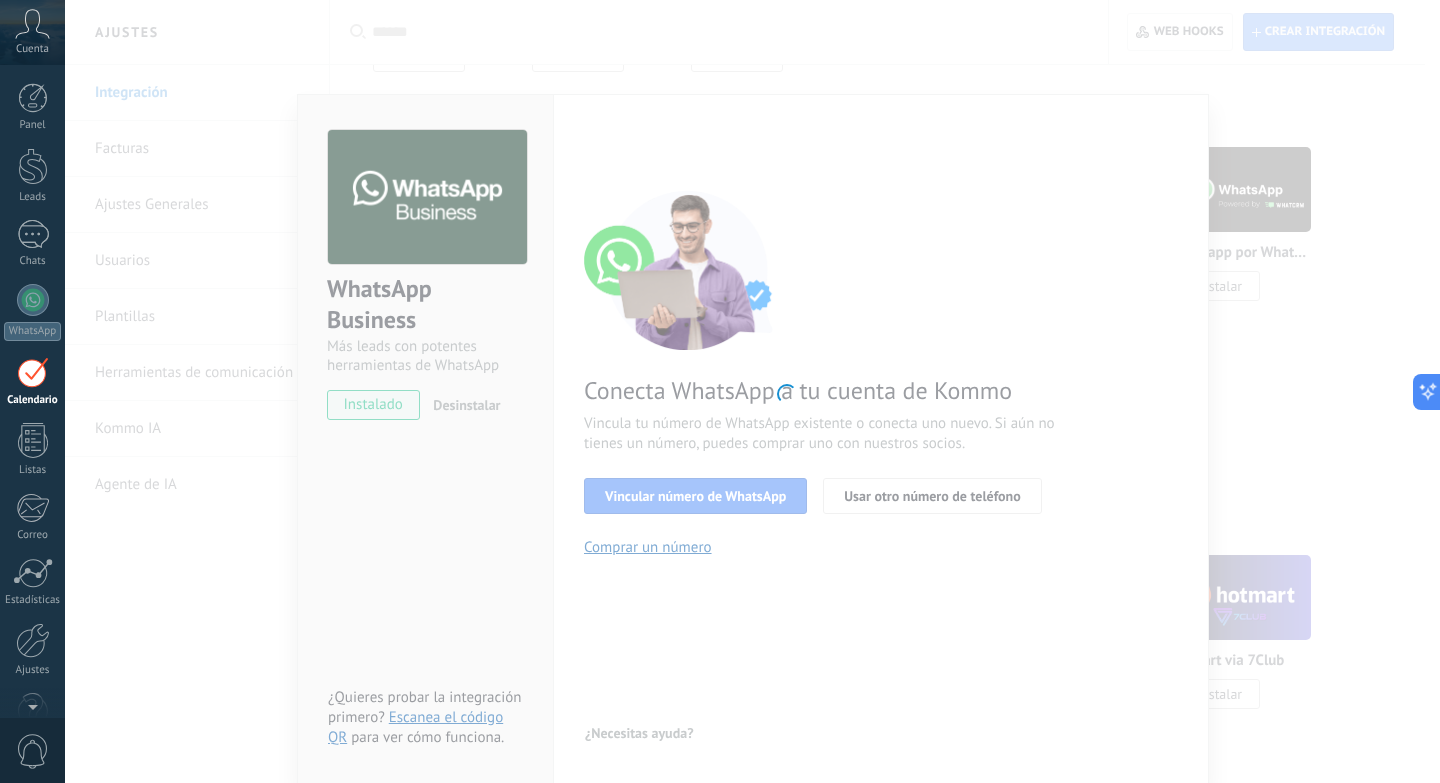 click on ".abccls-1,.abccls-2{fill-rule:evenodd}.abccls-2{fill:#fff} .abfcls-1{fill:none}.abfcls-2{fill:#fff} .abncls-1{isolation:isolate}.abncls-2{opacity:.06}.abncls-2,.abncls-3,.abncls-6{mix-blend-mode:multiply}.abncls-3{opacity:.15}.abncls-4,.abncls-8{fill:#fff}.abncls-5{fill:url(#abnlinear-gradient)}.abncls-6{opacity:.04}.abncls-7{fill:url(#abnlinear-gradient-2)}.abncls-8{fill-rule:evenodd} .abqst0{fill:#ffa200} .abwcls-1{fill:#252525} .cls-1{isolation:isolate} .acicls-1{fill:none} .aclcls-1{fill:#232323} .acnst0{display:none} .addcls-1,.addcls-2{fill:none;stroke-miterlimit:10}.addcls-1{stroke:#dfe0e5}.addcls-2{stroke:#a1a7ab} .adecls-1,.adecls-2{fill:none;stroke-miterlimit:10}.adecls-1{stroke:#dfe0e5}.adecls-2{stroke:#a1a7ab} .adqcls-1{fill:#8591a5;fill-rule:evenodd} .aeccls-1{fill:#5c9f37} .aeecls-1{fill:#f86161} .aejcls-1{fill:#8591a5;fill-rule:evenodd} .aekcls-1{fill-rule:evenodd} .aelcls-1{fill-rule:evenodd;fill:currentColor} .aemcls-1{fill-rule:evenodd;fill:currentColor} .aencls-2{fill:#f86161;opacity:.3}" at bounding box center (720, -383) 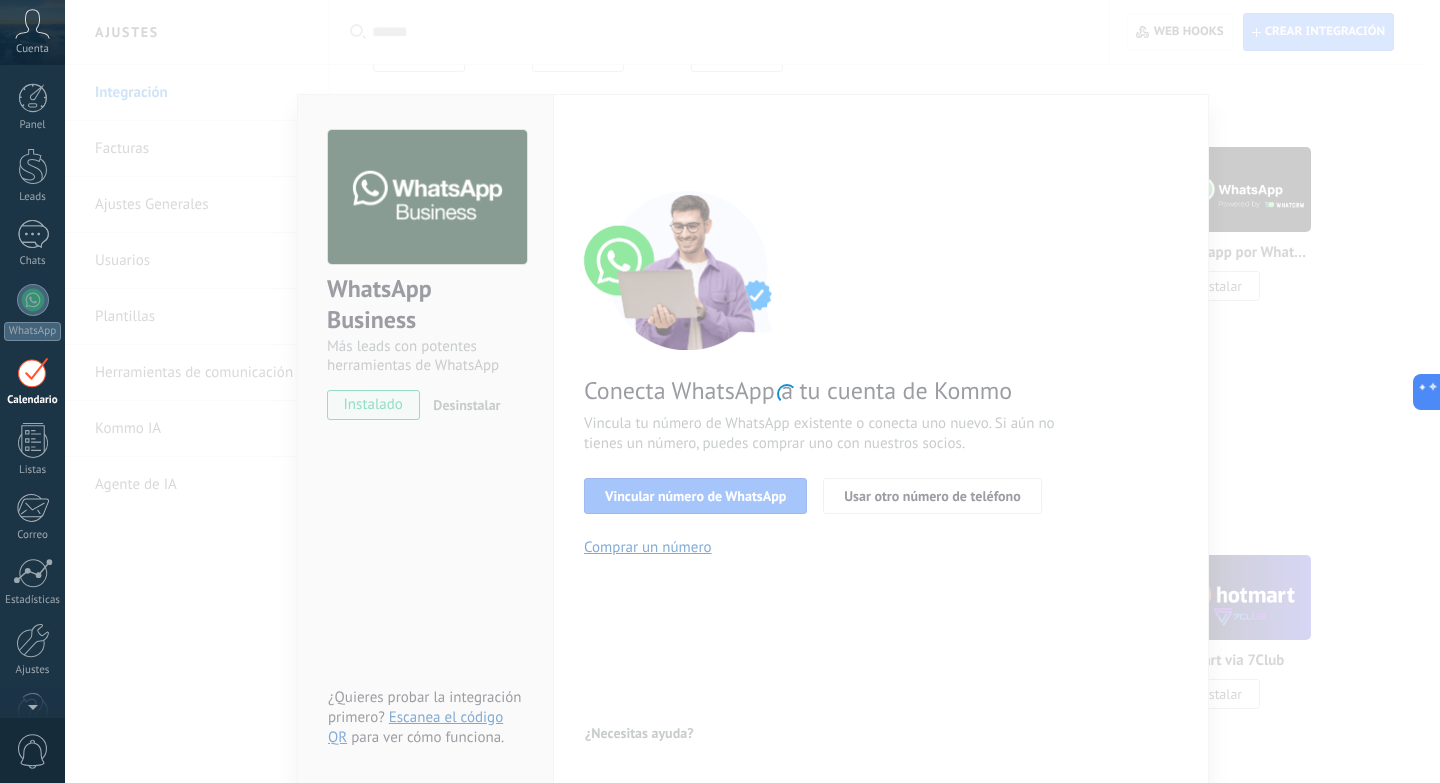 click on ".abccls-1,.abccls-2{fill-rule:evenodd}.abccls-2{fill:#fff} .abfcls-1{fill:none}.abfcls-2{fill:#fff} .abncls-1{isolation:isolate}.abncls-2{opacity:.06}.abncls-2,.abncls-3,.abncls-6{mix-blend-mode:multiply}.abncls-3{opacity:.15}.abncls-4,.abncls-8{fill:#fff}.abncls-5{fill:url(#abnlinear-gradient)}.abncls-6{opacity:.04}.abncls-7{fill:url(#abnlinear-gradient-2)}.abncls-8{fill-rule:evenodd} .abqst0{fill:#ffa200} .abwcls-1{fill:#252525} .cls-1{isolation:isolate} .acicls-1{fill:none} .aclcls-1{fill:#232323} .acnst0{display:none} .addcls-1,.addcls-2{fill:none;stroke-miterlimit:10}.addcls-1{stroke:#dfe0e5}.addcls-2{stroke:#a1a7ab} .adecls-1,.adecls-2{fill:none;stroke-miterlimit:10}.adecls-1{stroke:#dfe0e5}.adecls-2{stroke:#a1a7ab} .adqcls-1{fill:#8591a5;fill-rule:evenodd} .aeccls-1{fill:#5c9f37} .aeecls-1{fill:#f86161} .aejcls-1{fill:#8591a5;fill-rule:evenodd} .aekcls-1{fill-rule:evenodd} .aelcls-1{fill-rule:evenodd;fill:currentColor} .aemcls-1{fill-rule:evenodd;fill:currentColor} .aencls-2{fill:#f86161;opacity:.3}" at bounding box center [720, -383] 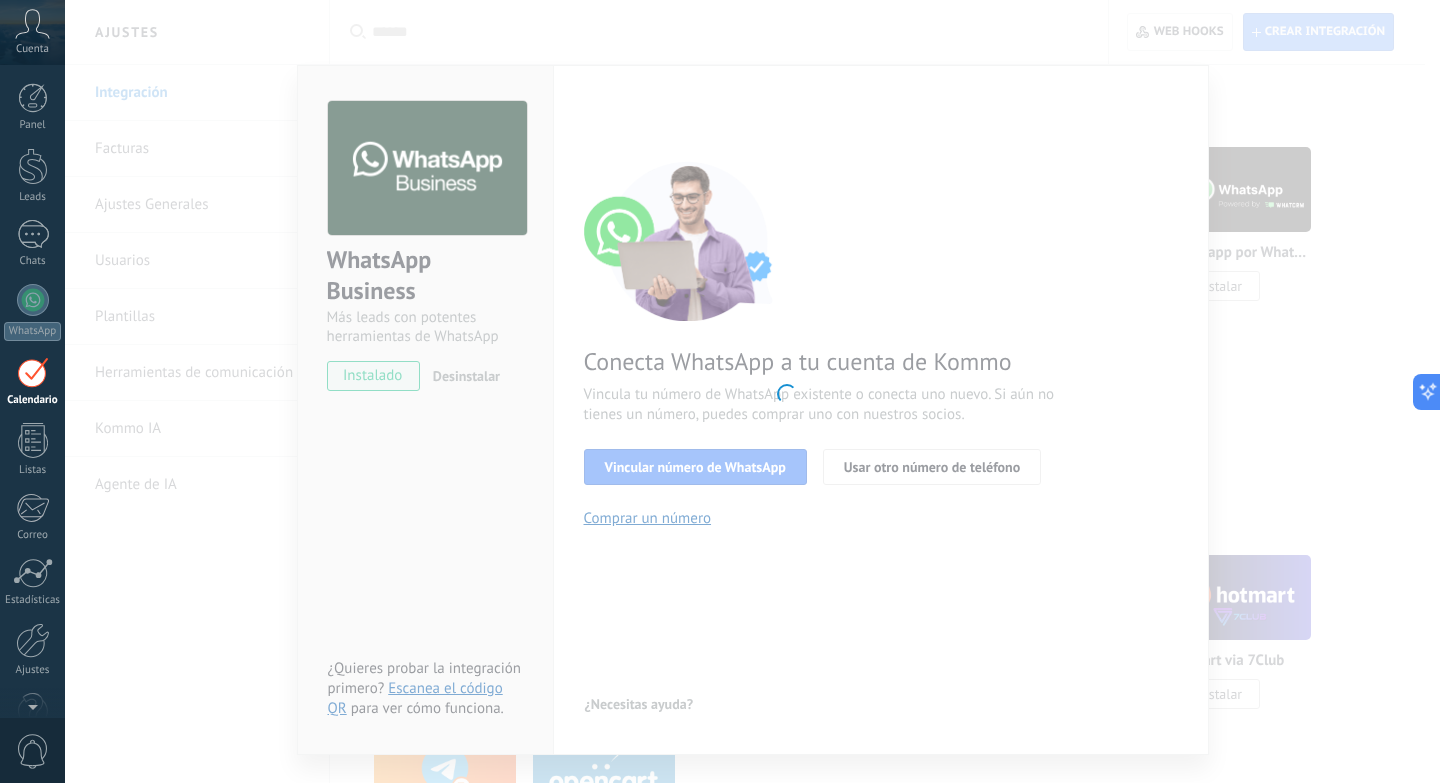 click on ".abccls-1,.abccls-2{fill-rule:evenodd}.abccls-2{fill:#fff} .abfcls-1{fill:none}.abfcls-2{fill:#fff} .abncls-1{isolation:isolate}.abncls-2{opacity:.06}.abncls-2,.abncls-3,.abncls-6{mix-blend-mode:multiply}.abncls-3{opacity:.15}.abncls-4,.abncls-8{fill:#fff}.abncls-5{fill:url(#abnlinear-gradient)}.abncls-6{opacity:.04}.abncls-7{fill:url(#abnlinear-gradient-2)}.abncls-8{fill-rule:evenodd} .abqst0{fill:#ffa200} .abwcls-1{fill:#252525} .cls-1{isolation:isolate} .acicls-1{fill:none} .aclcls-1{fill:#232323} .acnst0{display:none} .addcls-1,.addcls-2{fill:none;stroke-miterlimit:10}.addcls-1{stroke:#dfe0e5}.addcls-2{stroke:#a1a7ab} .adecls-1,.adecls-2{fill:none;stroke-miterlimit:10}.adecls-1{stroke:#dfe0e5}.adecls-2{stroke:#a1a7ab} .adqcls-1{fill:#8591a5;fill-rule:evenodd} .aeccls-1{fill:#5c9f37} .aeecls-1{fill:#f86161} .aejcls-1{fill:#8591a5;fill-rule:evenodd} .aekcls-1{fill-rule:evenodd} .aelcls-1{fill-rule:evenodd;fill:currentColor} .aemcls-1{fill-rule:evenodd;fill:currentColor} .aencls-2{fill:#f86161;opacity:.3}" at bounding box center (720, -383) 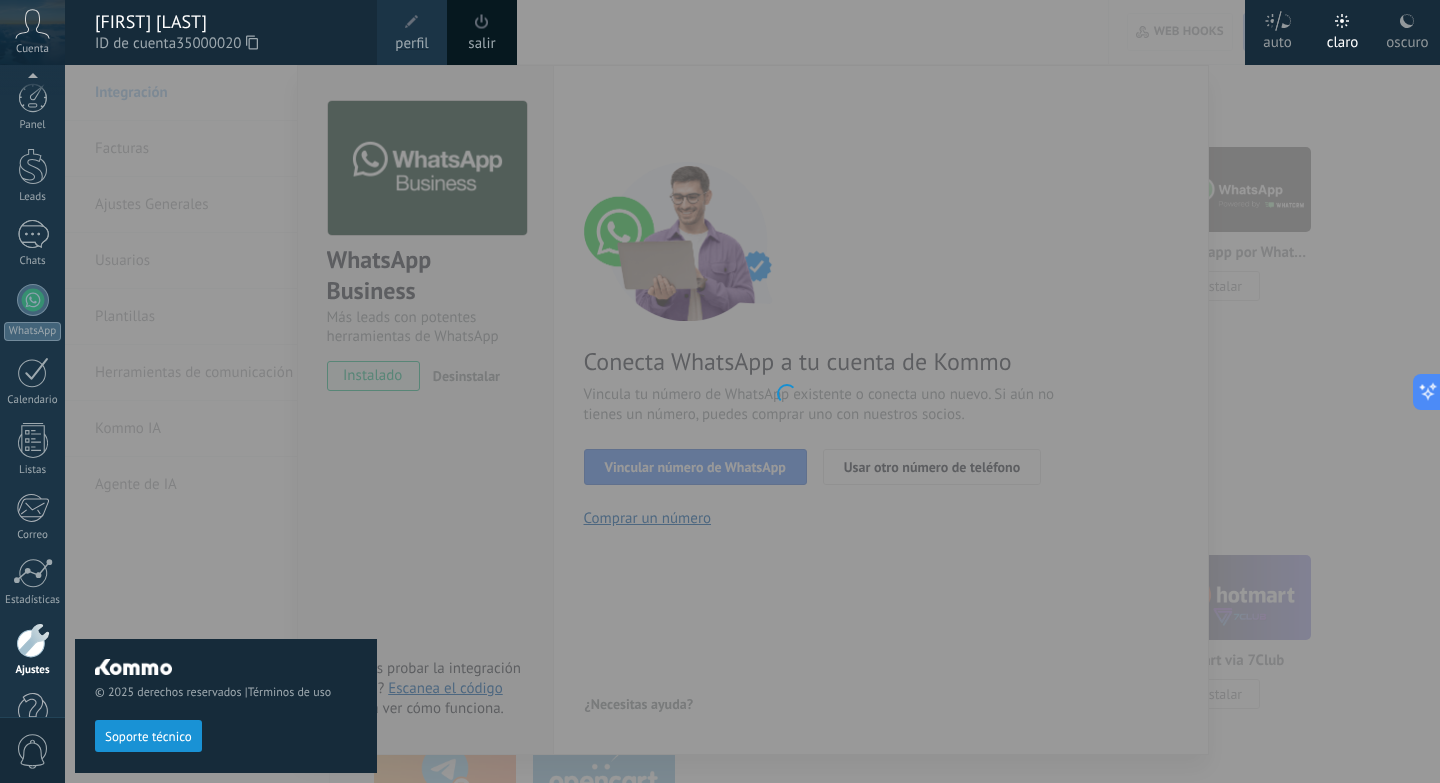 scroll, scrollTop: 49, scrollLeft: 0, axis: vertical 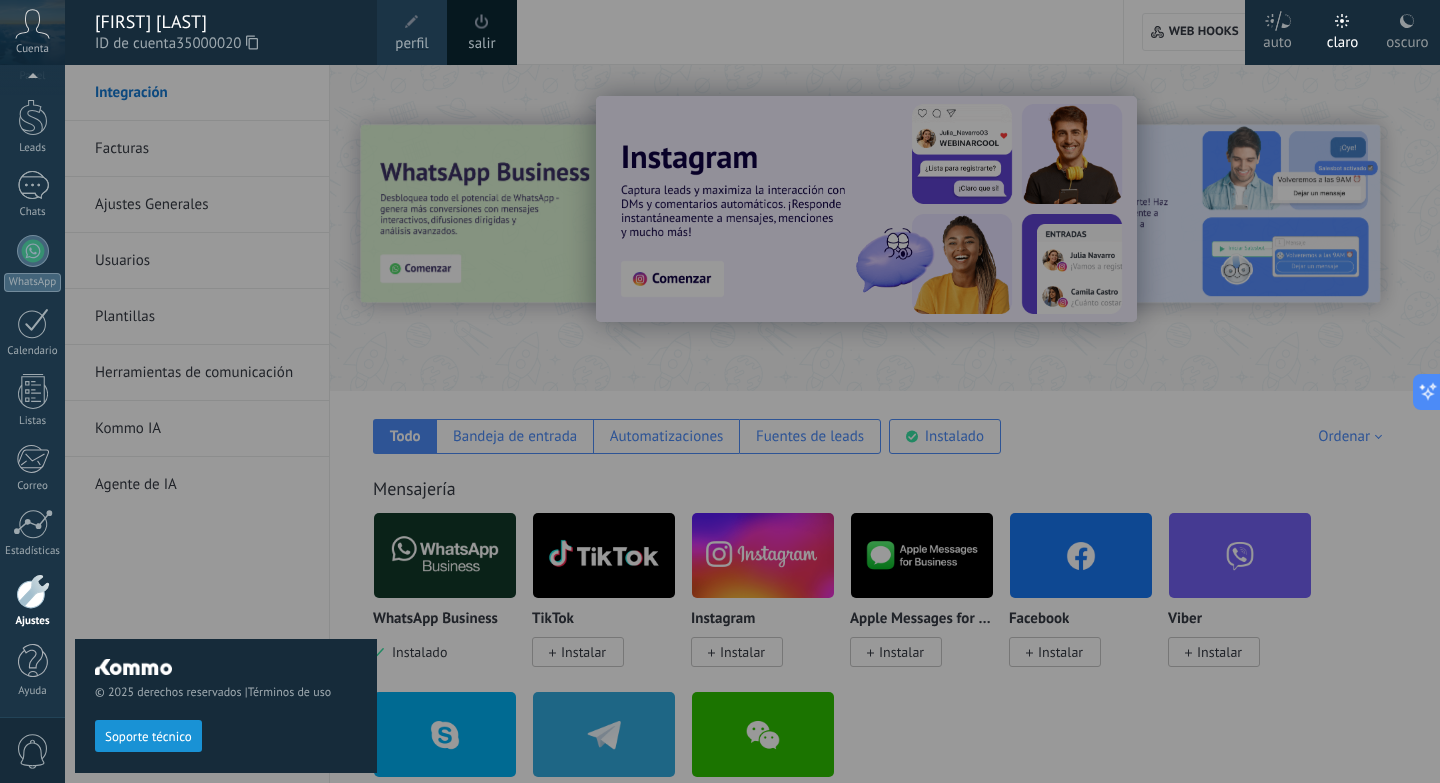 click at bounding box center [785, 391] 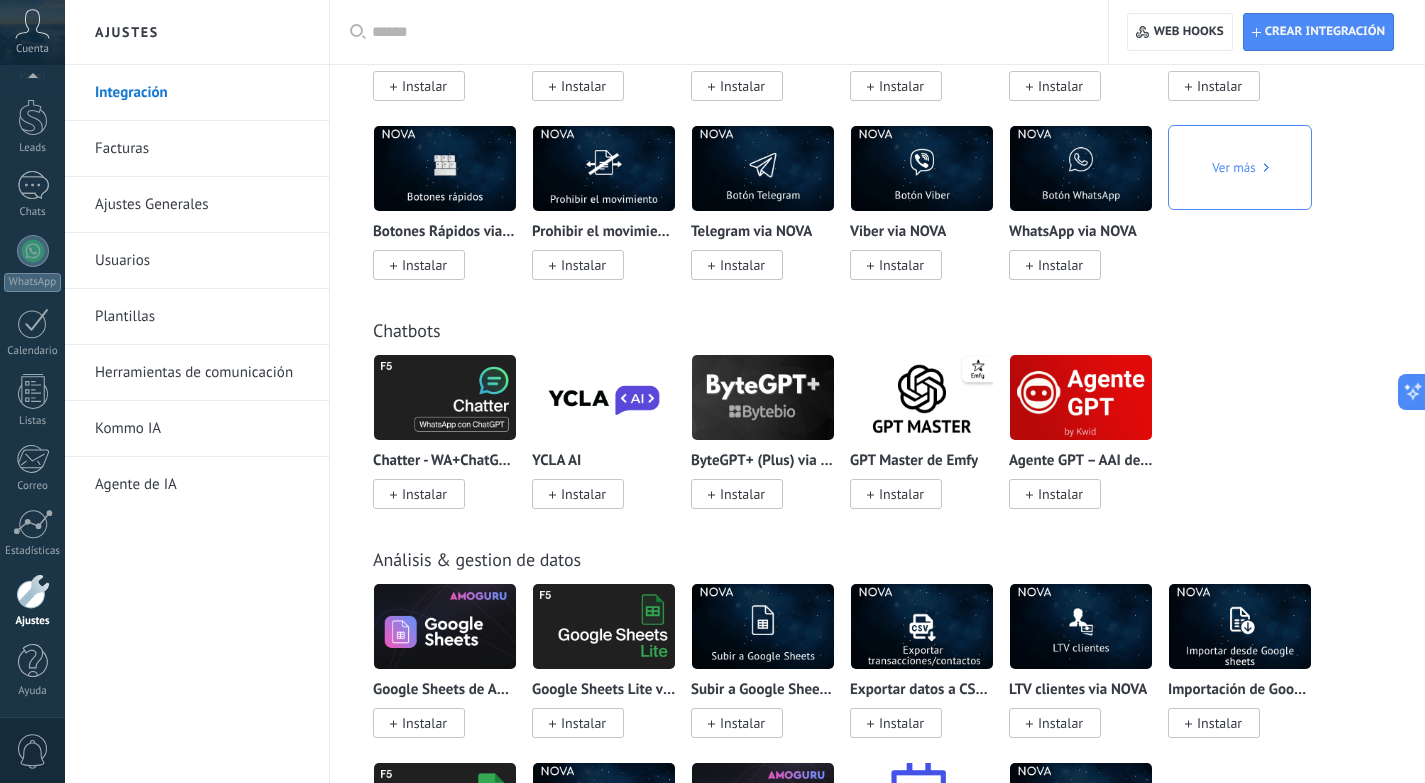 scroll, scrollTop: 5065, scrollLeft: 0, axis: vertical 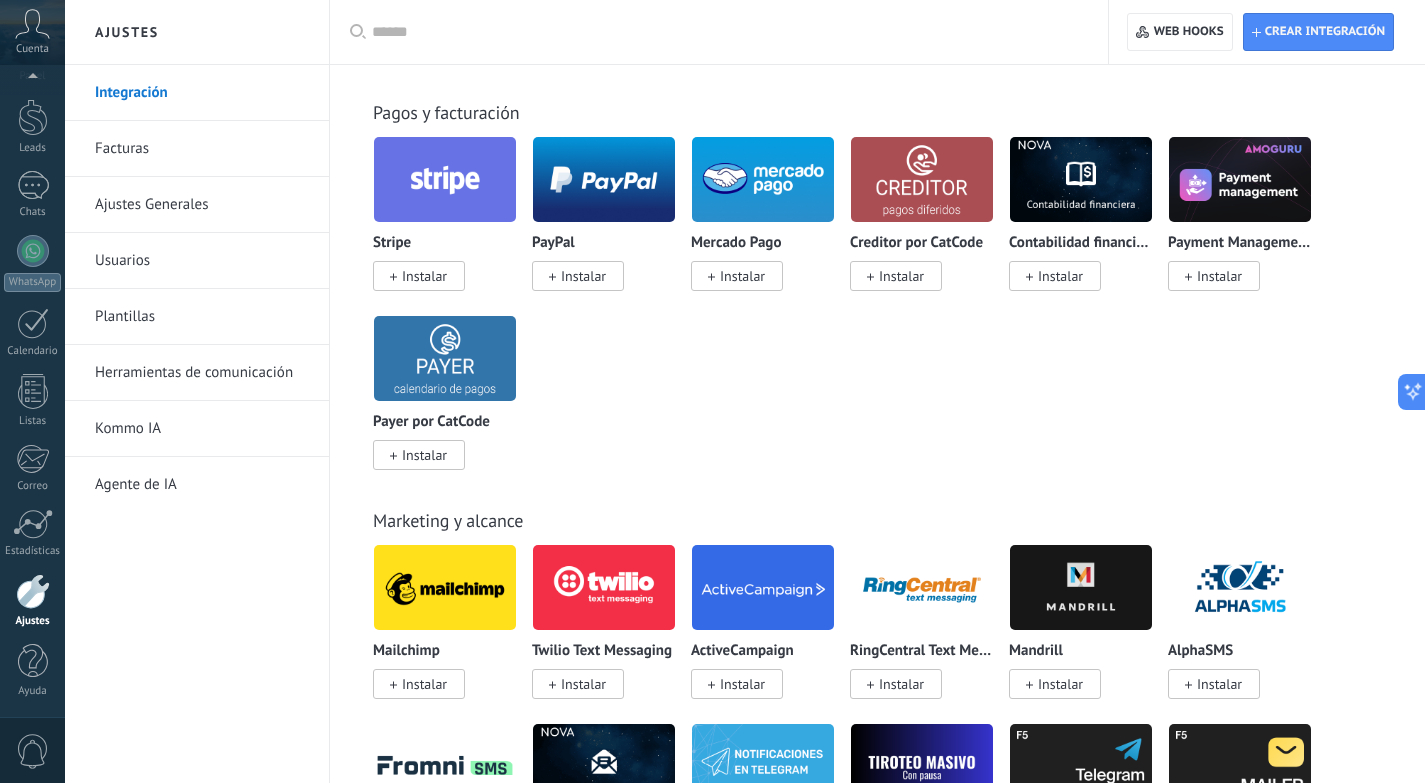click on "Plantillas" at bounding box center (202, 317) 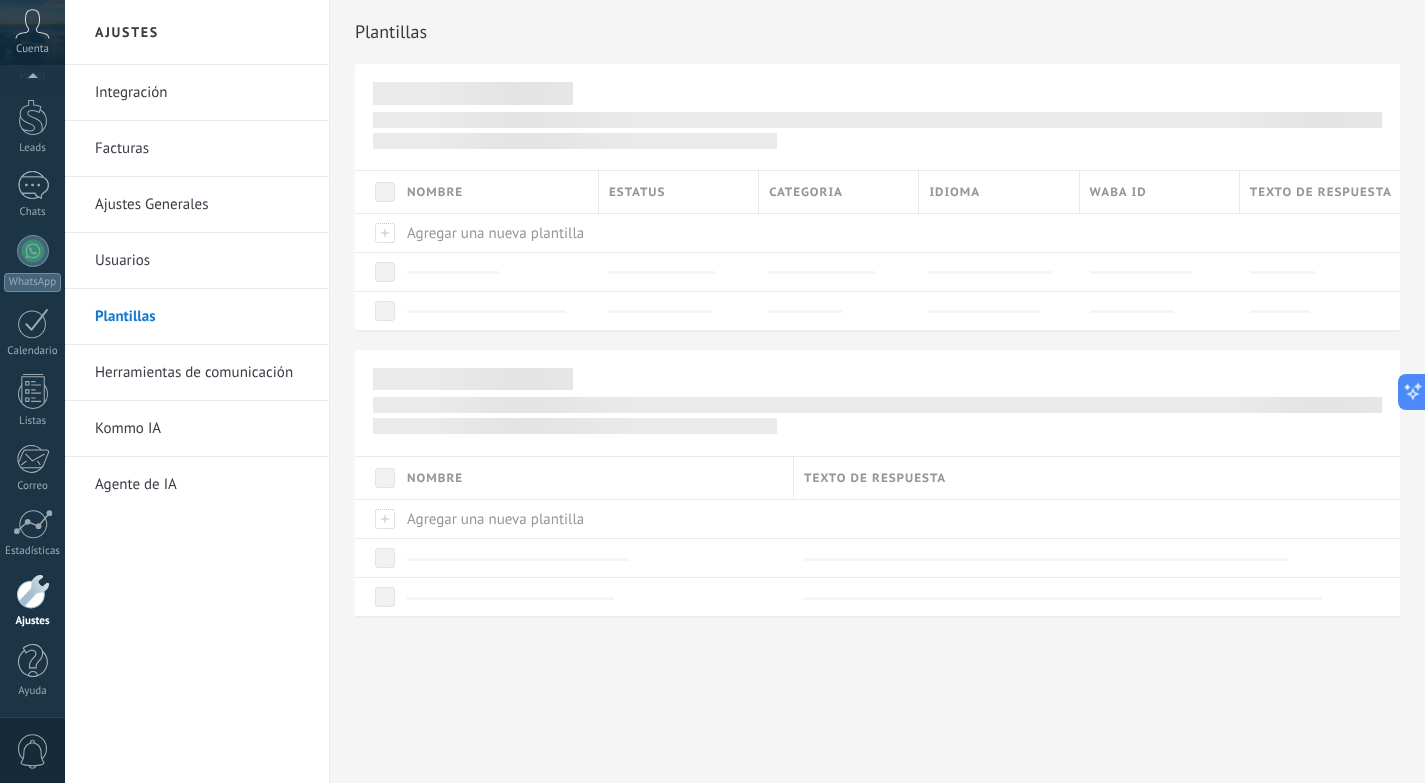 scroll, scrollTop: 0, scrollLeft: 0, axis: both 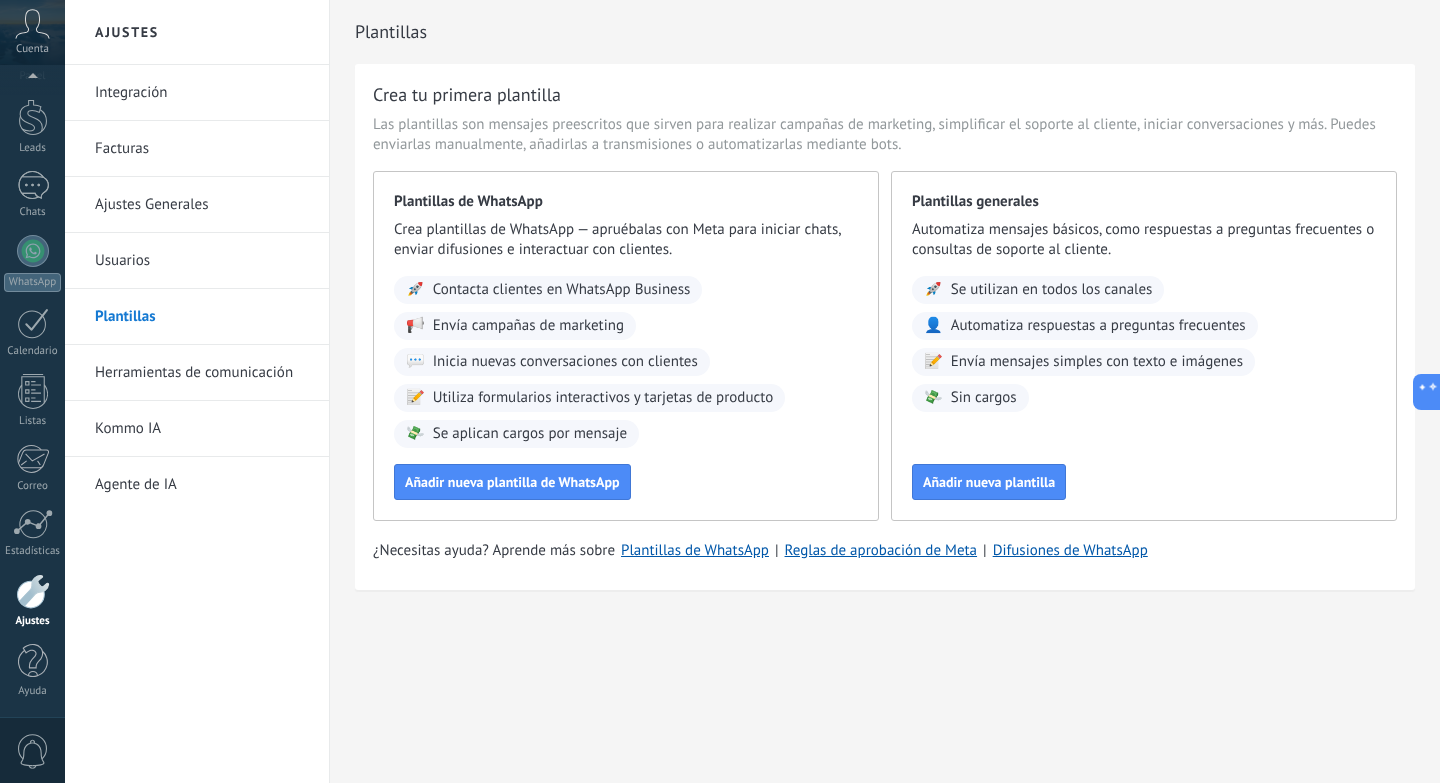 click on "Herramientas de comunicación" at bounding box center (202, 373) 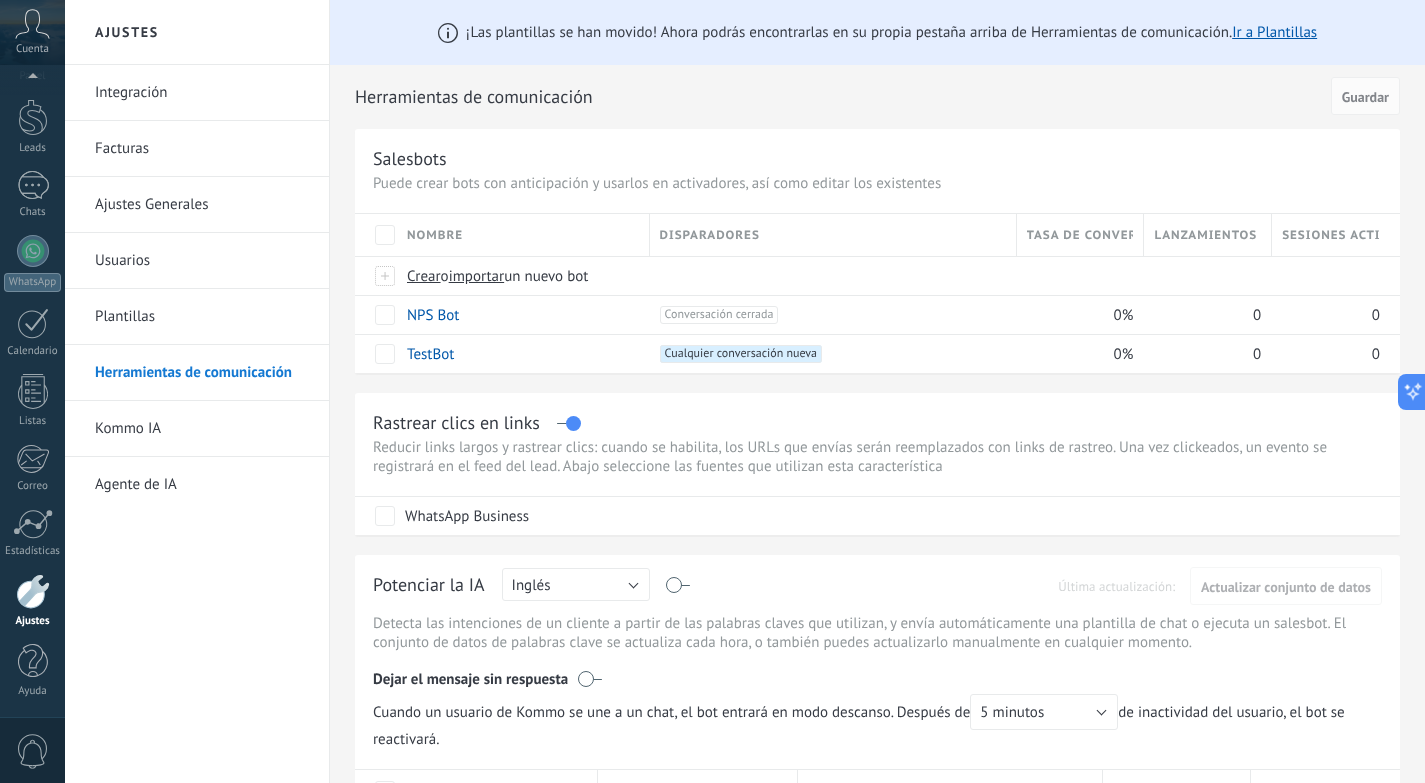 click on "Integración" at bounding box center [202, 93] 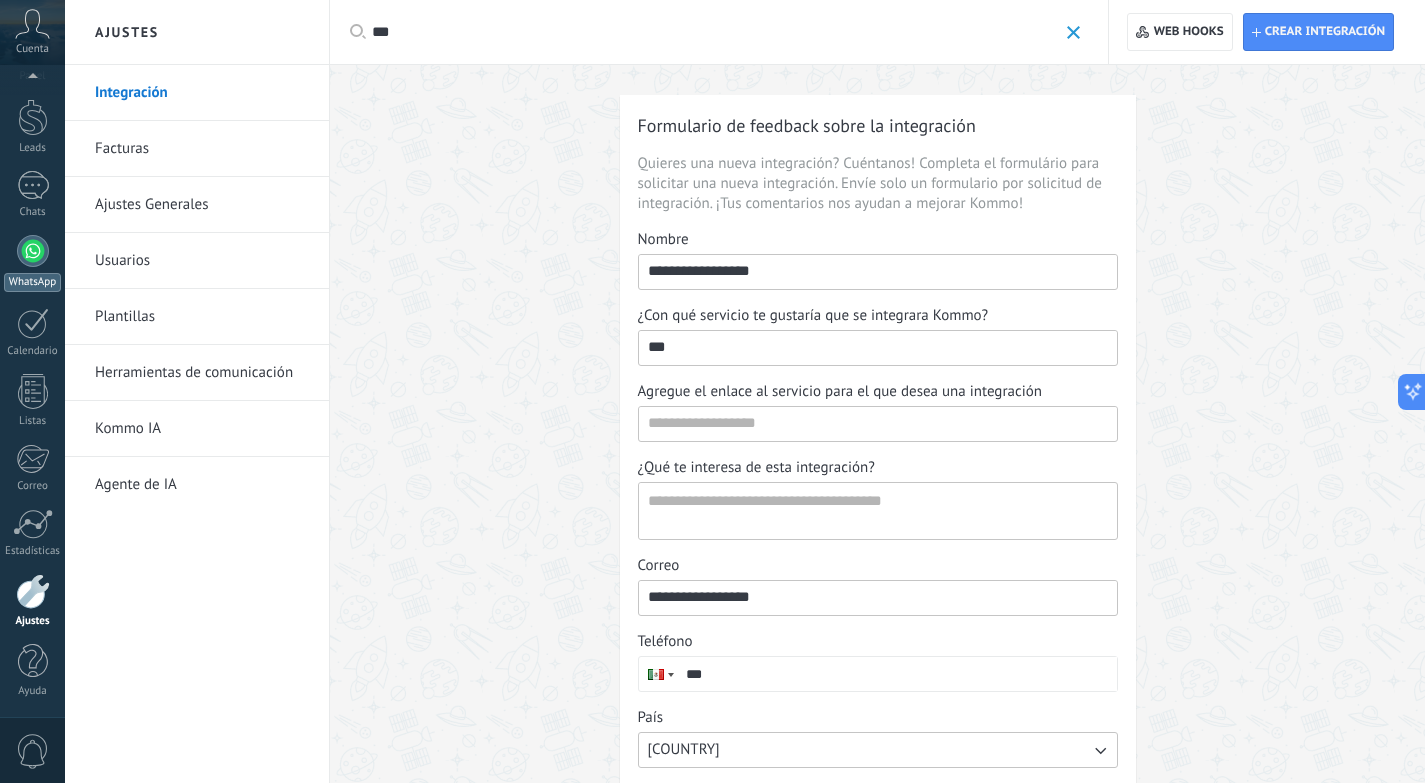 type on "**" 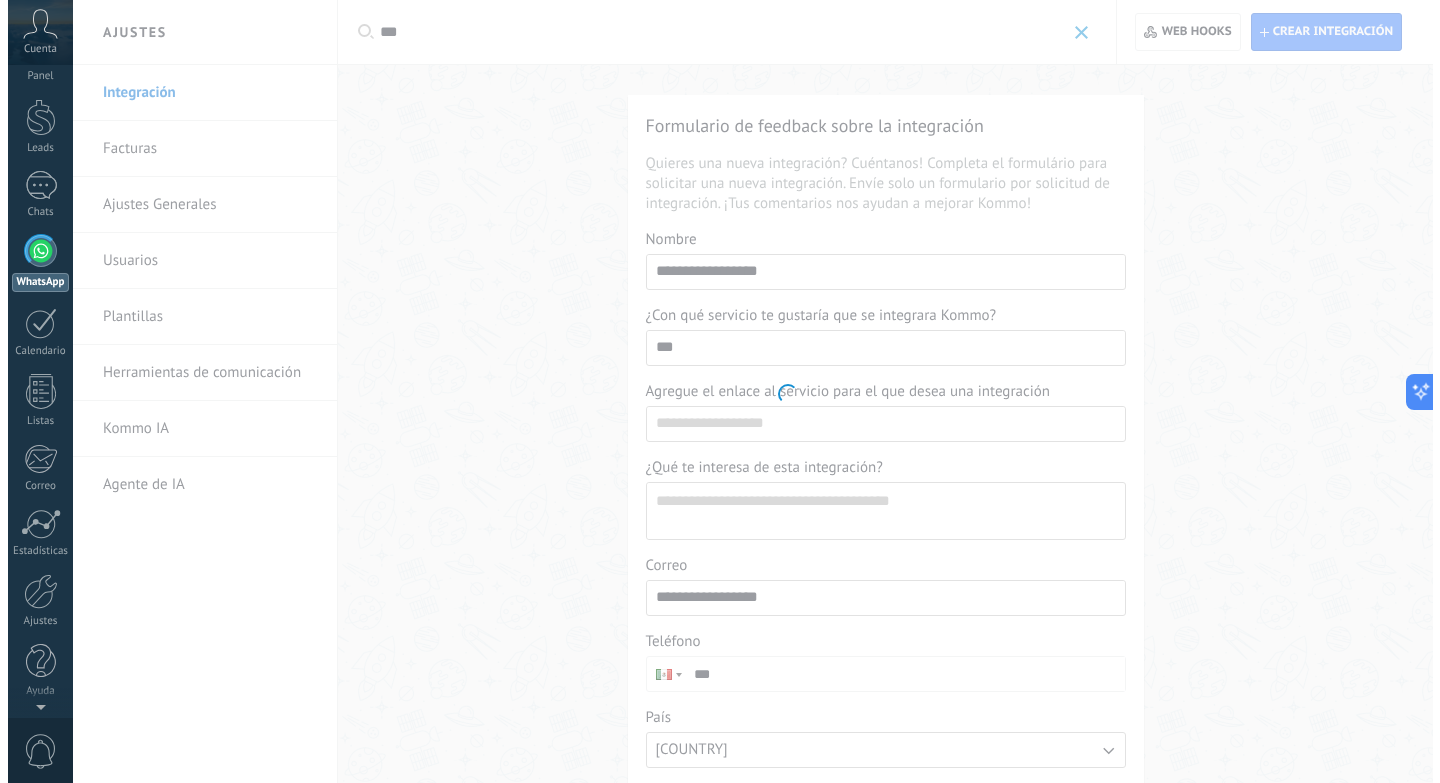 scroll, scrollTop: 0, scrollLeft: 0, axis: both 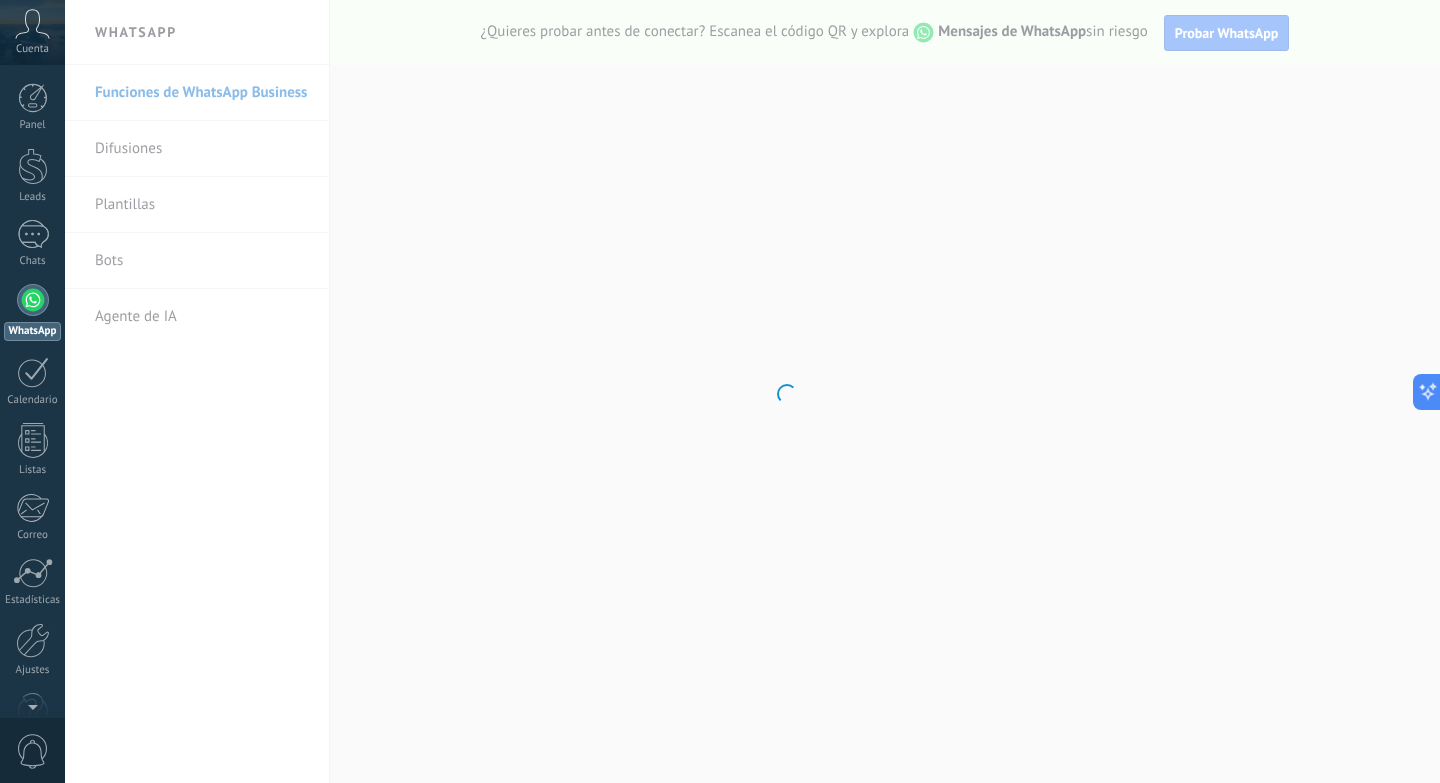click on ".abccls-1,.abccls-2{fill-rule:evenodd}.abccls-2{fill:#fff} .abfcls-1{fill:none}.abfcls-2{fill:#fff} .abncls-1{isolation:isolate}.abncls-2{opacity:.06}.abncls-2,.abncls-3,.abncls-6{mix-blend-mode:multiply}.abncls-3{opacity:.15}.abncls-4,.abncls-8{fill:#fff}.abncls-5{fill:url(#abnlinear-gradient)}.abncls-6{opacity:.04}.abncls-7{fill:url(#abnlinear-gradient-2)}.abncls-8{fill-rule:evenodd} .abqst0{fill:#ffa200} .abwcls-1{fill:#252525} .cls-1{isolation:isolate} .acicls-1{fill:none} .aclcls-1{fill:#232323} .acnst0{display:none} .addcls-1,.addcls-2{fill:none;stroke-miterlimit:10}.addcls-1{stroke:#dfe0e5}.addcls-2{stroke:#a1a7ab} .adecls-1,.adecls-2{fill:none;stroke-miterlimit:10}.adecls-1{stroke:#dfe0e5}.adecls-2{stroke:#a1a7ab} .adqcls-1{fill:#8591a5;fill-rule:evenodd} .aeccls-1{fill:#5c9f37} .aeecls-1{fill:#f86161} .aejcls-1{fill:#8591a5;fill-rule:evenodd} .aekcls-1{fill-rule:evenodd} .aelcls-1{fill-rule:evenodd;fill:currentColor} .aemcls-1{fill-rule:evenodd;fill:currentColor} .aencls-2{fill:#f86161;opacity:.3}" at bounding box center (720, 391) 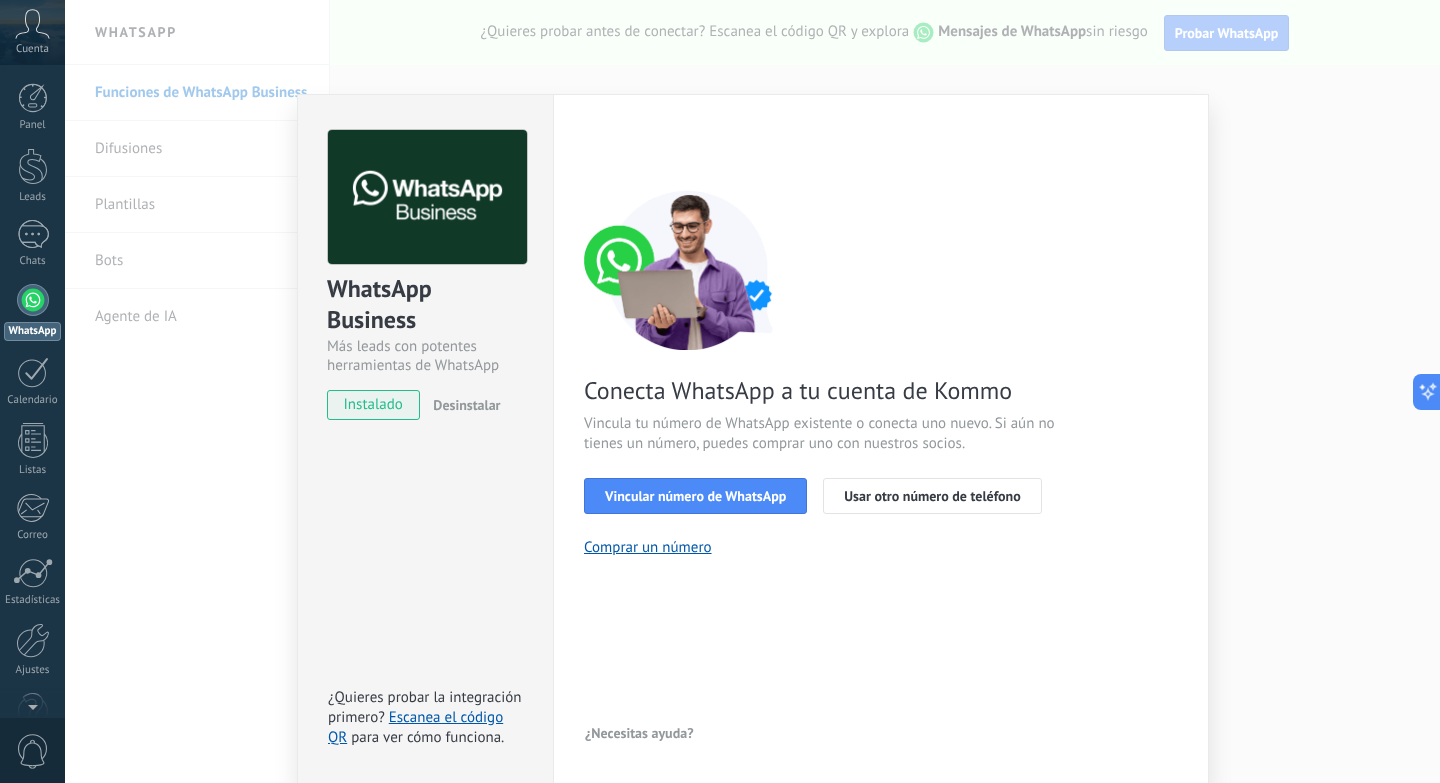 click on "instalado" at bounding box center (373, 405) 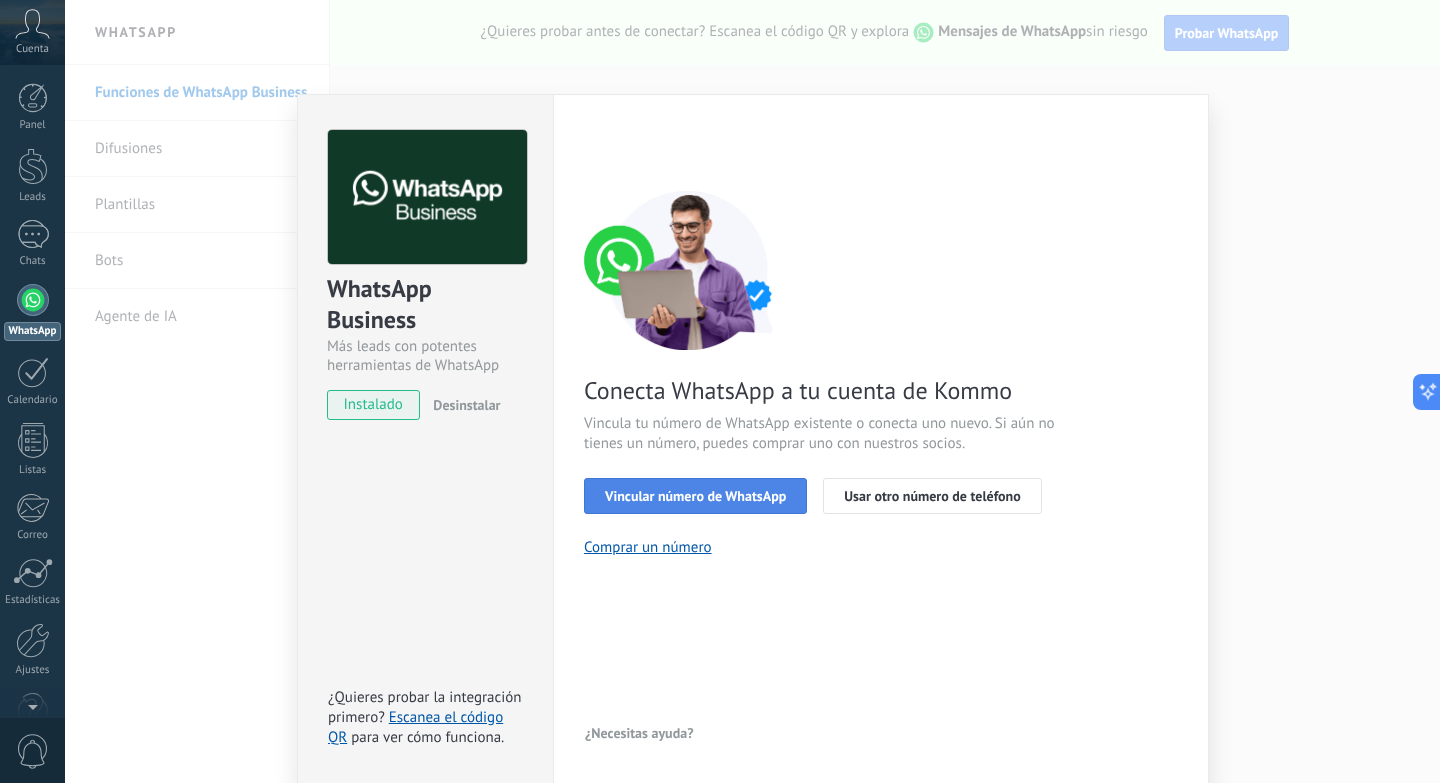 click on "Vincular número de WhatsApp" at bounding box center [695, 496] 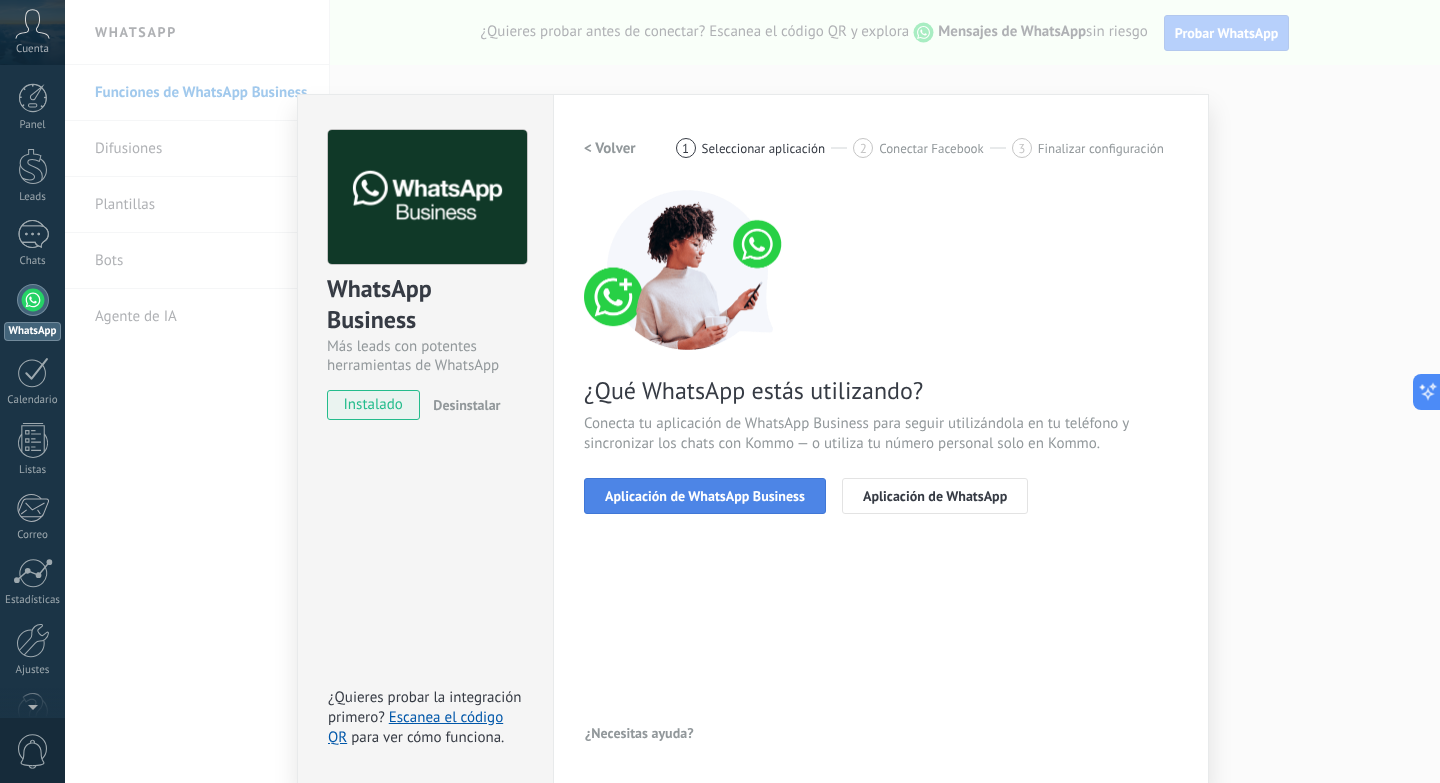 click on "Aplicación de WhatsApp Business" at bounding box center (705, 496) 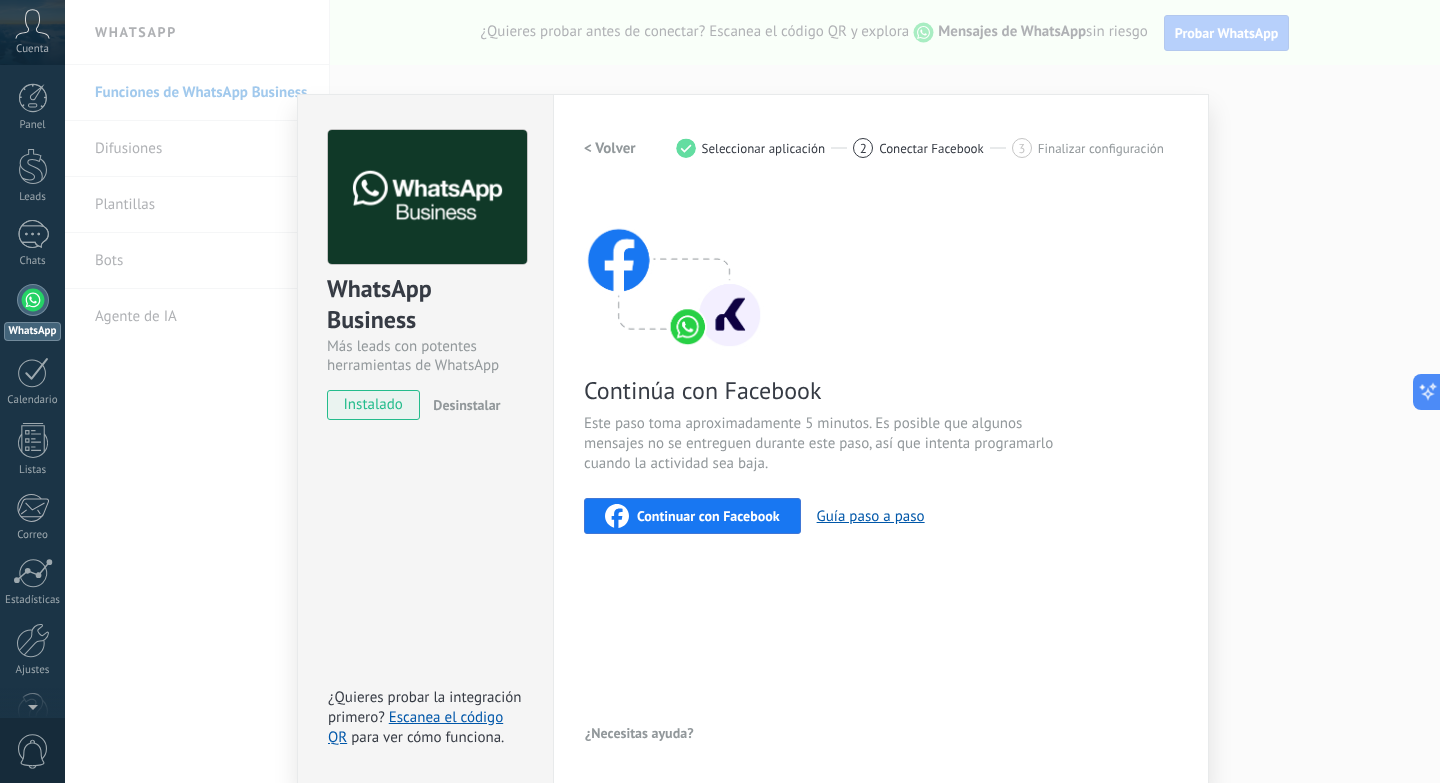 click on "WhatsApp Business Más leads con potentes herramientas de WhatsApp instalado Desinstalar ¿Quieres probar la integración primero?   Escanea el código QR   para ver cómo funciona. Configuraciones Autorizaciones Esta pestaña registra a los usuarios que han concedido acceso a las integración a esta cuenta. Si deseas remover la posibilidad que un usuario pueda enviar solicitudes a la cuenta en nombre de esta integración, puedes revocar el acceso. Si el acceso a todos los usuarios es revocado, la integración dejará de funcionar. Esta aplicacion está instalada, pero nadie le ha dado acceso aun. WhatsApp Cloud API más _:  Guardar < Volver 1 Seleccionar aplicación 2 Conectar Facebook  3 Finalizar configuración Continúa con Facebook Este paso toma aproximadamente 5 minutos. Es posible que algunos mensajes no se entreguen durante este paso, así que intenta programarlo cuando la actividad sea baja. Continuar con Facebook Guía paso a paso ¿Necesitas ayuda?" at bounding box center [752, 391] 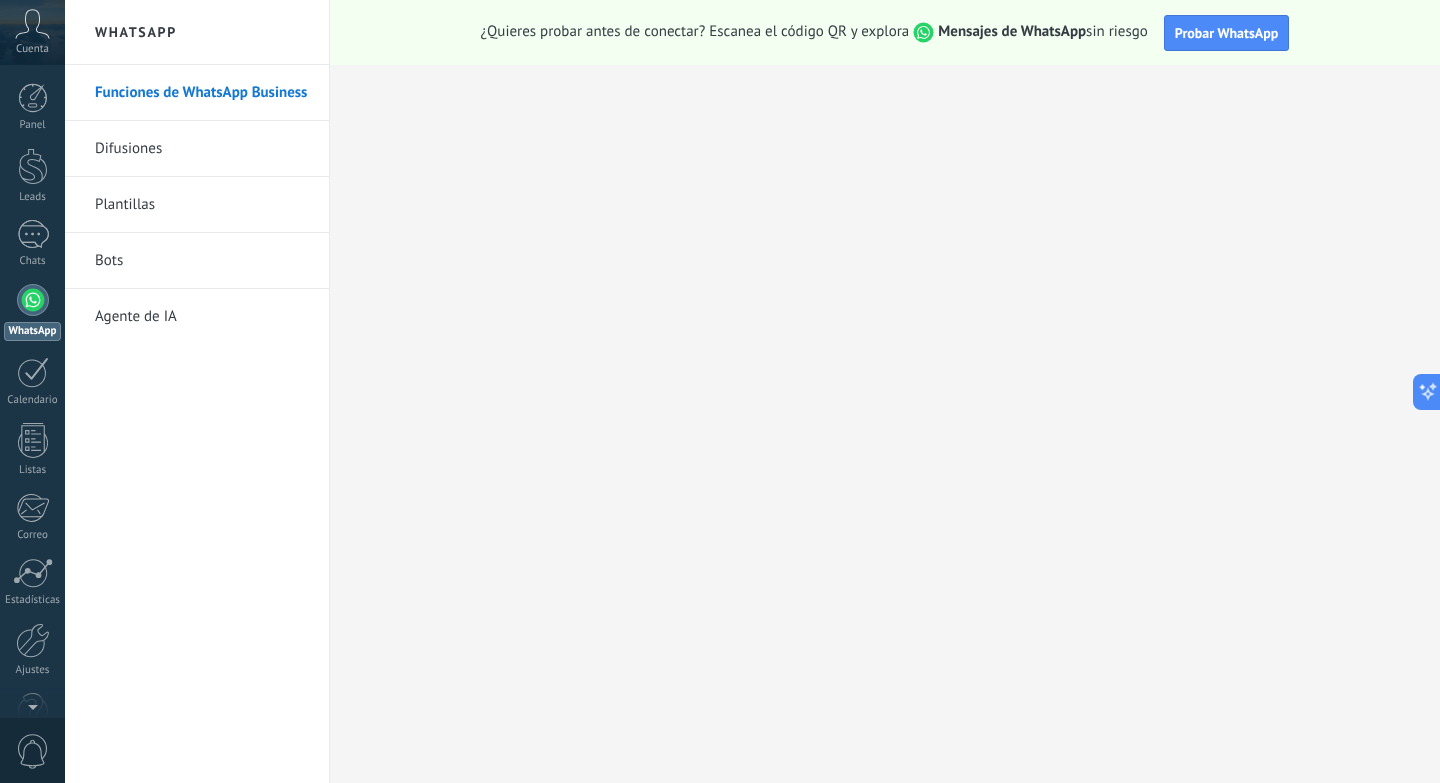 click on "Plantillas" at bounding box center (202, 205) 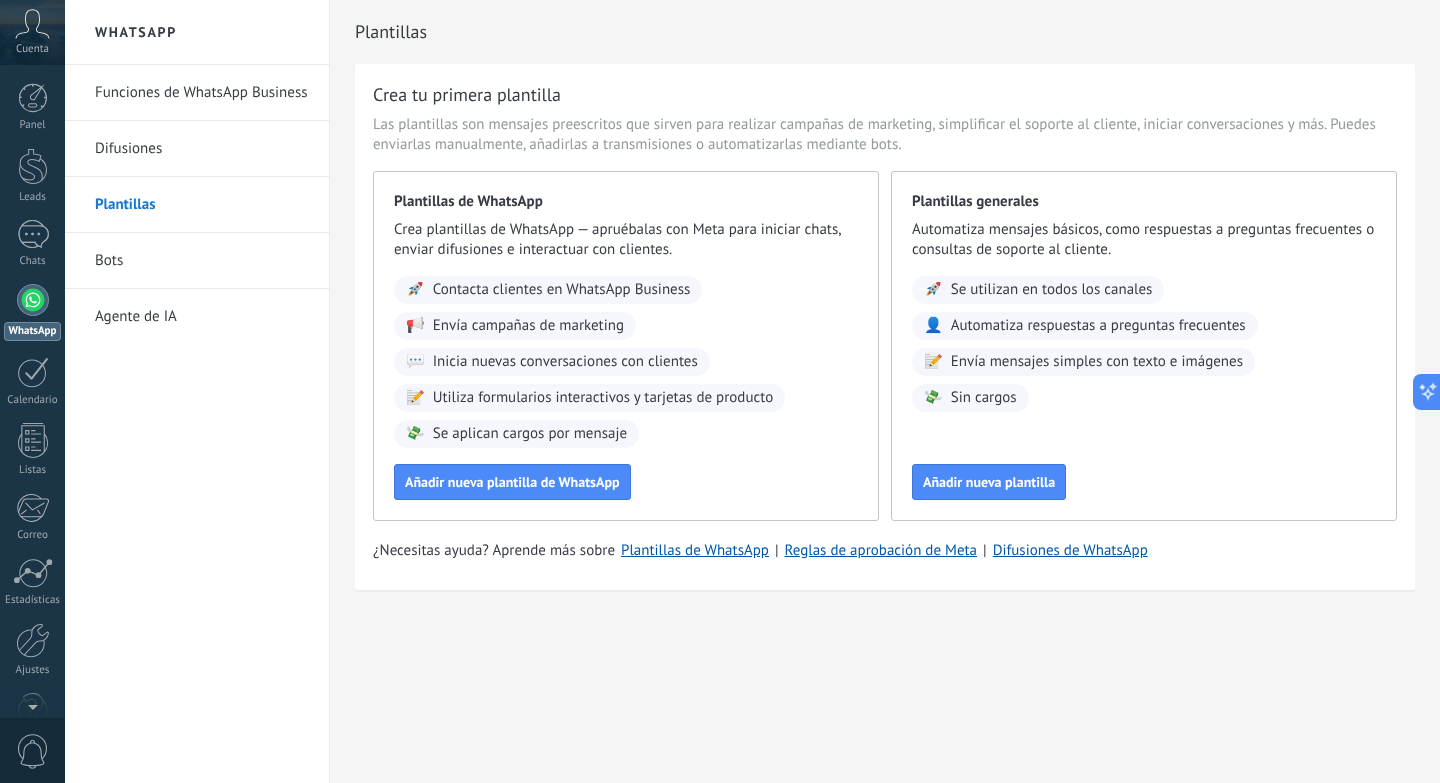 click on "Difusiones" at bounding box center [202, 149] 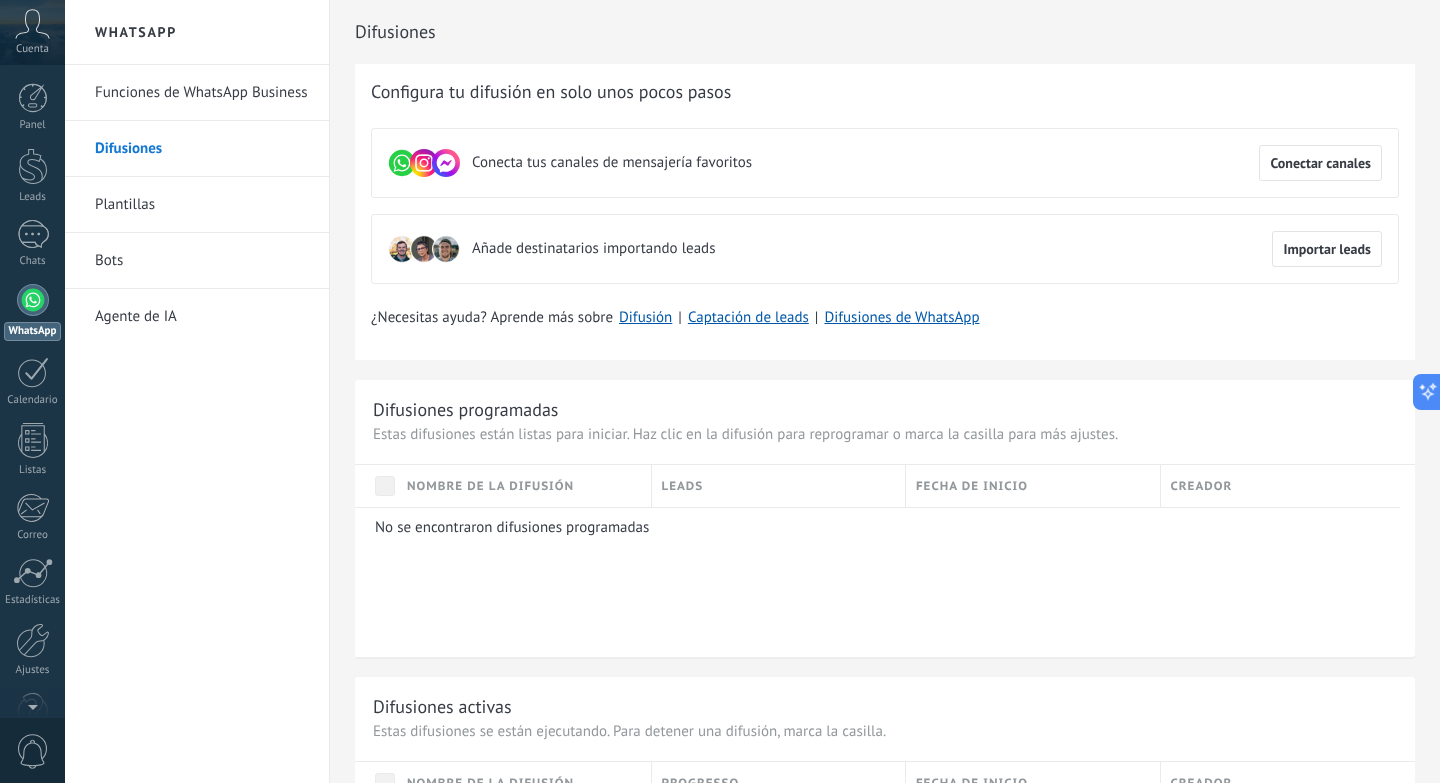 click on "Funciones de WhatsApp Business" at bounding box center [202, 93] 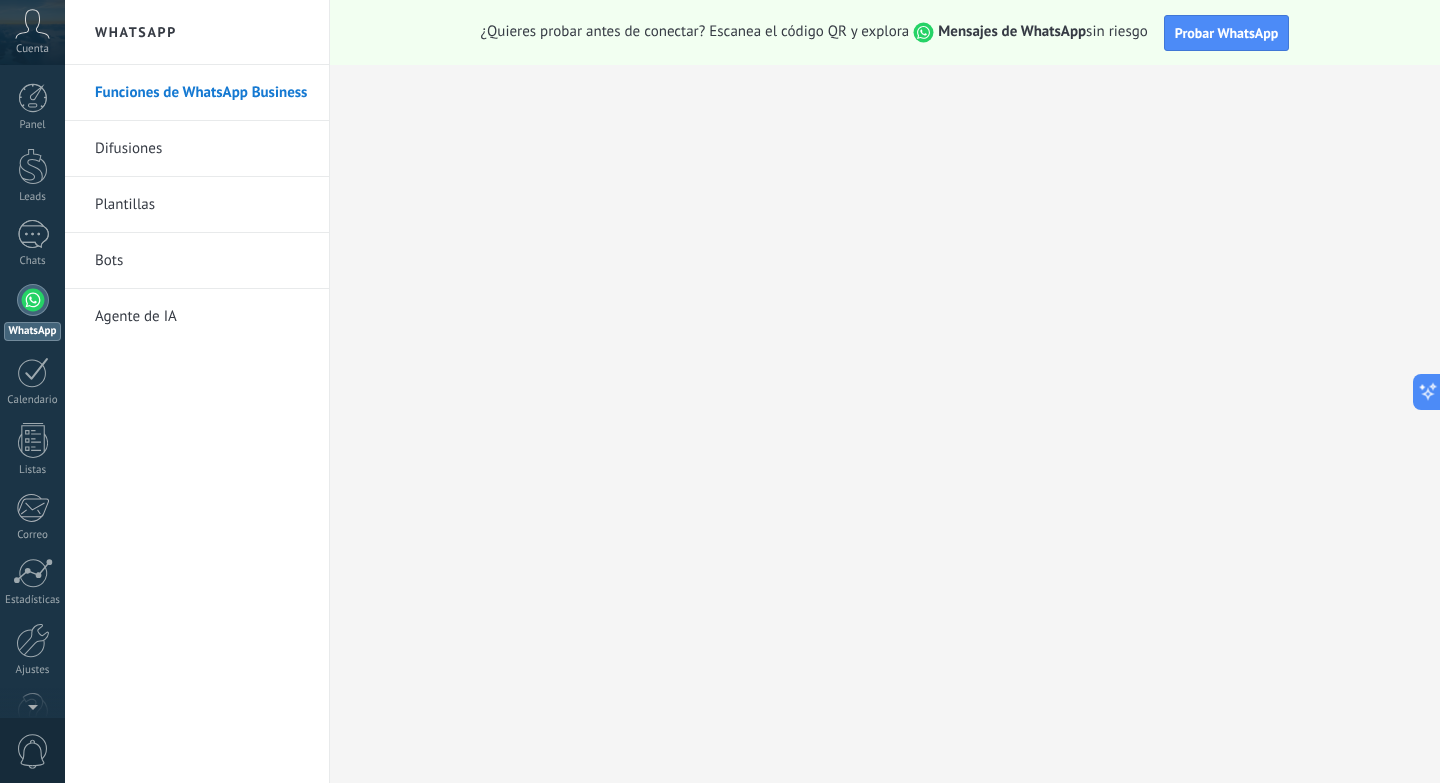 click on "Funciones de WhatsApp Business" at bounding box center (202, 93) 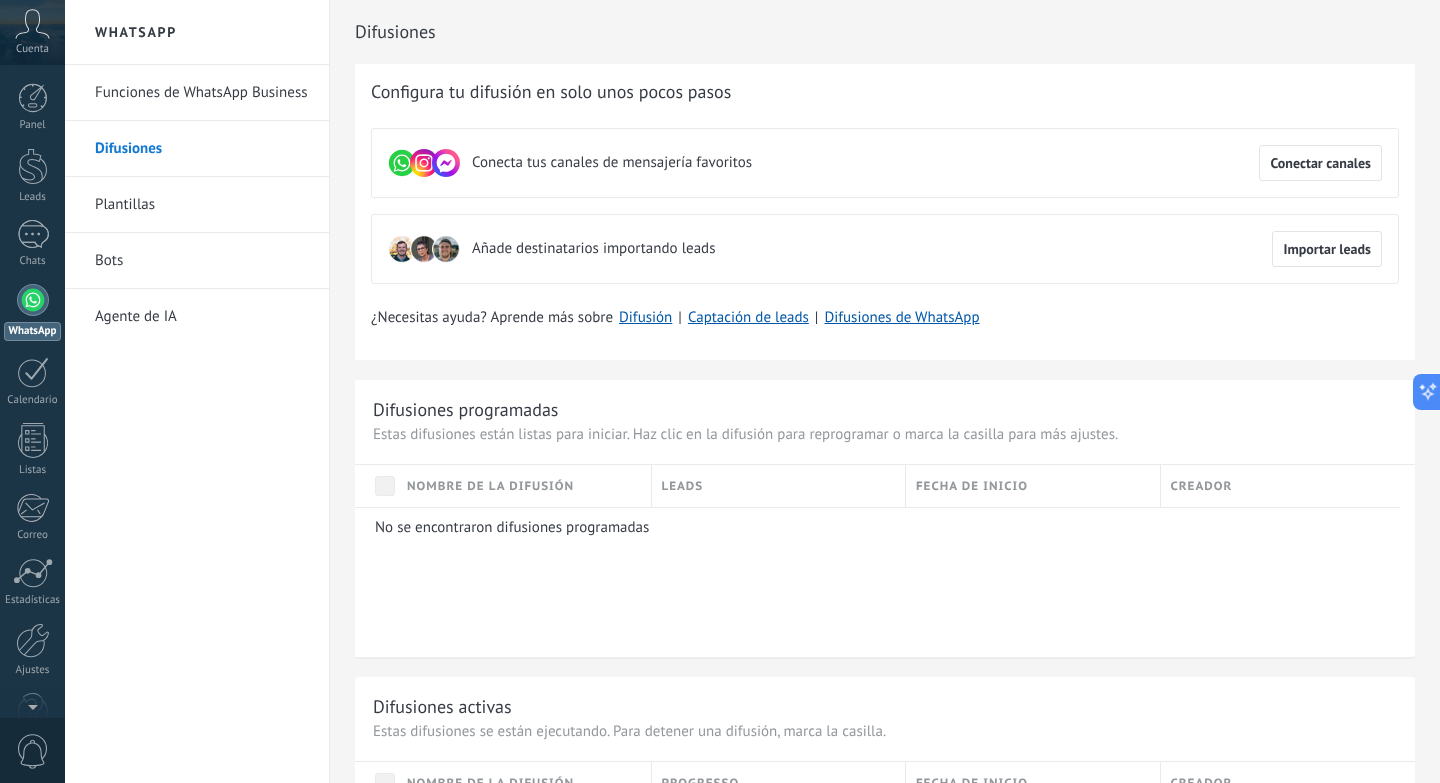 click on "No se encontraron difusiones programadas" at bounding box center [880, 527] 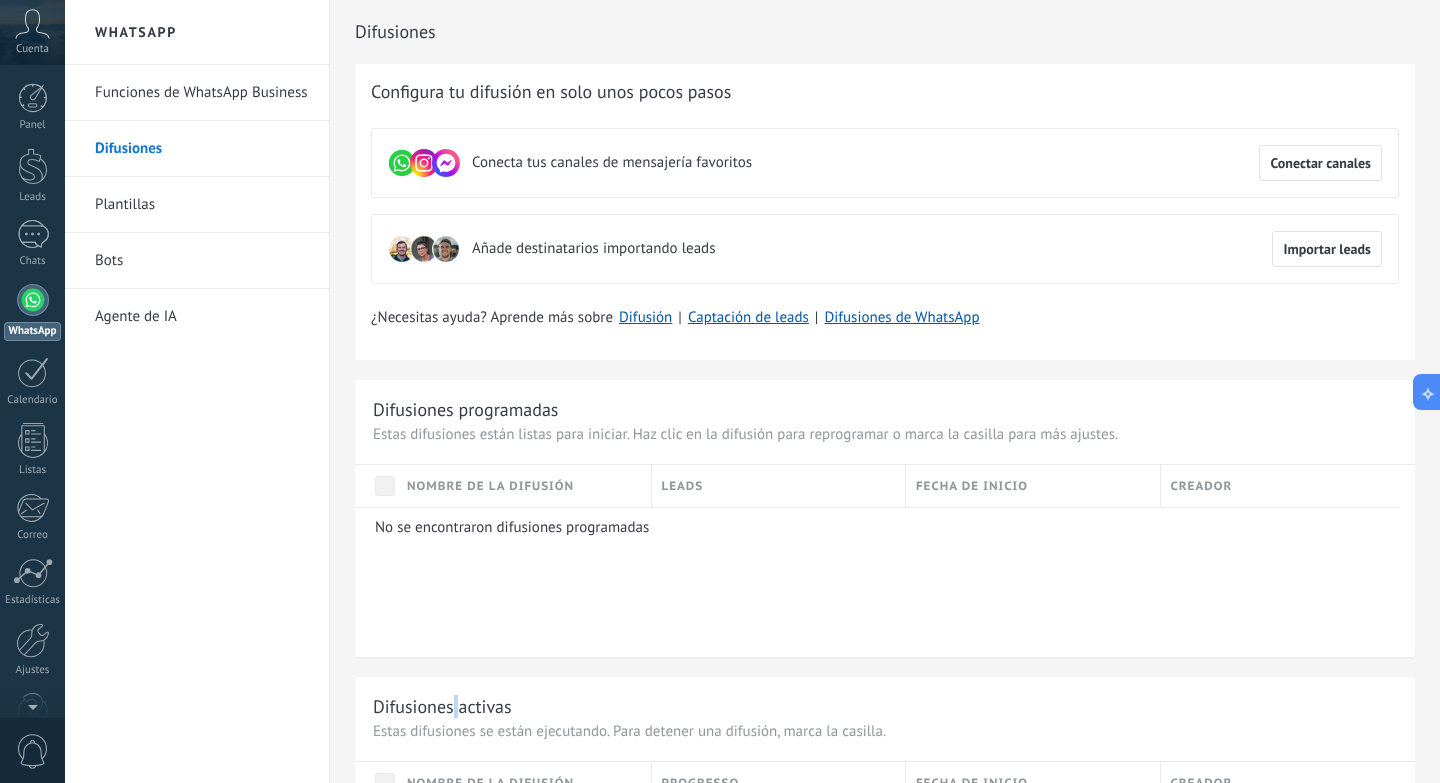click on "Difusiones Nueva difusión Configura tu difusión en solo unos pocos pasos Conecta tus canales de mensajería favoritos Conectar canales Añade destinatarios importando leads Importar leads ¿Necesitas ayuda? Aprende más sobre Difusión | Captación de leads | Difusiones de WhatsApp Difusiones programadas Estas difusiones están listas para iniciar. Haz clic en la difusión para reprogramar o marca la casilla para más ajustes. Nombre de la difusión Leads Fecha de inicio Creador No se encontraron difusiones programadas Mostrar más Difusiones activas Estas difusiones se están ejecutando. Para detener una difusión, marca la casilla. Nombre de la difusión Progresso Fecha de inicio Creador No se encontraron difusiones activas Mostrar más Borrador de difusiones Estas difusiones se guardan como borradores. Edítalas o prográmalas marcando la casilla. Nombre de la difusión Leads Fecha de inicio Creador No se encontraron borradores de difusiones Mostrar más Difusiones completadas Nombre de la difusión" at bounding box center (885, 785) 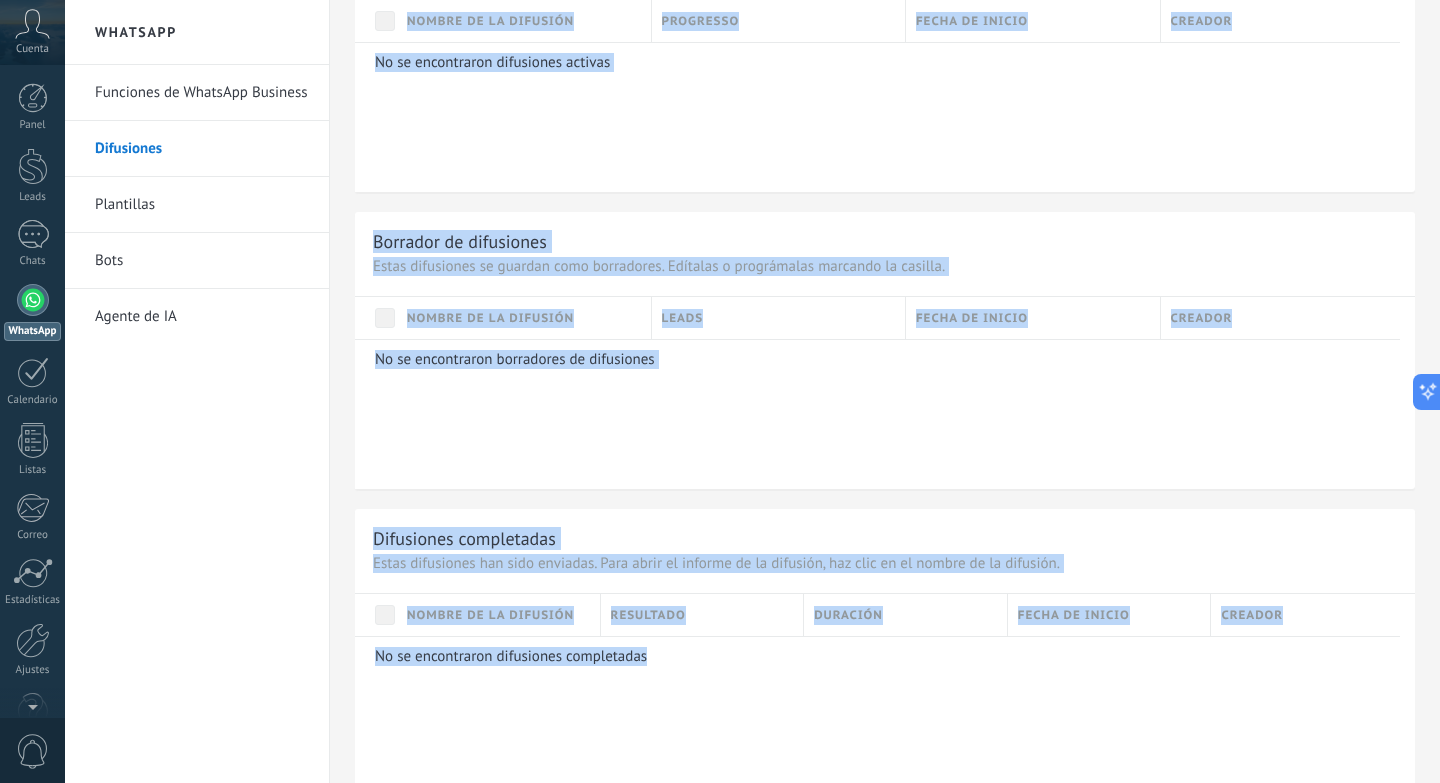 scroll, scrollTop: 788, scrollLeft: 0, axis: vertical 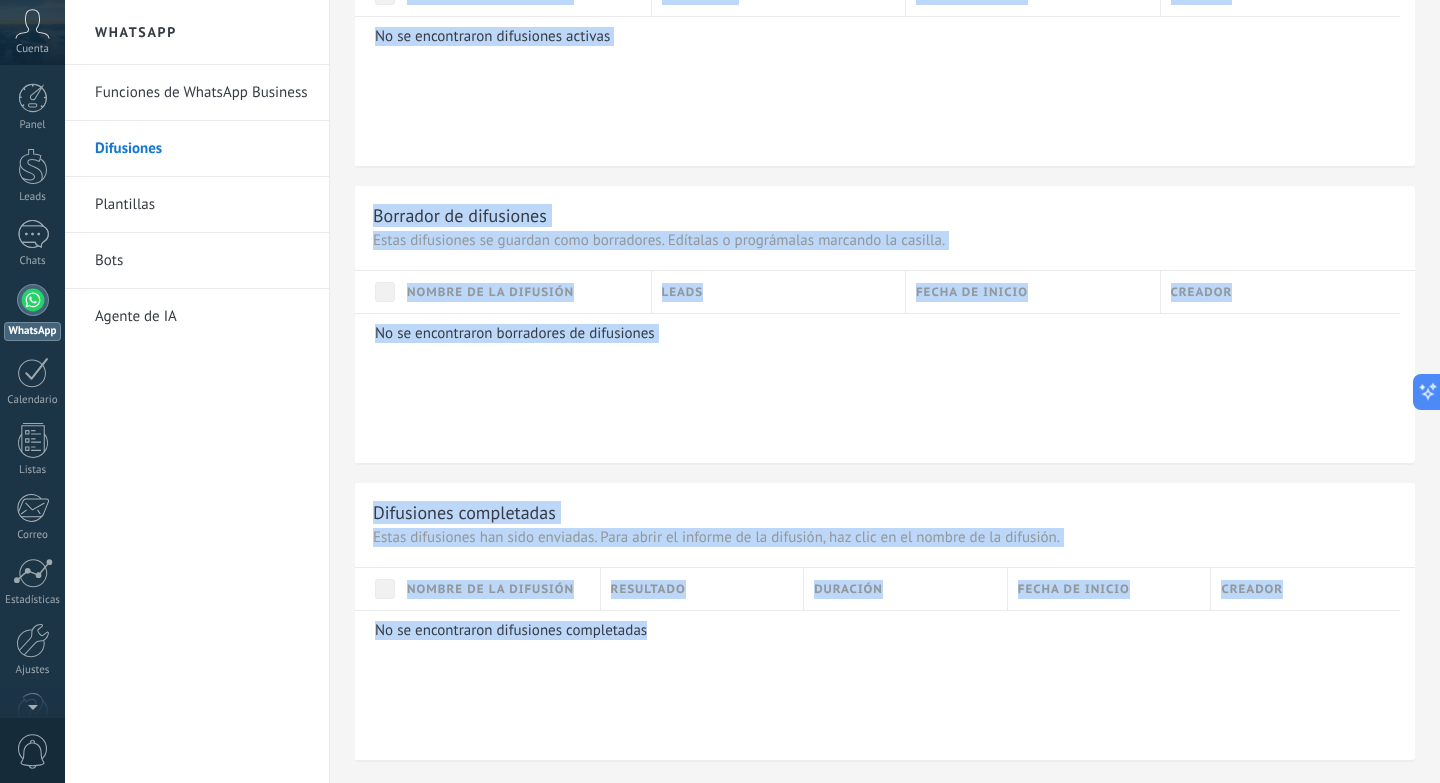 drag, startPoint x: 1331, startPoint y: 306, endPoint x: 891, endPoint y: 777, distance: 644.5471 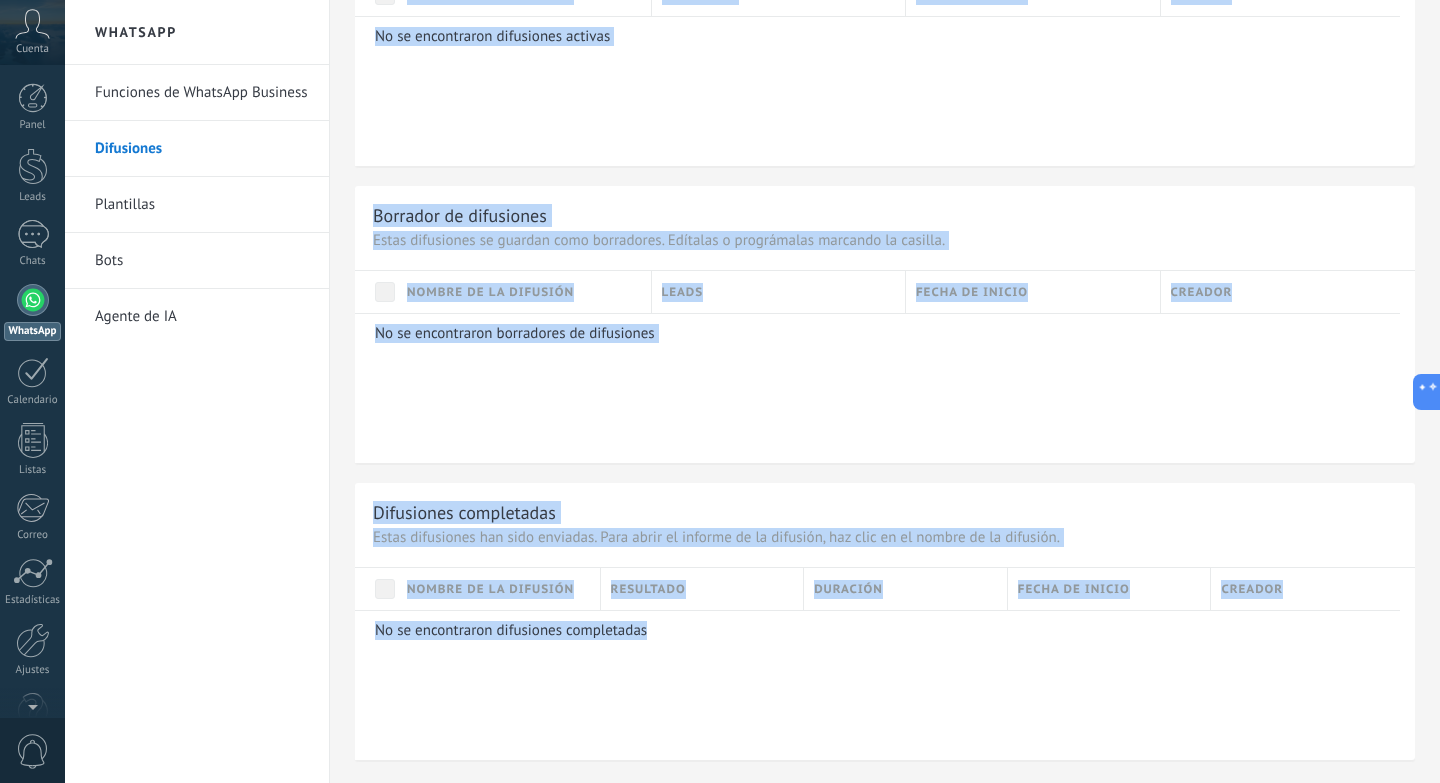 click on "No se encontraron borradores de difusiones" at bounding box center [877, 388] 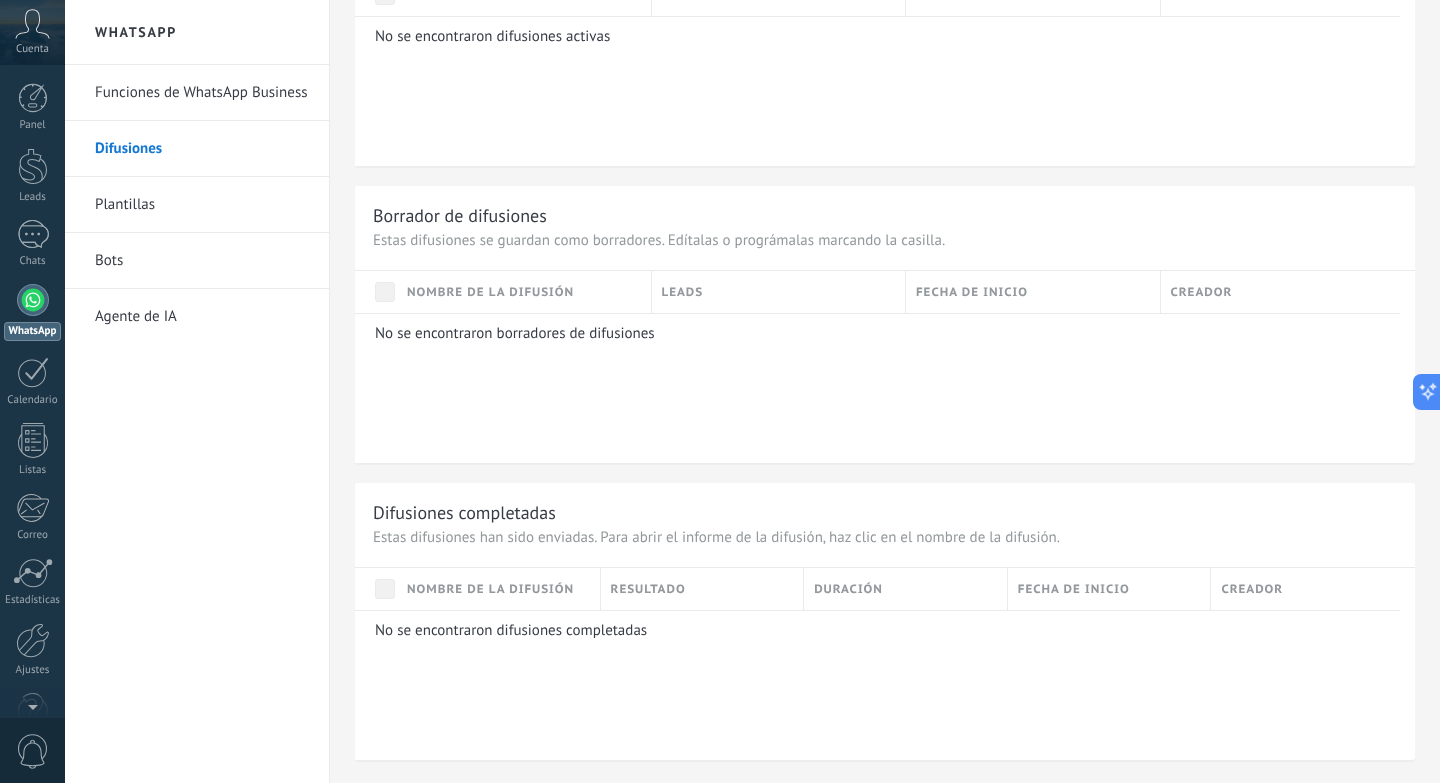 click on "Funciones de WhatsApp Business" at bounding box center [202, 93] 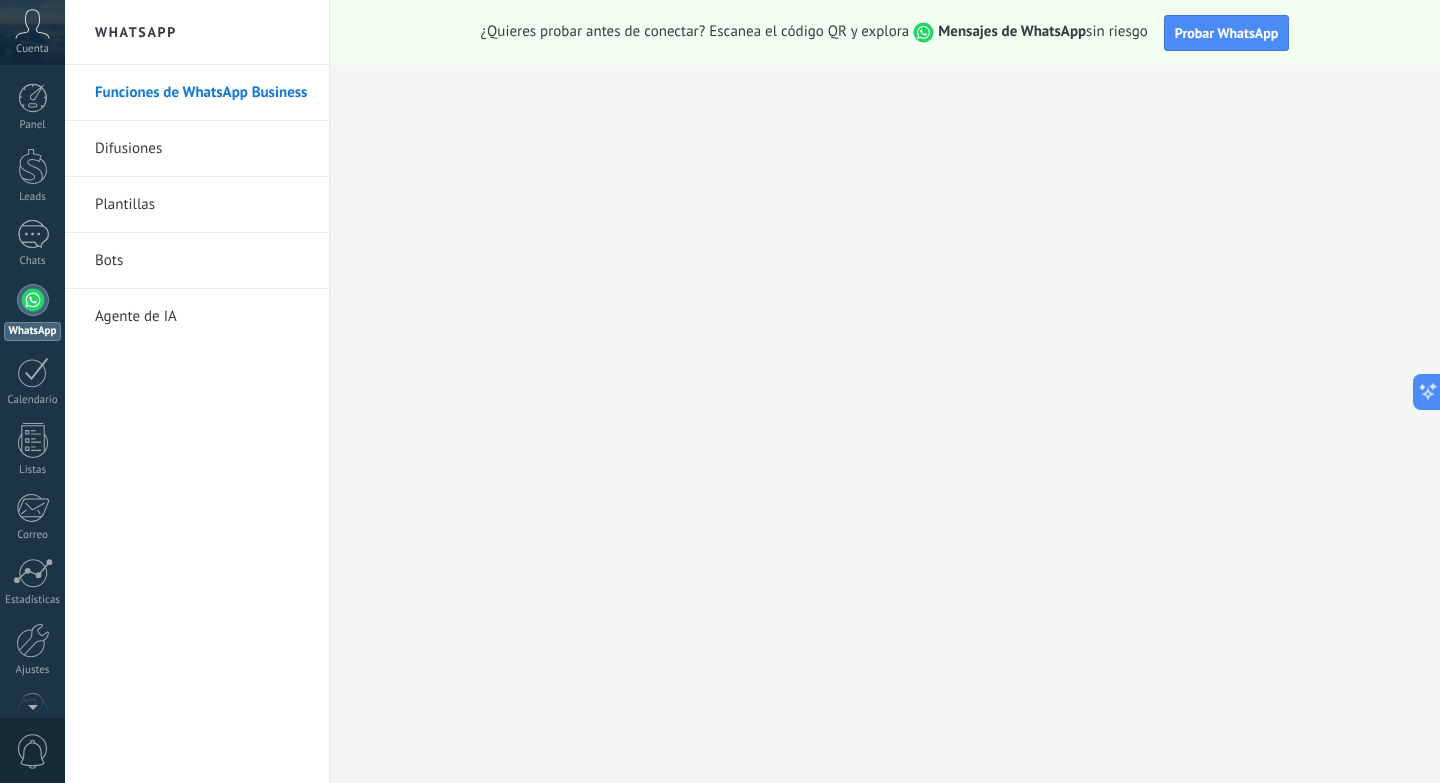 click on "Difusiones" at bounding box center [202, 149] 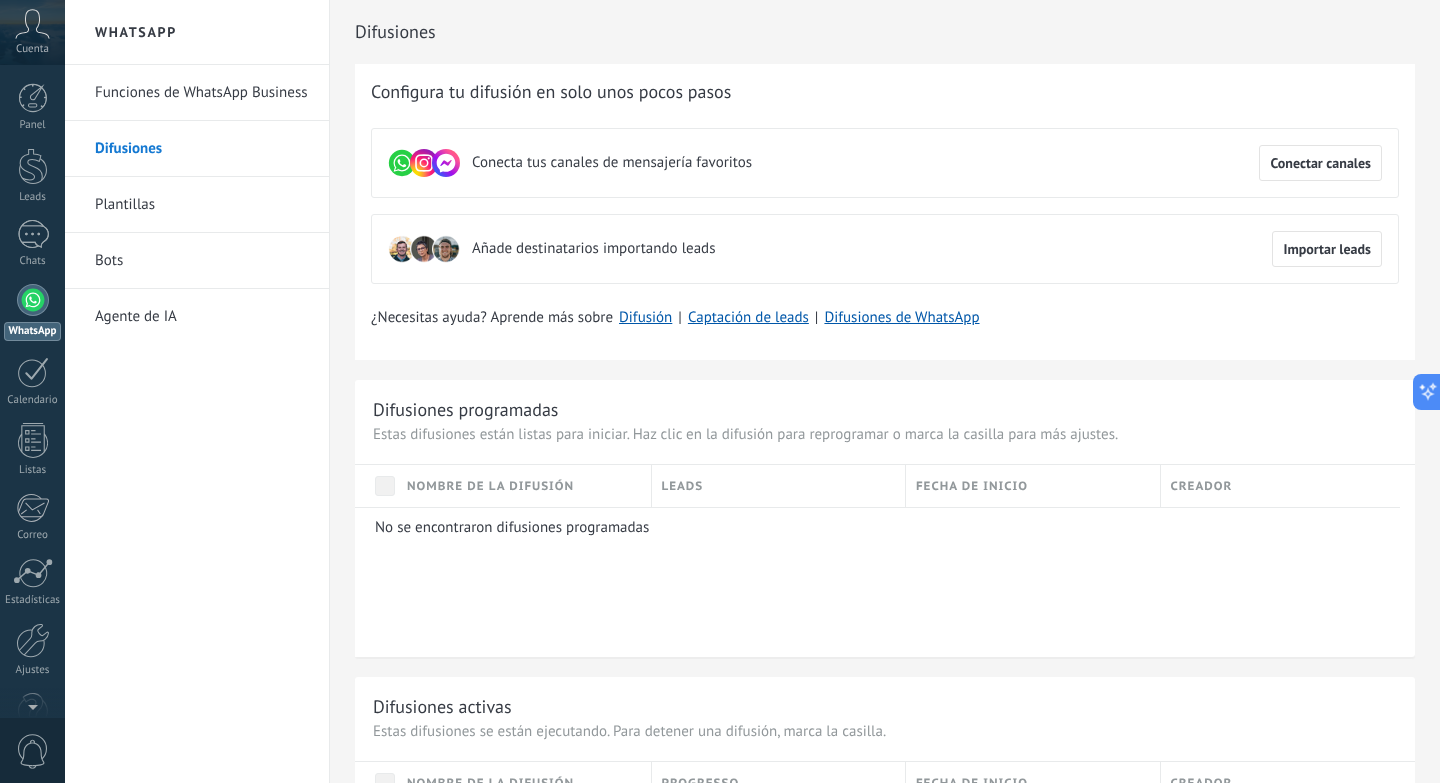 click on "Funciones de WhatsApp Business" at bounding box center [202, 93] 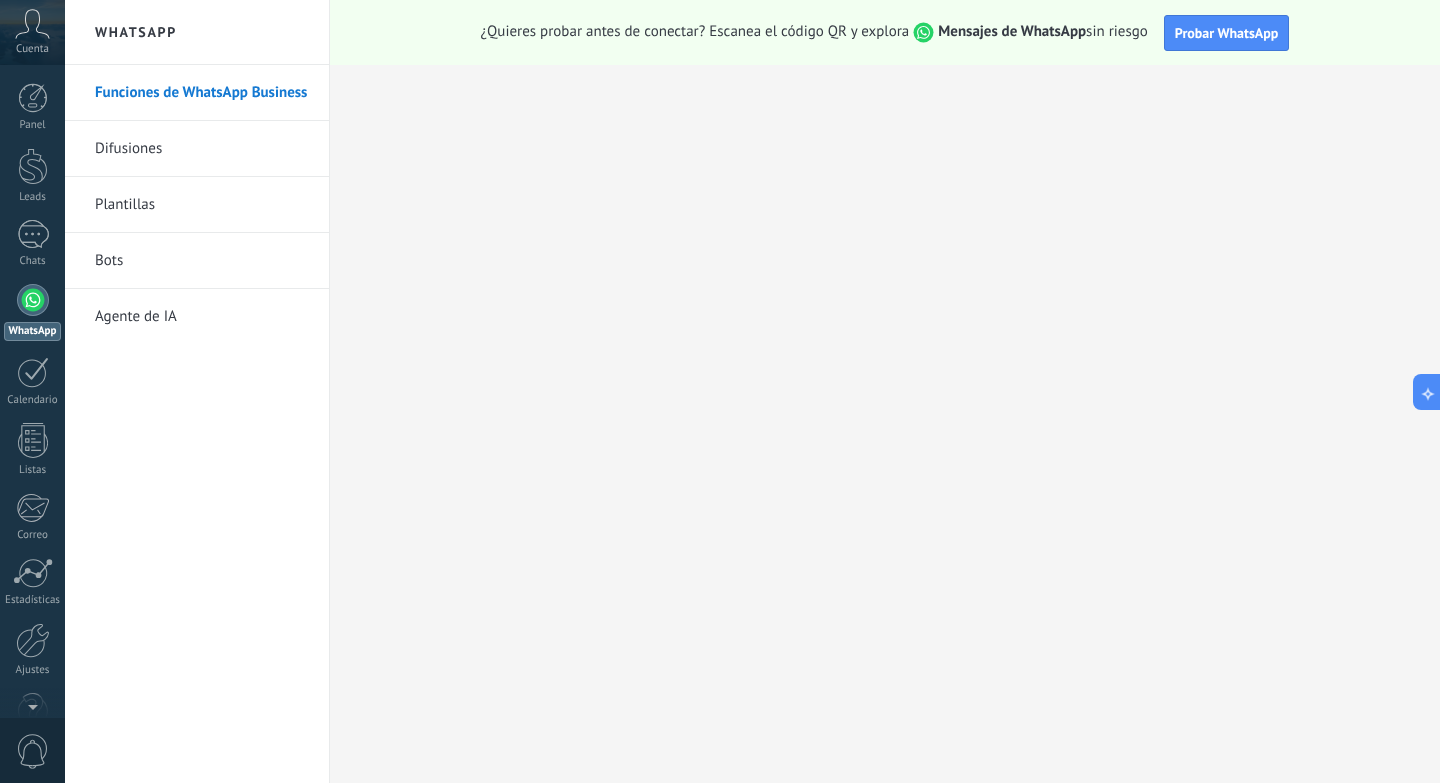 click on "Plantillas" at bounding box center (202, 205) 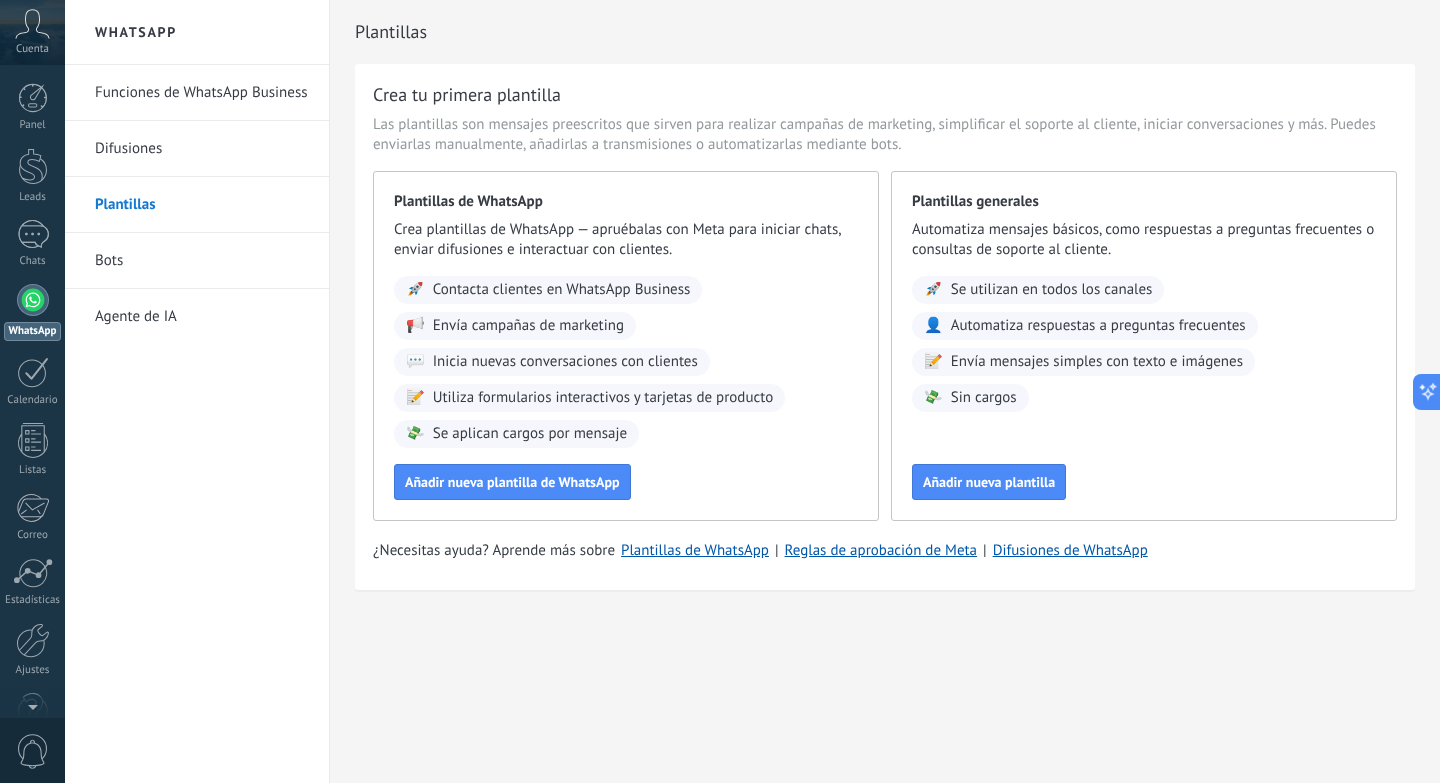 click on "Bots" at bounding box center (202, 261) 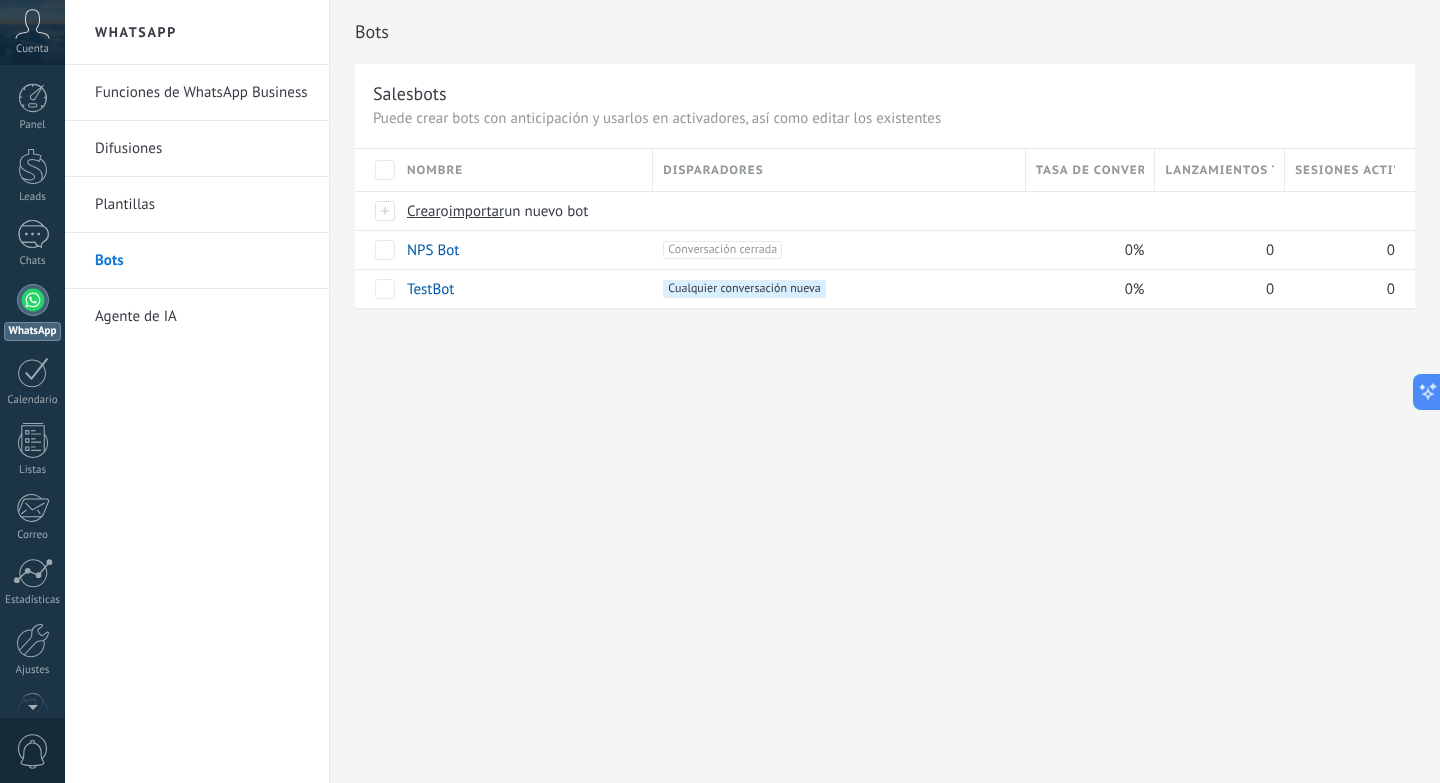 click on "Agente de IA" at bounding box center (202, 317) 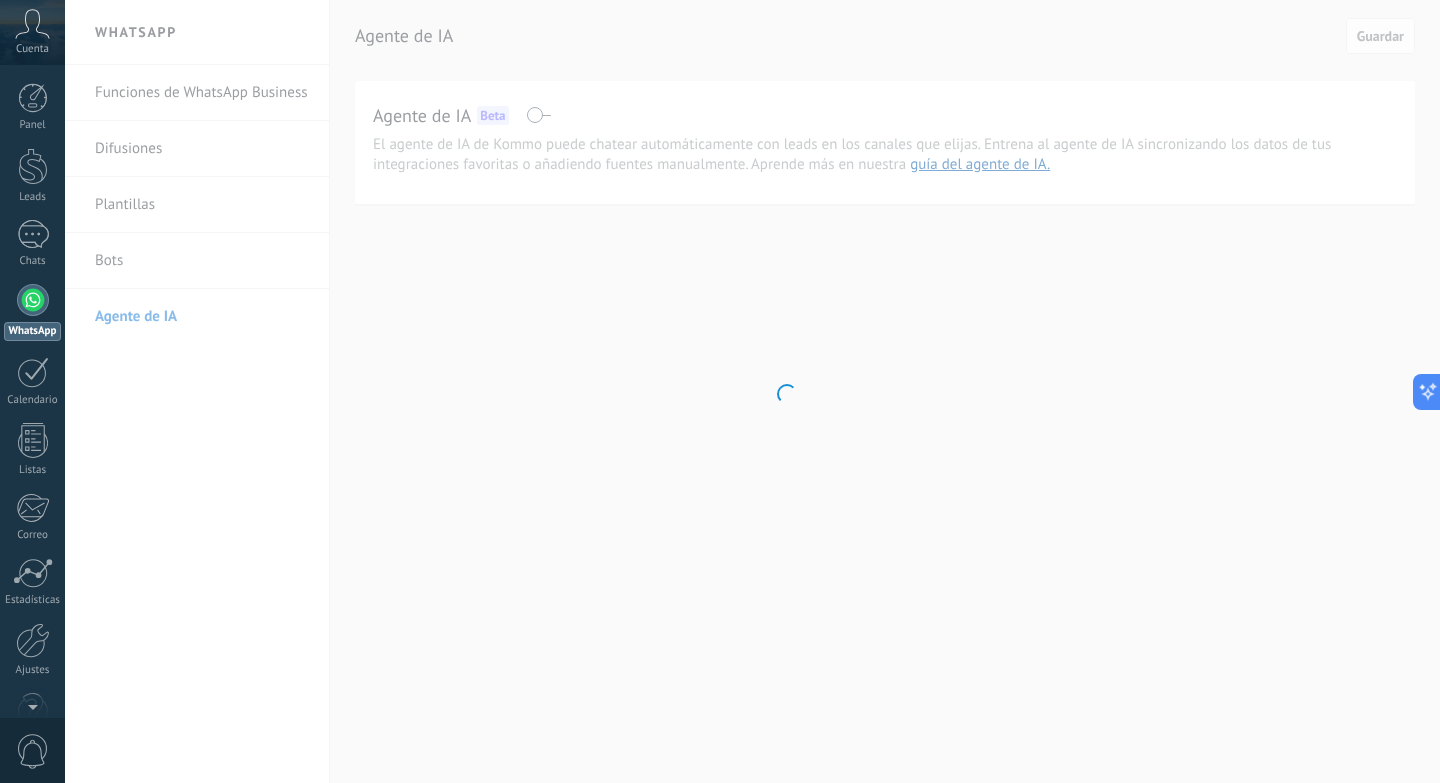 click on ".abccls-1,.abccls-2{fill-rule:evenodd}.abccls-2{fill:#fff} .abfcls-1{fill:none}.abfcls-2{fill:#fff} .abncls-1{isolation:isolate}.abncls-2{opacity:.06}.abncls-2,.abncls-3,.abncls-6{mix-blend-mode:multiply}.abncls-3{opacity:.15}.abncls-4,.abncls-8{fill:#fff}.abncls-5{fill:url(#abnlinear-gradient)}.abncls-6{opacity:.04}.abncls-7{fill:url(#abnlinear-gradient-2)}.abncls-8{fill-rule:evenodd} .abqst0{fill:#ffa200} .abwcls-1{fill:#252525} .cls-1{isolation:isolate} .acicls-1{fill:none} .aclcls-1{fill:#232323} .acnst0{display:none} .addcls-1,.addcls-2{fill:none;stroke-miterlimit:10}.addcls-1{stroke:#dfe0e5}.addcls-2{stroke:#a1a7ab} .adecls-1,.adecls-2{fill:none;stroke-miterlimit:10}.adecls-1{stroke:#dfe0e5}.adecls-2{stroke:#a1a7ab} .adqcls-1{fill:#8591a5;fill-rule:evenodd} .aeccls-1{fill:#5c9f37} .aeecls-1{fill:#f86161} .aejcls-1{fill:#8591a5;fill-rule:evenodd} .aekcls-1{fill-rule:evenodd} .aelcls-1{fill-rule:evenodd;fill:currentColor} .aemcls-1{fill-rule:evenodd;fill:currentColor} .aencls-2{fill:#f86161;opacity:.3}" at bounding box center [720, 391] 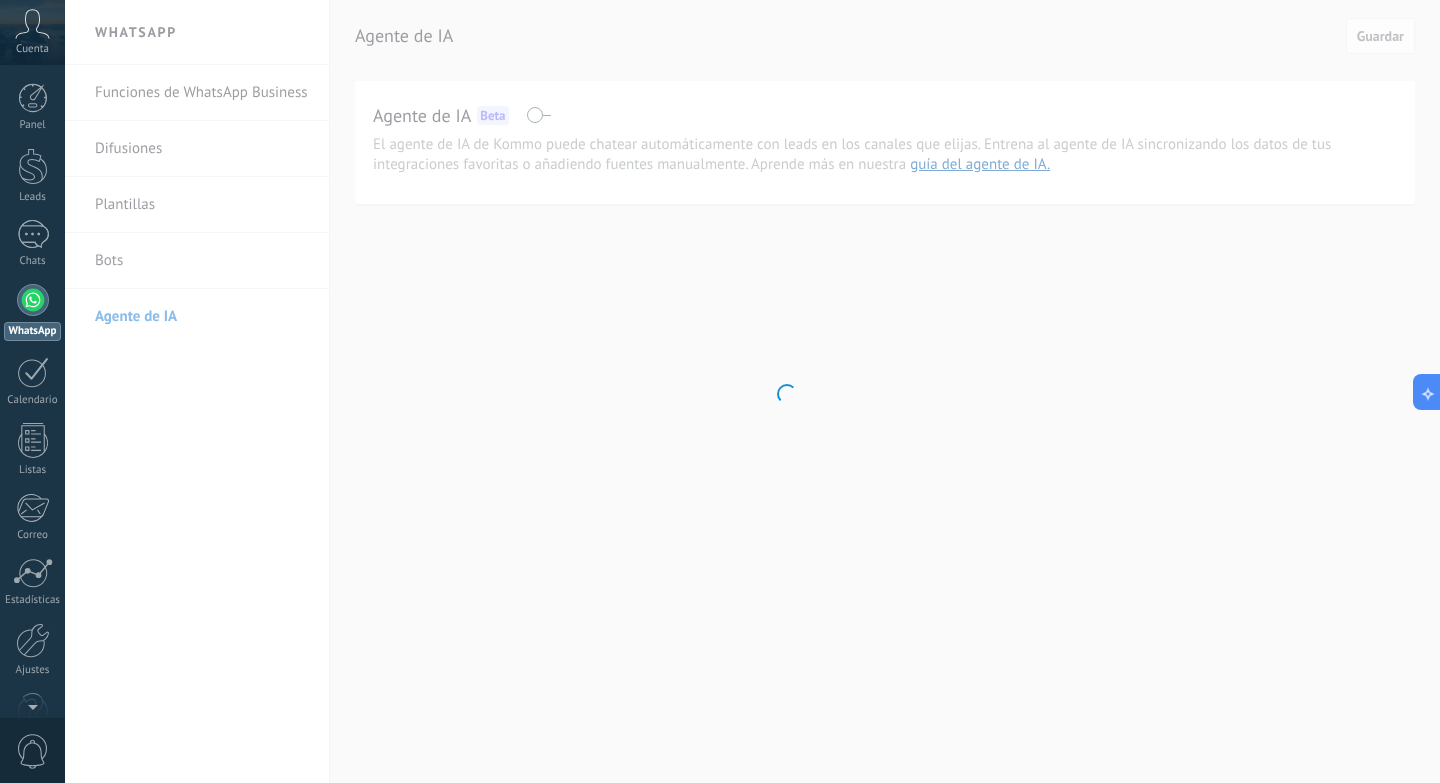 click on ".abccls-1,.abccls-2{fill-rule:evenodd}.abccls-2{fill:#fff} .abfcls-1{fill:none}.abfcls-2{fill:#fff} .abncls-1{isolation:isolate}.abncls-2{opacity:.06}.abncls-2,.abncls-3,.abncls-6{mix-blend-mode:multiply}.abncls-3{opacity:.15}.abncls-4,.abncls-8{fill:#fff}.abncls-5{fill:url(#abnlinear-gradient)}.abncls-6{opacity:.04}.abncls-7{fill:url(#abnlinear-gradient-2)}.abncls-8{fill-rule:evenodd} .abqst0{fill:#ffa200} .abwcls-1{fill:#252525} .cls-1{isolation:isolate} .acicls-1{fill:none} .aclcls-1{fill:#232323} .acnst0{display:none} .addcls-1,.addcls-2{fill:none;stroke-miterlimit:10}.addcls-1{stroke:#dfe0e5}.addcls-2{stroke:#a1a7ab} .adecls-1,.adecls-2{fill:none;stroke-miterlimit:10}.adecls-1{stroke:#dfe0e5}.adecls-2{stroke:#a1a7ab} .adqcls-1{fill:#8591a5;fill-rule:evenodd} .aeccls-1{fill:#5c9f37} .aeecls-1{fill:#f86161} .aejcls-1{fill:#8591a5;fill-rule:evenodd} .aekcls-1{fill-rule:evenodd} .aelcls-1{fill-rule:evenodd;fill:currentColor} .aemcls-1{fill-rule:evenodd;fill:currentColor} .aencls-2{fill:#f86161;opacity:.3}" at bounding box center [720, 391] 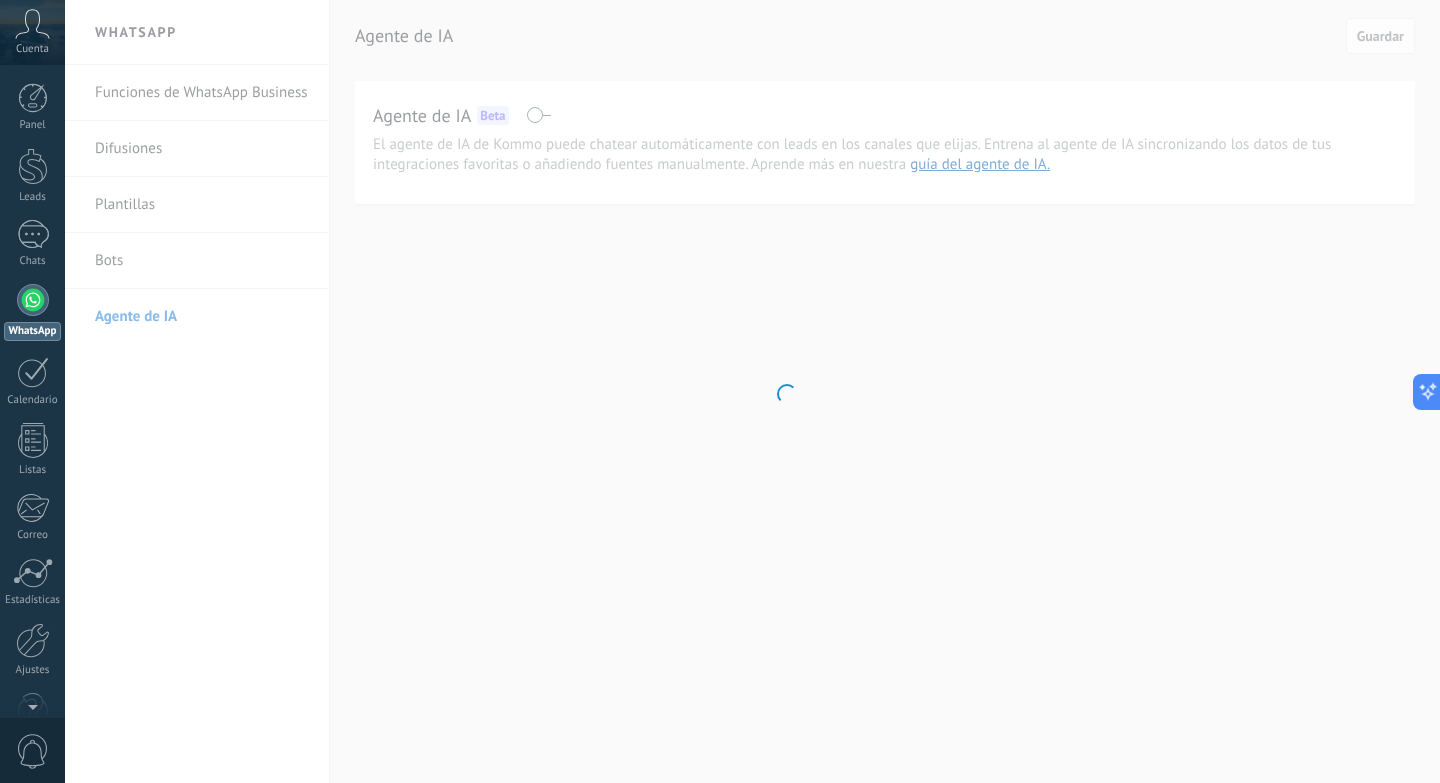 click on ".abccls-1,.abccls-2{fill-rule:evenodd}.abccls-2{fill:#fff} .abfcls-1{fill:none}.abfcls-2{fill:#fff} .abncls-1{isolation:isolate}.abncls-2{opacity:.06}.abncls-2,.abncls-3,.abncls-6{mix-blend-mode:multiply}.abncls-3{opacity:.15}.abncls-4,.abncls-8{fill:#fff}.abncls-5{fill:url(#abnlinear-gradient)}.abncls-6{opacity:.04}.abncls-7{fill:url(#abnlinear-gradient-2)}.abncls-8{fill-rule:evenodd} .abqst0{fill:#ffa200} .abwcls-1{fill:#252525} .cls-1{isolation:isolate} .acicls-1{fill:none} .aclcls-1{fill:#232323} .acnst0{display:none} .addcls-1,.addcls-2{fill:none;stroke-miterlimit:10}.addcls-1{stroke:#dfe0e5}.addcls-2{stroke:#a1a7ab} .adecls-1,.adecls-2{fill:none;stroke-miterlimit:10}.adecls-1{stroke:#dfe0e5}.adecls-2{stroke:#a1a7ab} .adqcls-1{fill:#8591a5;fill-rule:evenodd} .aeccls-1{fill:#5c9f37} .aeecls-1{fill:#f86161} .aejcls-1{fill:#8591a5;fill-rule:evenodd} .aekcls-1{fill-rule:evenodd} .aelcls-1{fill-rule:evenodd;fill:currentColor} .aemcls-1{fill-rule:evenodd;fill:currentColor} .aencls-2{fill:#f86161;opacity:.3}" at bounding box center [720, 391] 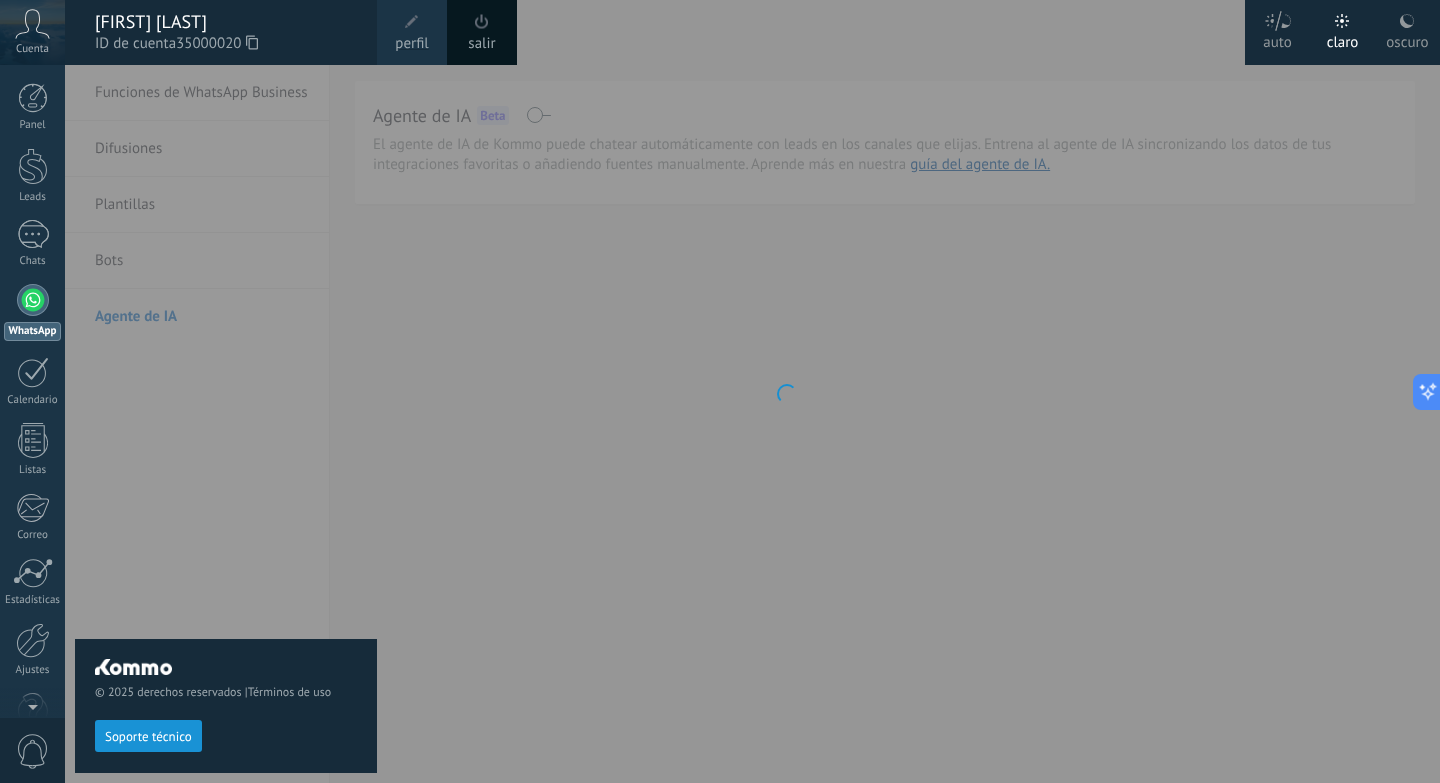 click at bounding box center [33, 300] 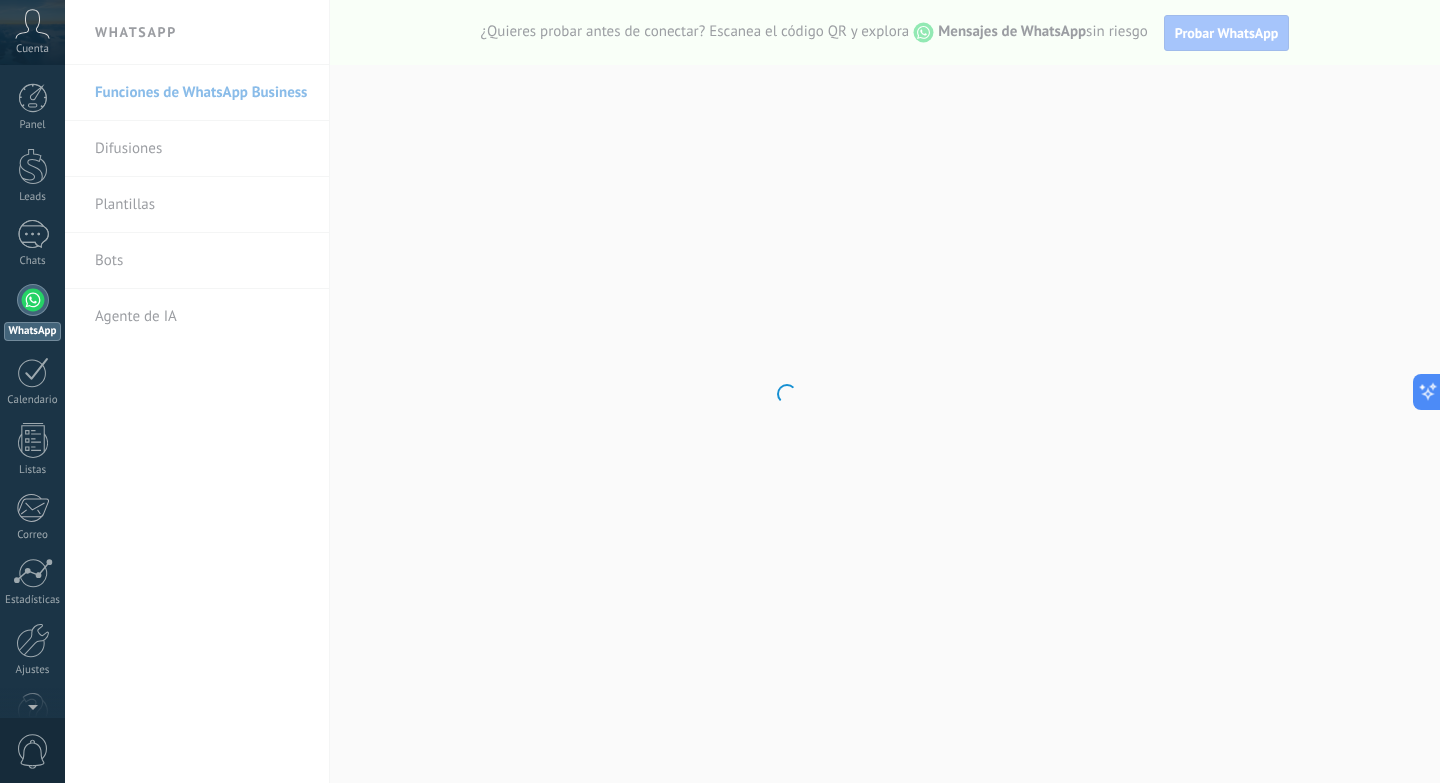 click on ".abccls-1,.abccls-2{fill-rule:evenodd}.abccls-2{fill:#fff} .abfcls-1{fill:none}.abfcls-2{fill:#fff} .abncls-1{isolation:isolate}.abncls-2{opacity:.06}.abncls-2,.abncls-3,.abncls-6{mix-blend-mode:multiply}.abncls-3{opacity:.15}.abncls-4,.abncls-8{fill:#fff}.abncls-5{fill:url(#abnlinear-gradient)}.abncls-6{opacity:.04}.abncls-7{fill:url(#abnlinear-gradient-2)}.abncls-8{fill-rule:evenodd} .abqst0{fill:#ffa200} .abwcls-1{fill:#252525} .cls-1{isolation:isolate} .acicls-1{fill:none} .aclcls-1{fill:#232323} .acnst0{display:none} .addcls-1,.addcls-2{fill:none;stroke-miterlimit:10}.addcls-1{stroke:#dfe0e5}.addcls-2{stroke:#a1a7ab} .adecls-1,.adecls-2{fill:none;stroke-miterlimit:10}.adecls-1{stroke:#dfe0e5}.adecls-2{stroke:#a1a7ab} .adqcls-1{fill:#8591a5;fill-rule:evenodd} .aeccls-1{fill:#5c9f37} .aeecls-1{fill:#f86161} .aejcls-1{fill:#8591a5;fill-rule:evenodd} .aekcls-1{fill-rule:evenodd} .aelcls-1{fill-rule:evenodd;fill:currentColor} .aemcls-1{fill-rule:evenodd;fill:currentColor} .aencls-2{fill:#f86161;opacity:.3}" at bounding box center [720, 391] 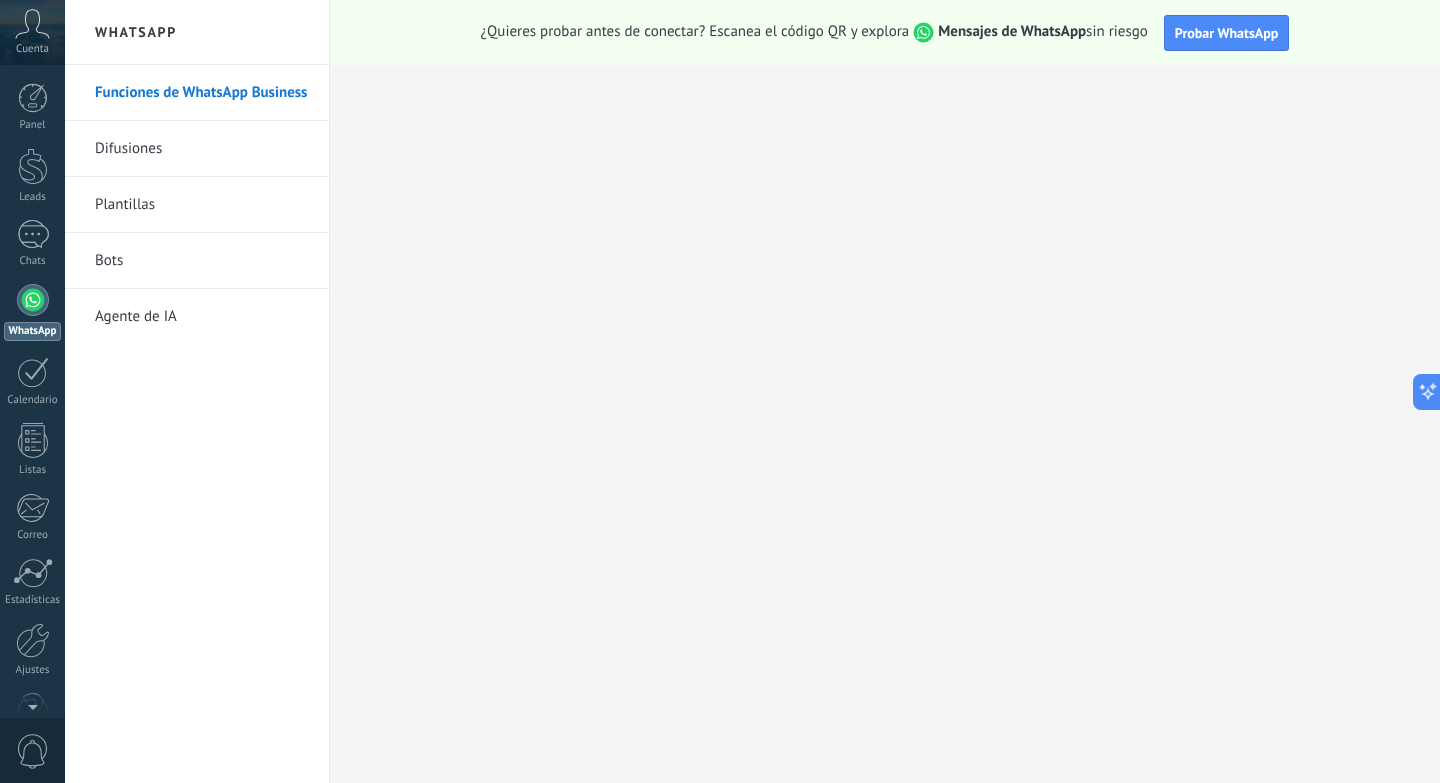 click on "Funciones de WhatsApp Business" at bounding box center [202, 93] 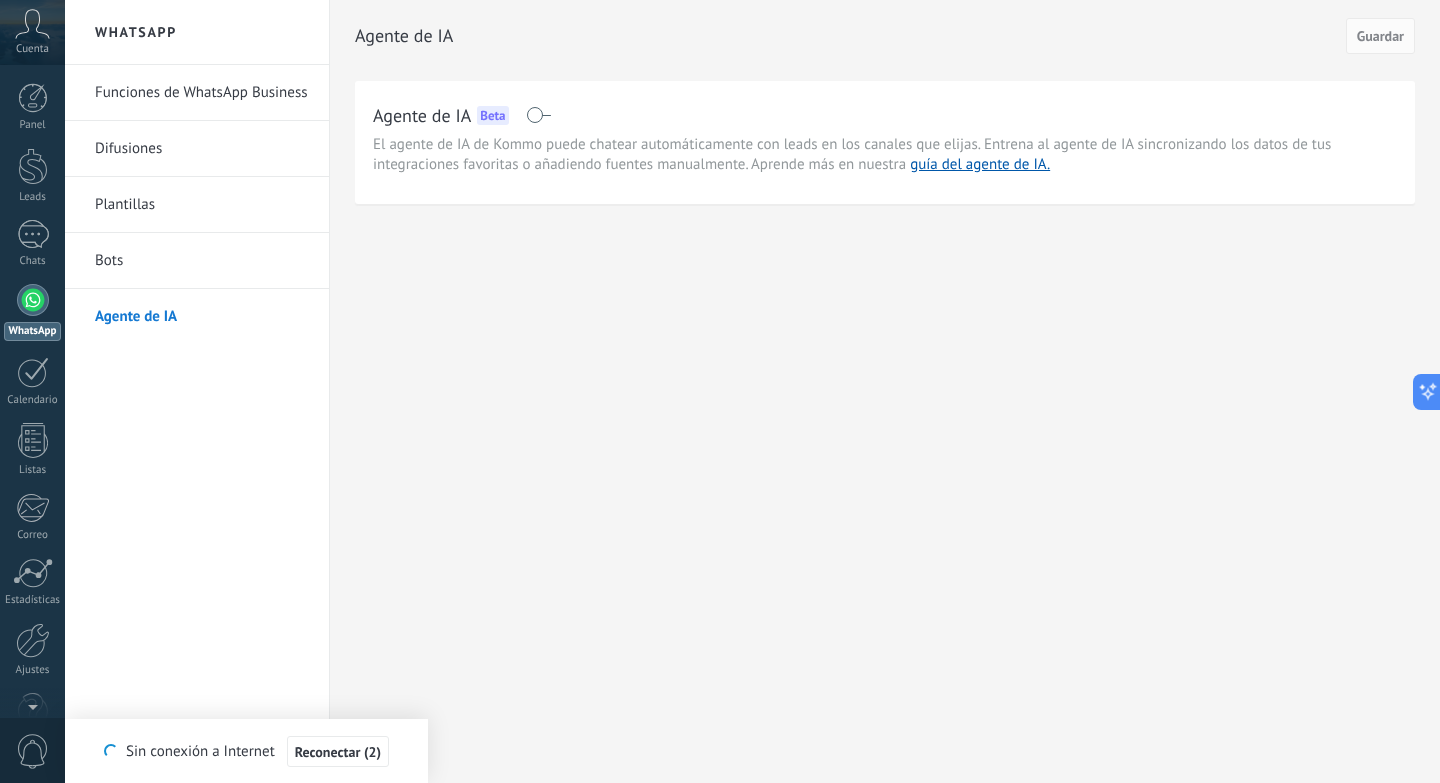 click on "Bots" at bounding box center (202, 261) 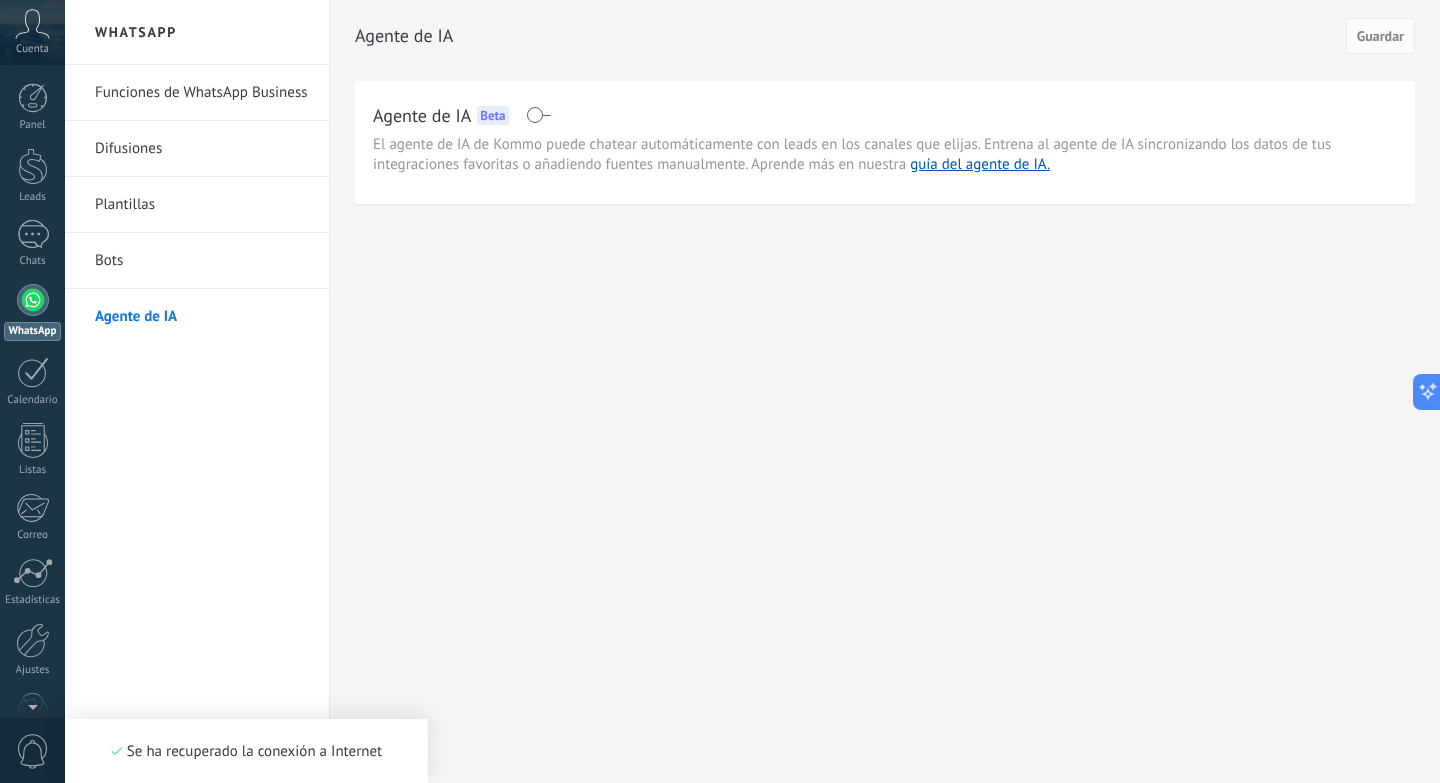 click on "Bots" at bounding box center (202, 261) 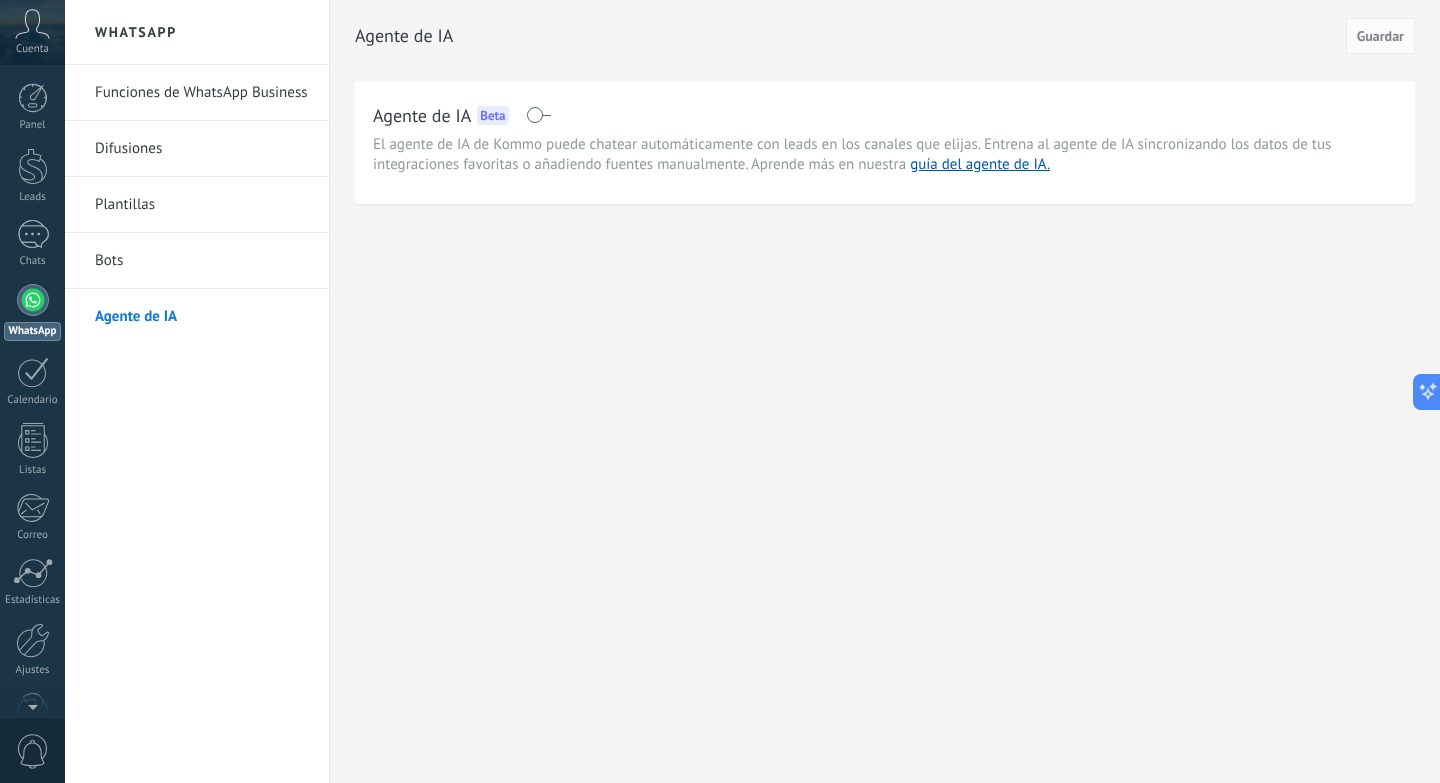 click on "Bots" at bounding box center (202, 261) 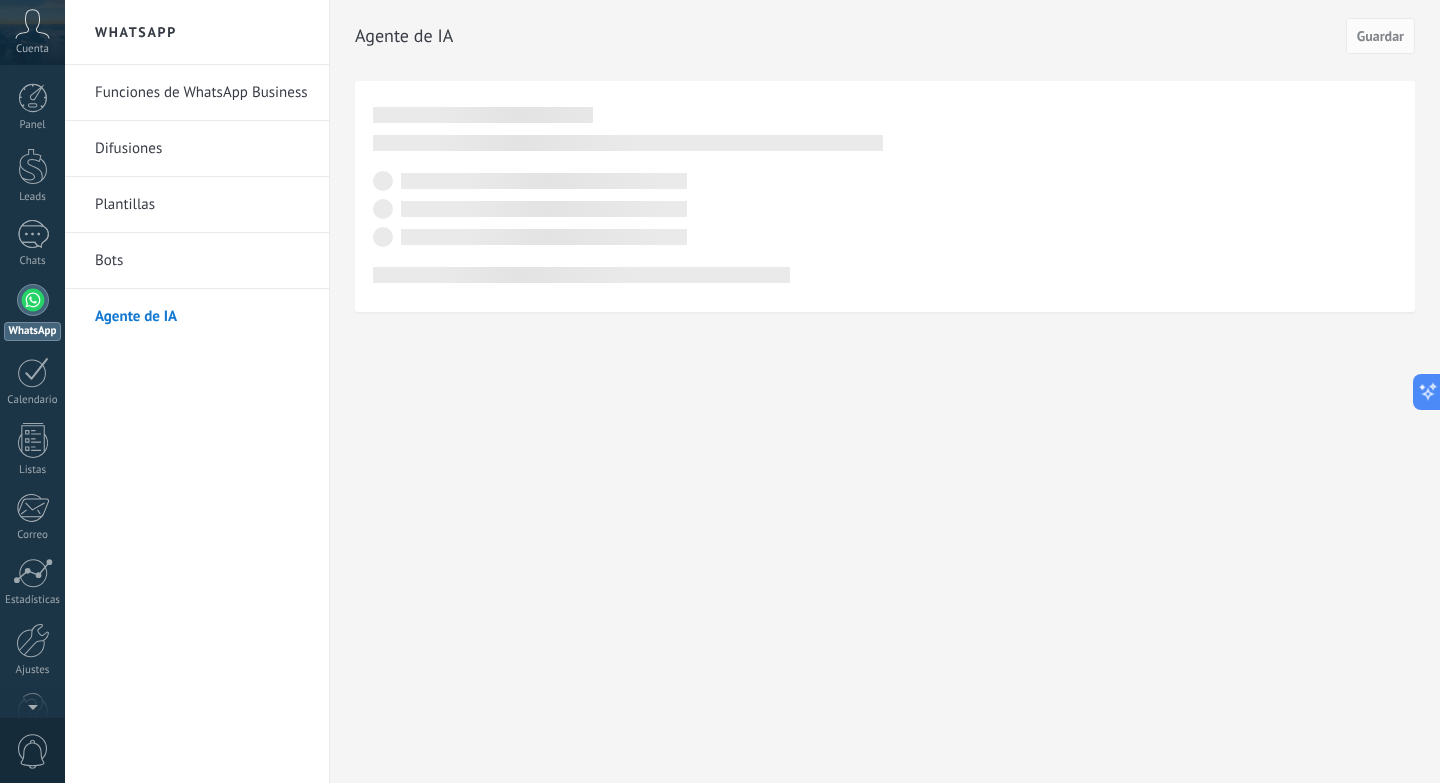click on "Bots" at bounding box center (202, 261) 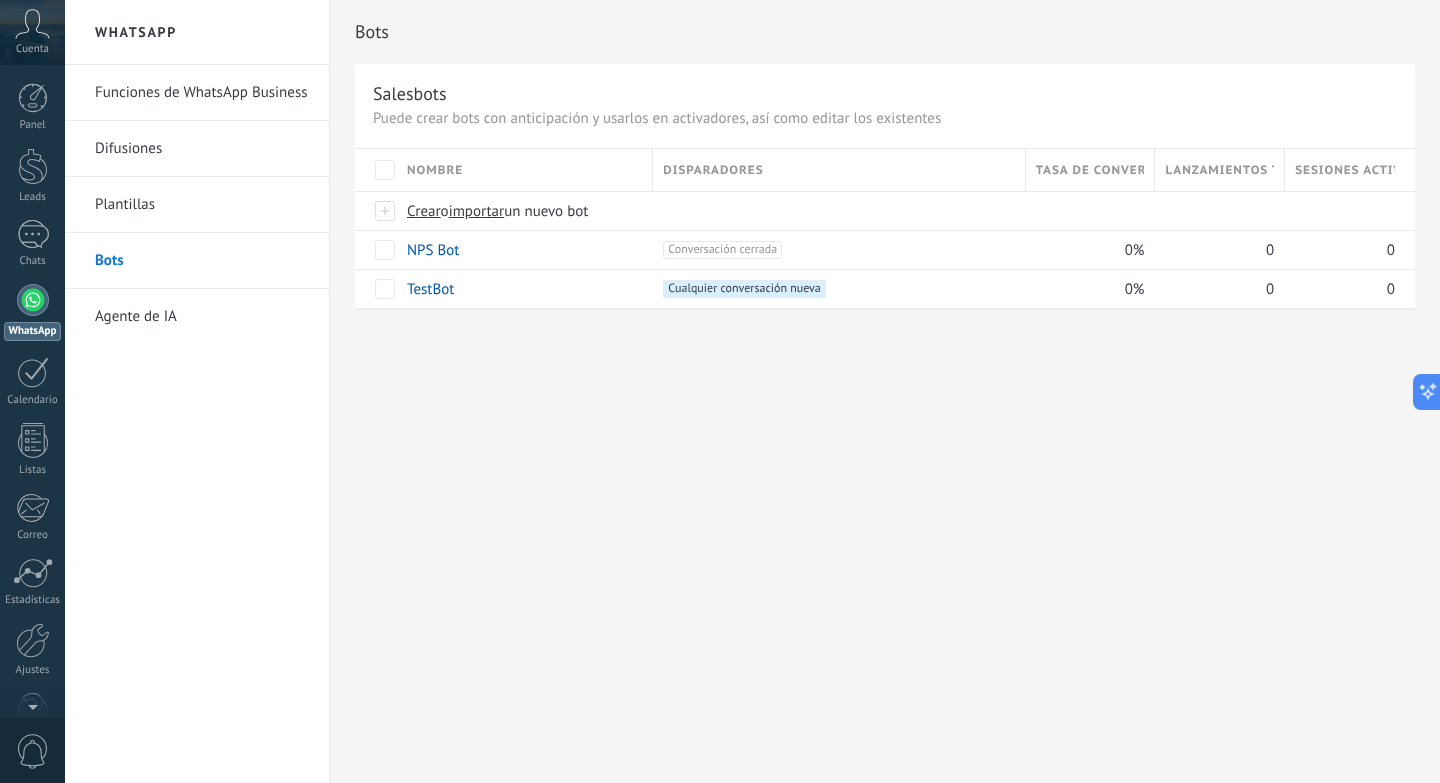 click at bounding box center [33, 300] 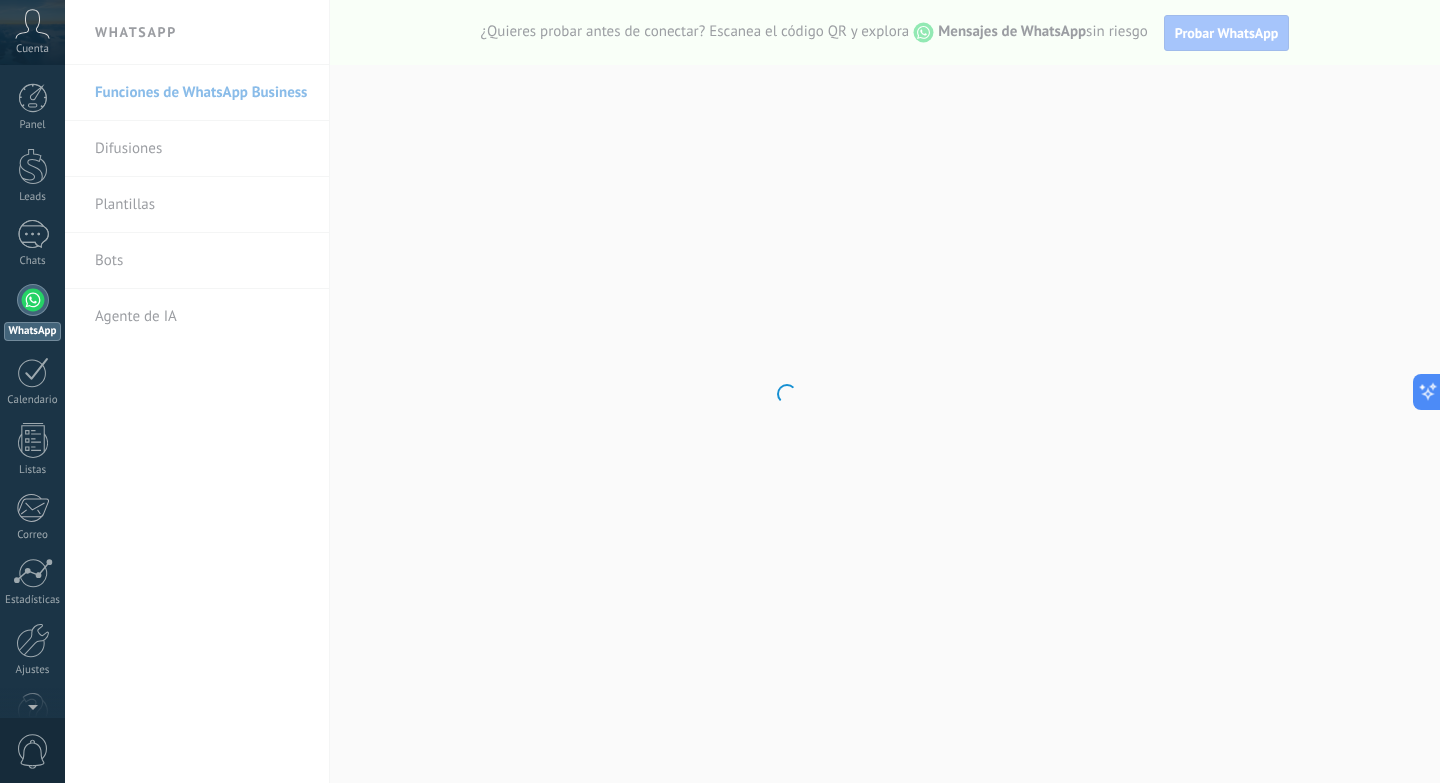 click on ".abccls-1,.abccls-2{fill-rule:evenodd}.abccls-2{fill:#fff} .abfcls-1{fill:none}.abfcls-2{fill:#fff} .abncls-1{isolation:isolate}.abncls-2{opacity:.06}.abncls-2,.abncls-3,.abncls-6{mix-blend-mode:multiply}.abncls-3{opacity:.15}.abncls-4,.abncls-8{fill:#fff}.abncls-5{fill:url(#abnlinear-gradient)}.abncls-6{opacity:.04}.abncls-7{fill:url(#abnlinear-gradient-2)}.abncls-8{fill-rule:evenodd} .abqst0{fill:#ffa200} .abwcls-1{fill:#252525} .cls-1{isolation:isolate} .acicls-1{fill:none} .aclcls-1{fill:#232323} .acnst0{display:none} .addcls-1,.addcls-2{fill:none;stroke-miterlimit:10}.addcls-1{stroke:#dfe0e5}.addcls-2{stroke:#a1a7ab} .adecls-1,.adecls-2{fill:none;stroke-miterlimit:10}.adecls-1{stroke:#dfe0e5}.adecls-2{stroke:#a1a7ab} .adqcls-1{fill:#8591a5;fill-rule:evenodd} .aeccls-1{fill:#5c9f37} .aeecls-1{fill:#f86161} .aejcls-1{fill:#8591a5;fill-rule:evenodd} .aekcls-1{fill-rule:evenodd} .aelcls-1{fill-rule:evenodd;fill:currentColor} .aemcls-1{fill-rule:evenodd;fill:currentColor} .aencls-2{fill:#f86161;opacity:.3}" at bounding box center [720, 391] 